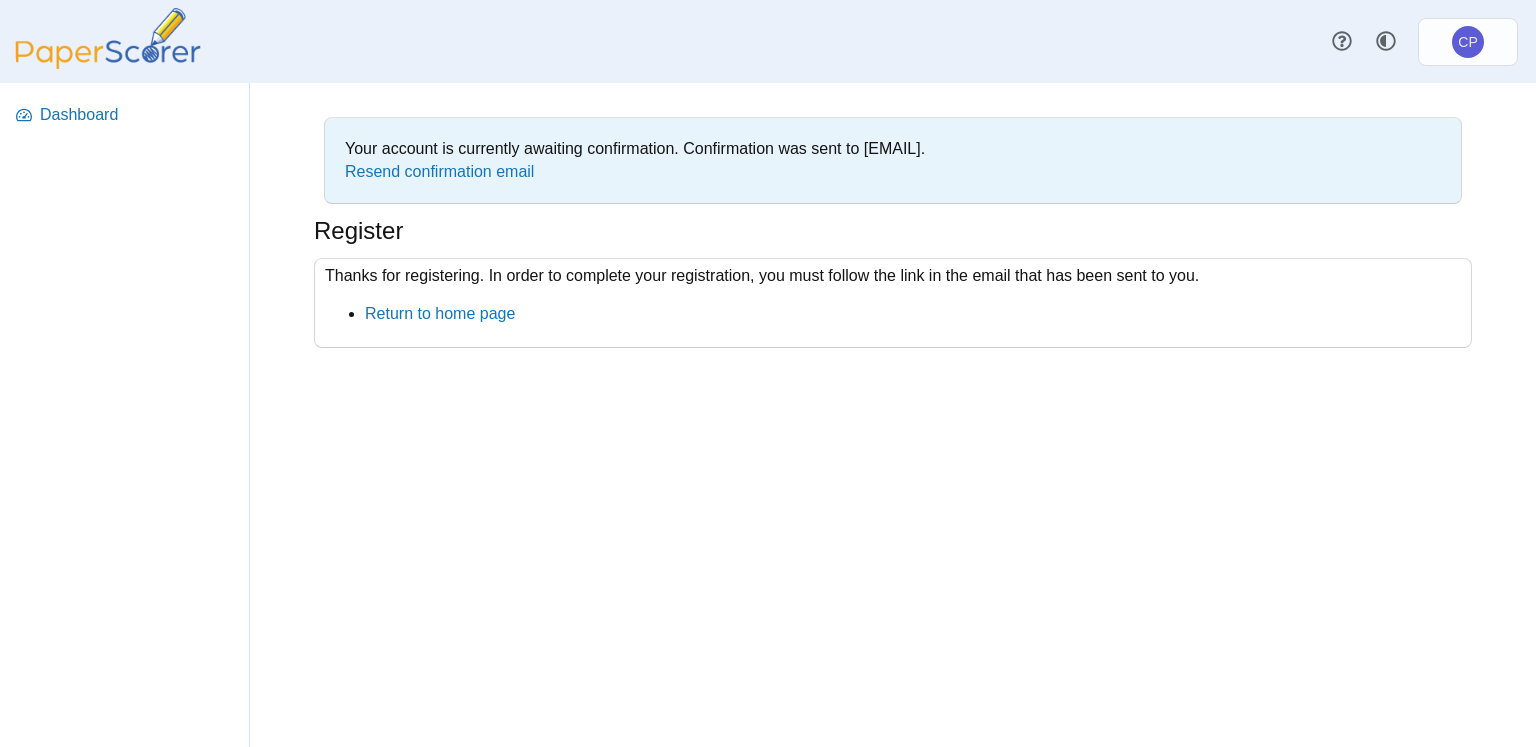 scroll, scrollTop: 0, scrollLeft: 0, axis: both 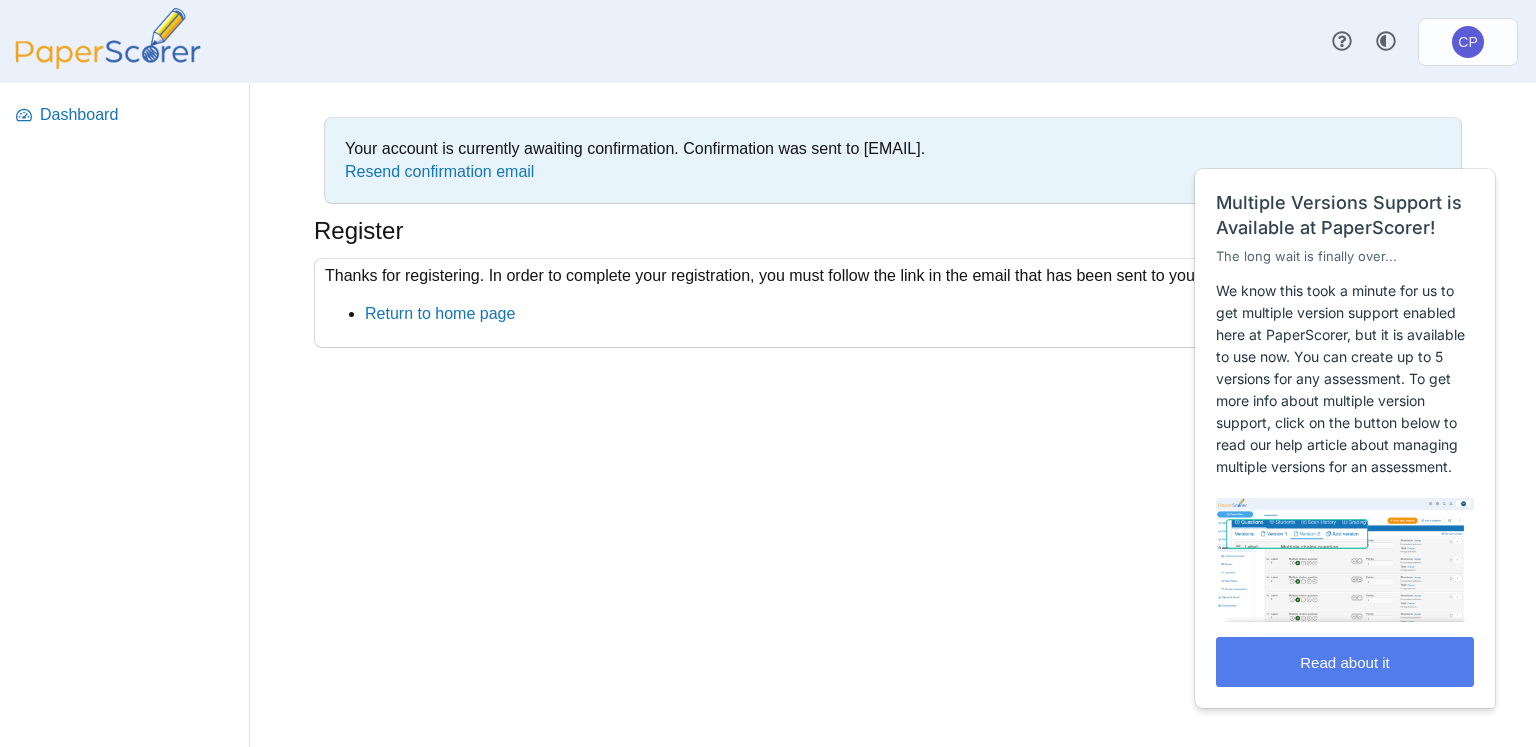 click on "Your account is currently awaiting confirmation. Confirmation was sent to palacios@correo.chapingo.mx.
Resend confirmation email
Register" at bounding box center [893, 415] 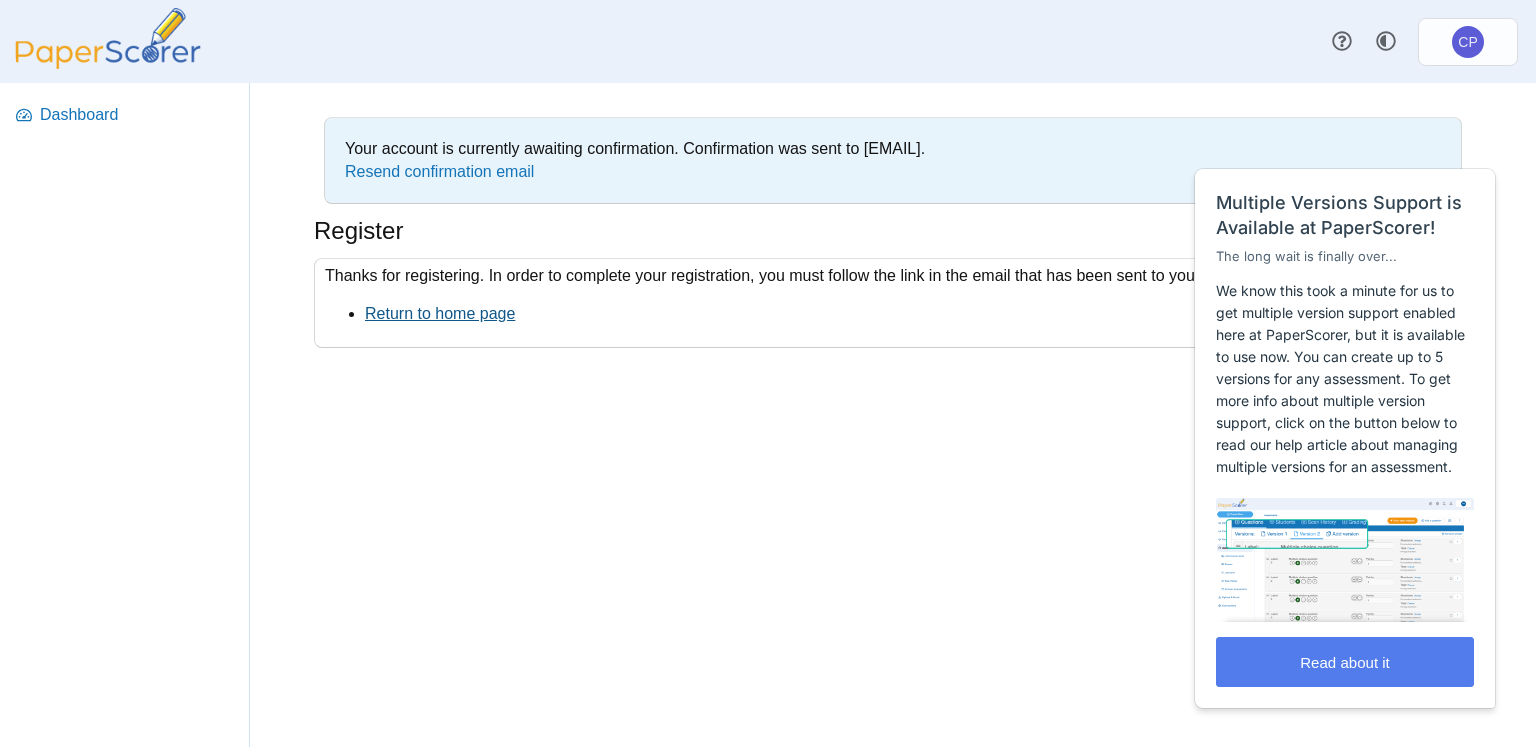 click on "Return to home page" at bounding box center (440, 313) 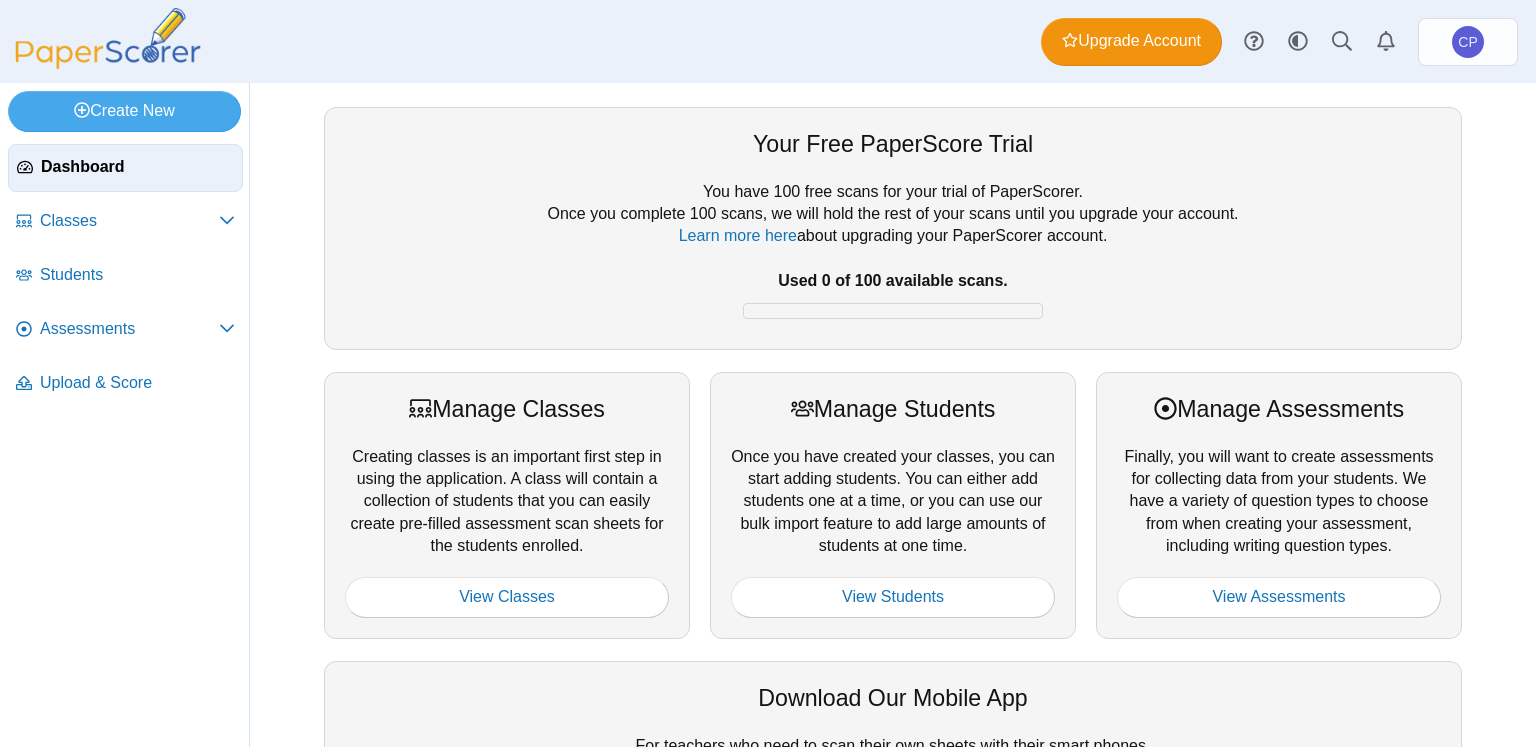 scroll, scrollTop: 0, scrollLeft: 0, axis: both 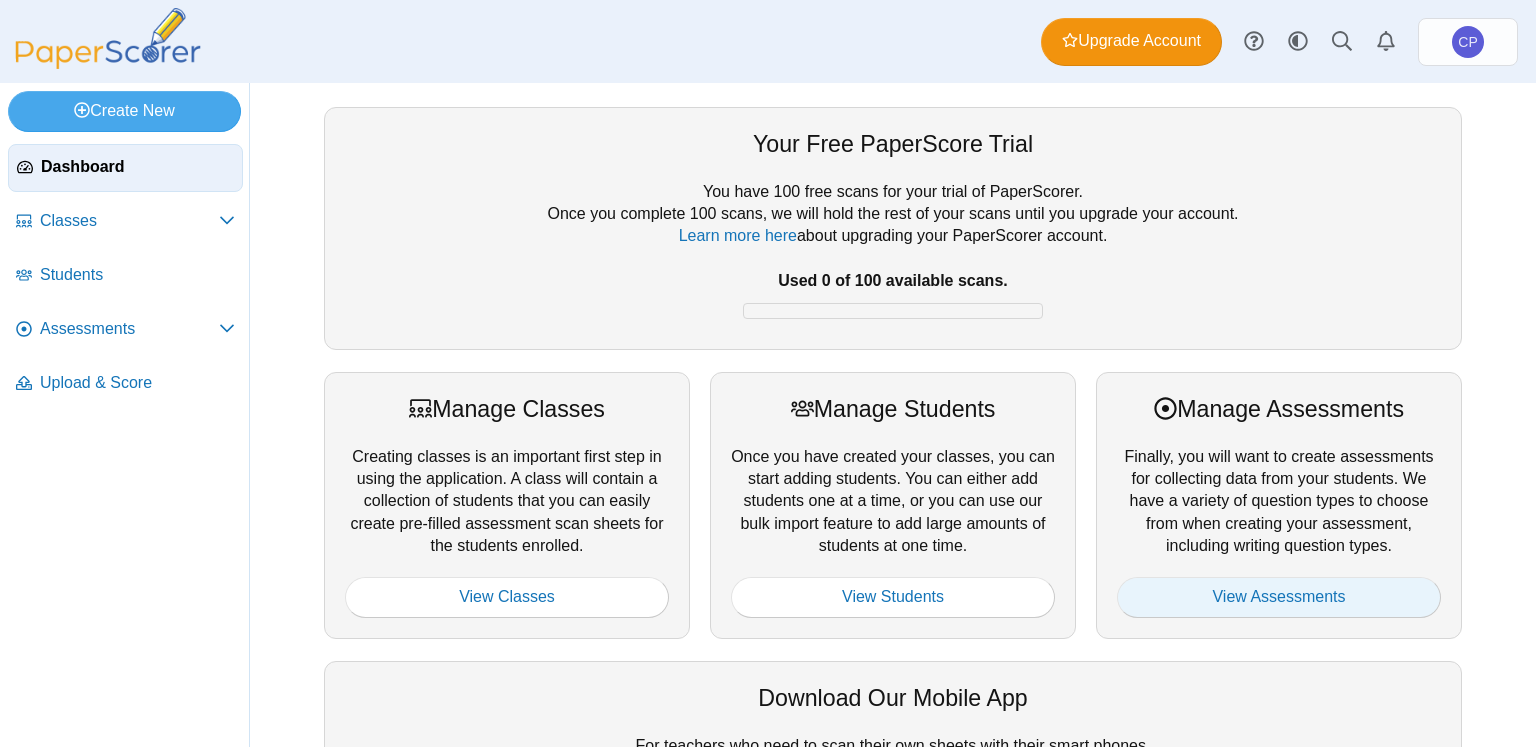 click on "View Assessments" at bounding box center (1279, 597) 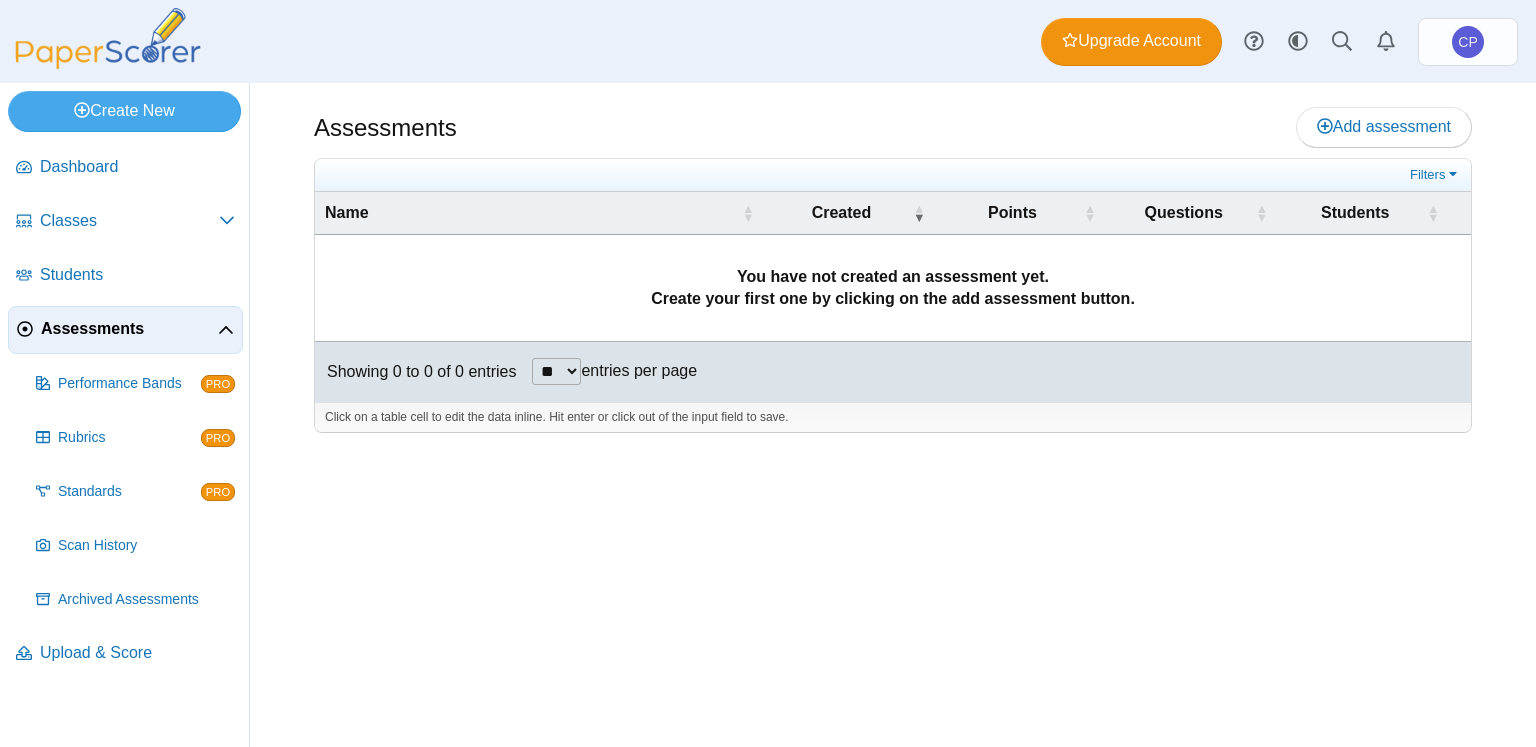 scroll, scrollTop: 0, scrollLeft: 0, axis: both 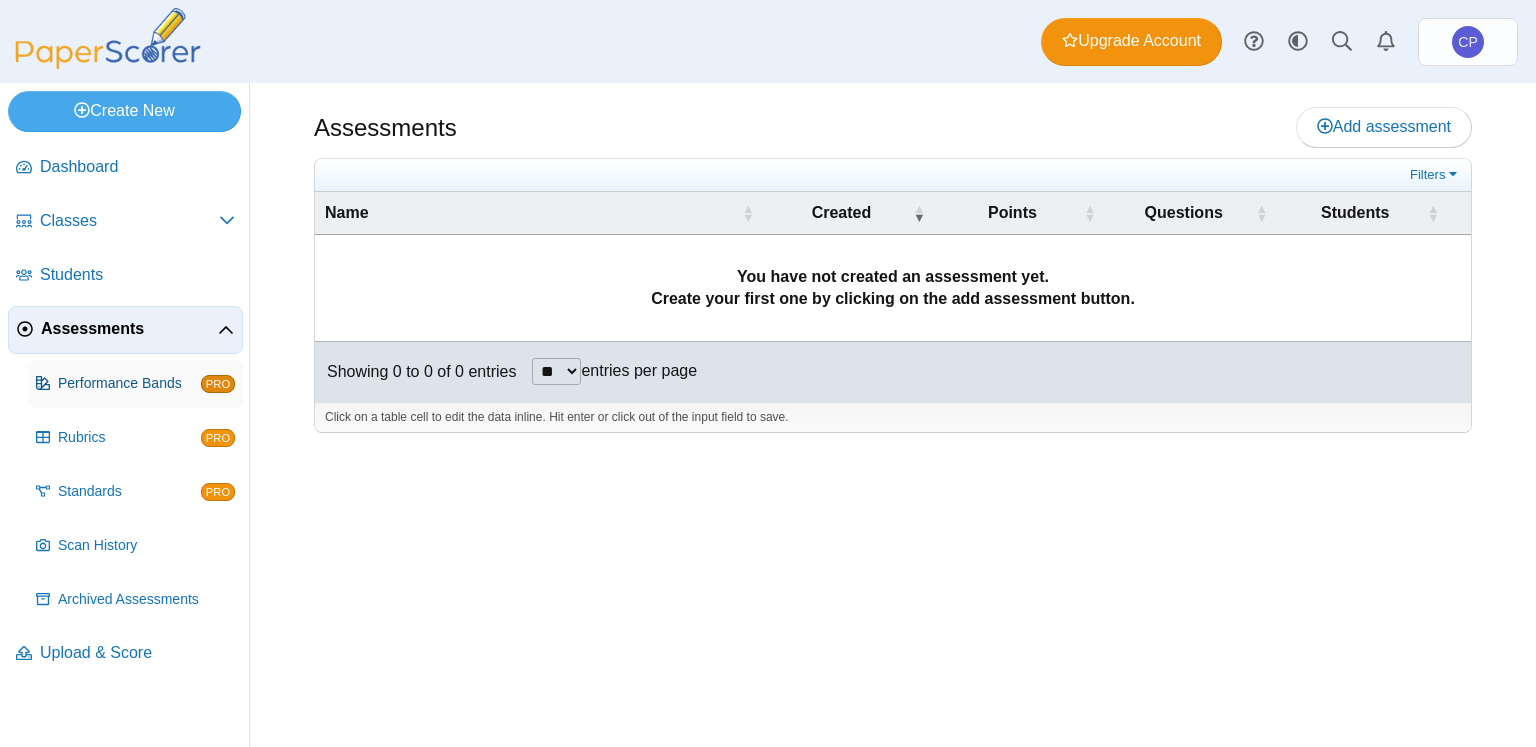 click on "Performance Bands
PRO" at bounding box center [135, 384] 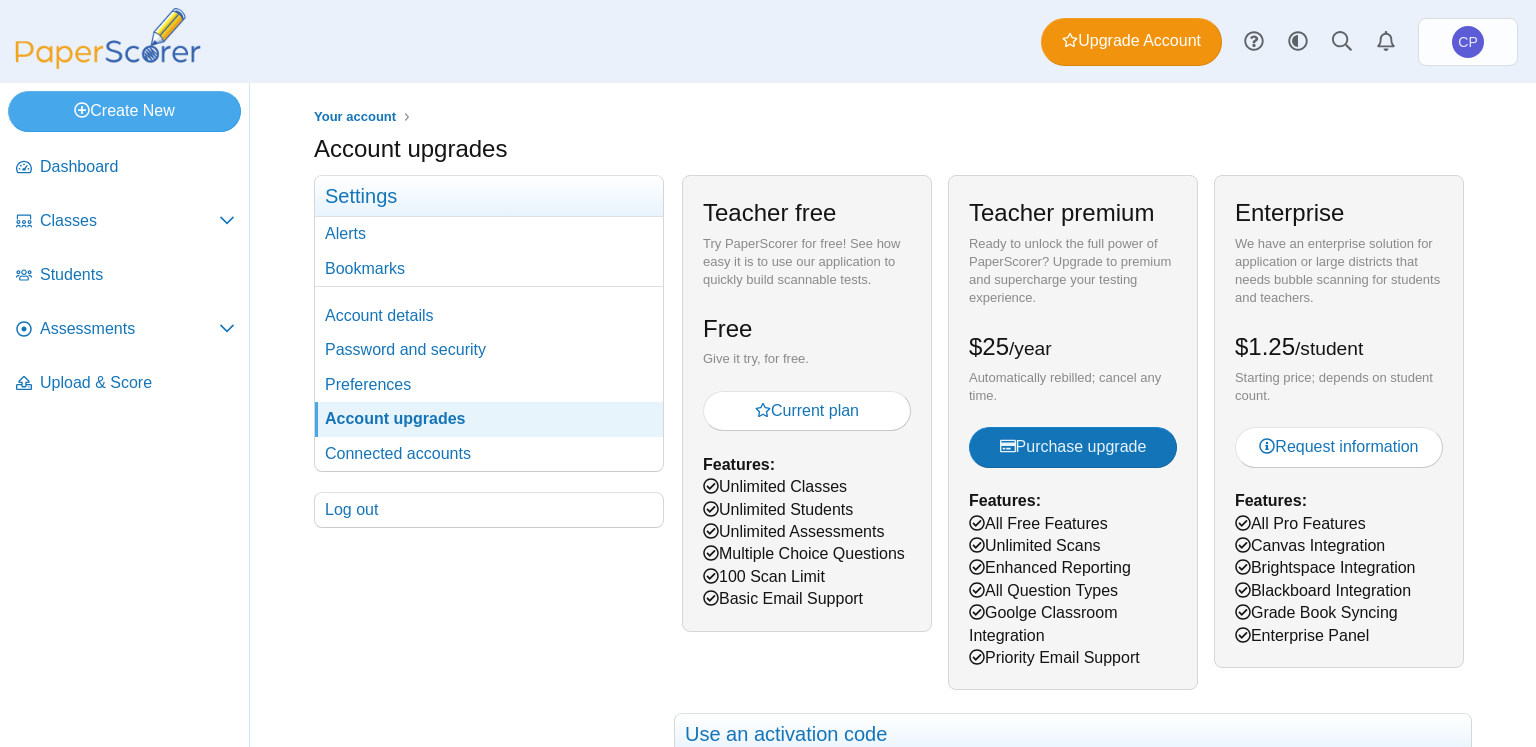 scroll, scrollTop: 0, scrollLeft: 0, axis: both 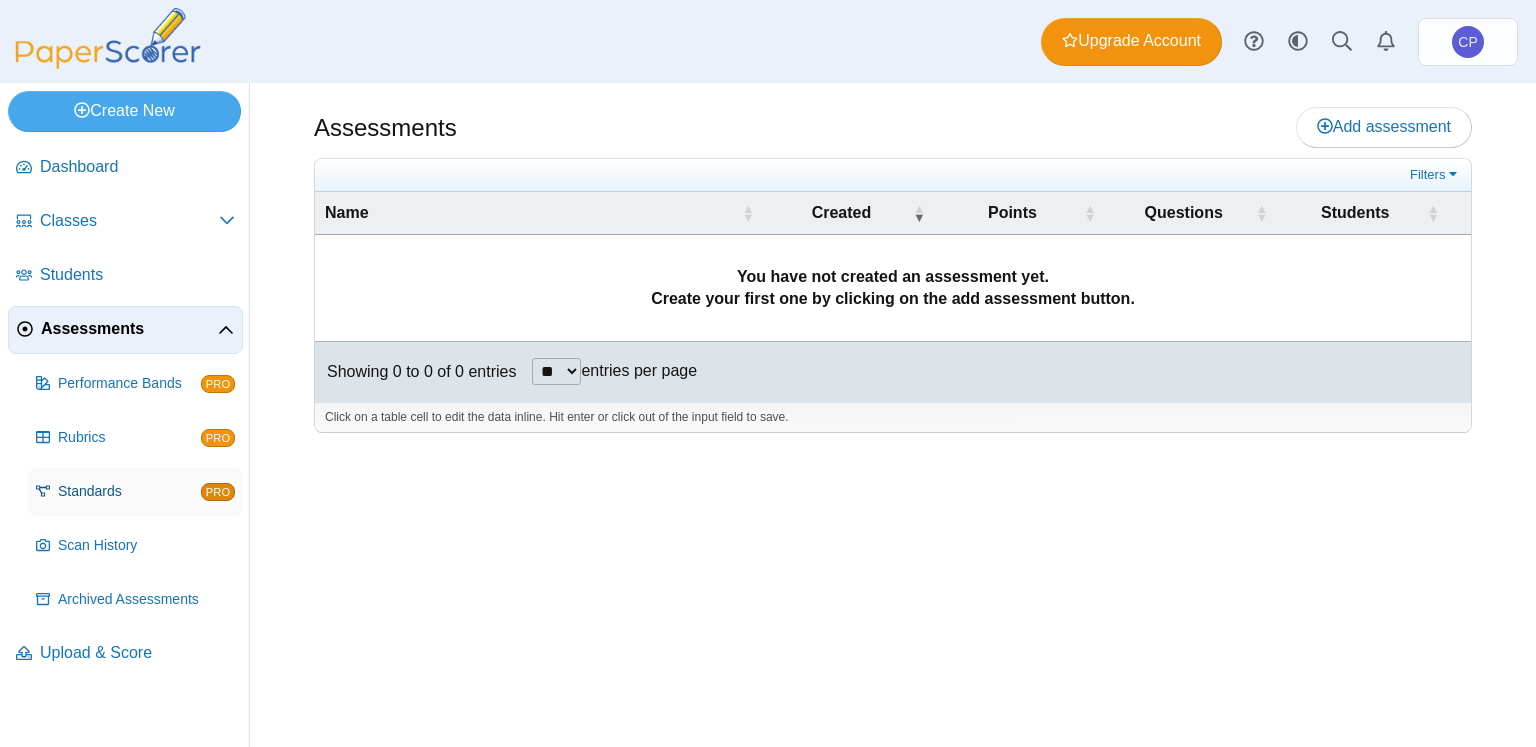 click on "Standards" at bounding box center (129, 492) 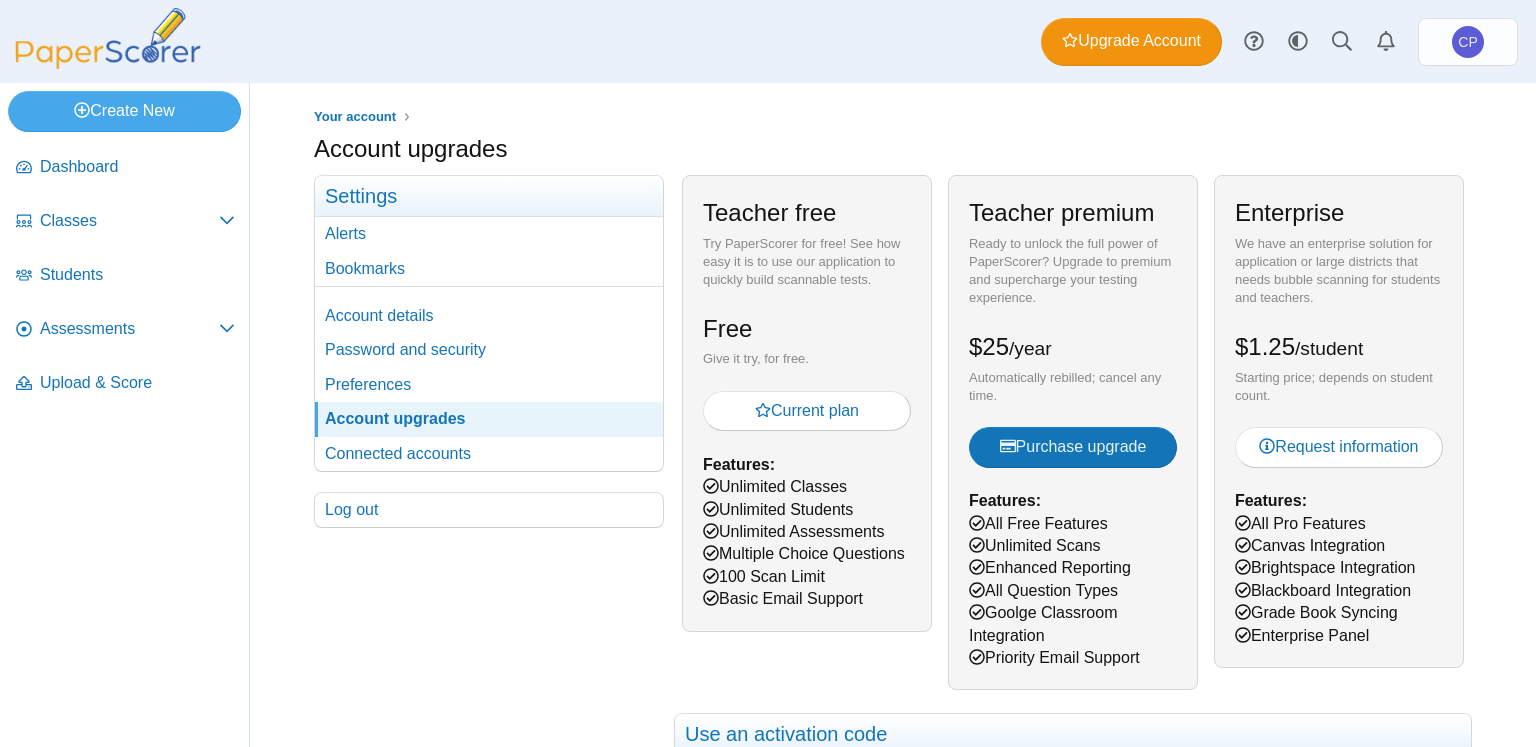 scroll, scrollTop: 0, scrollLeft: 0, axis: both 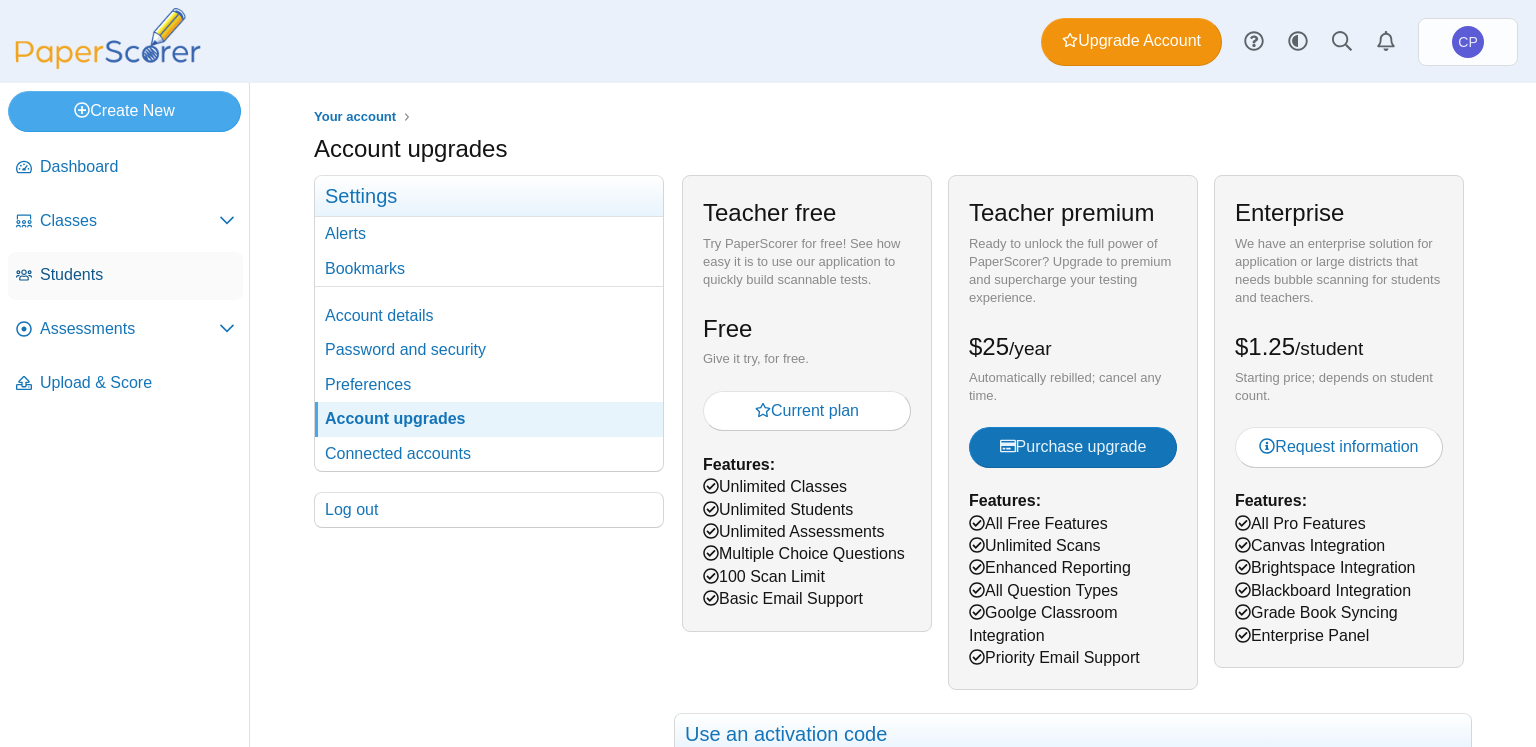 click on "Students" at bounding box center [137, 275] 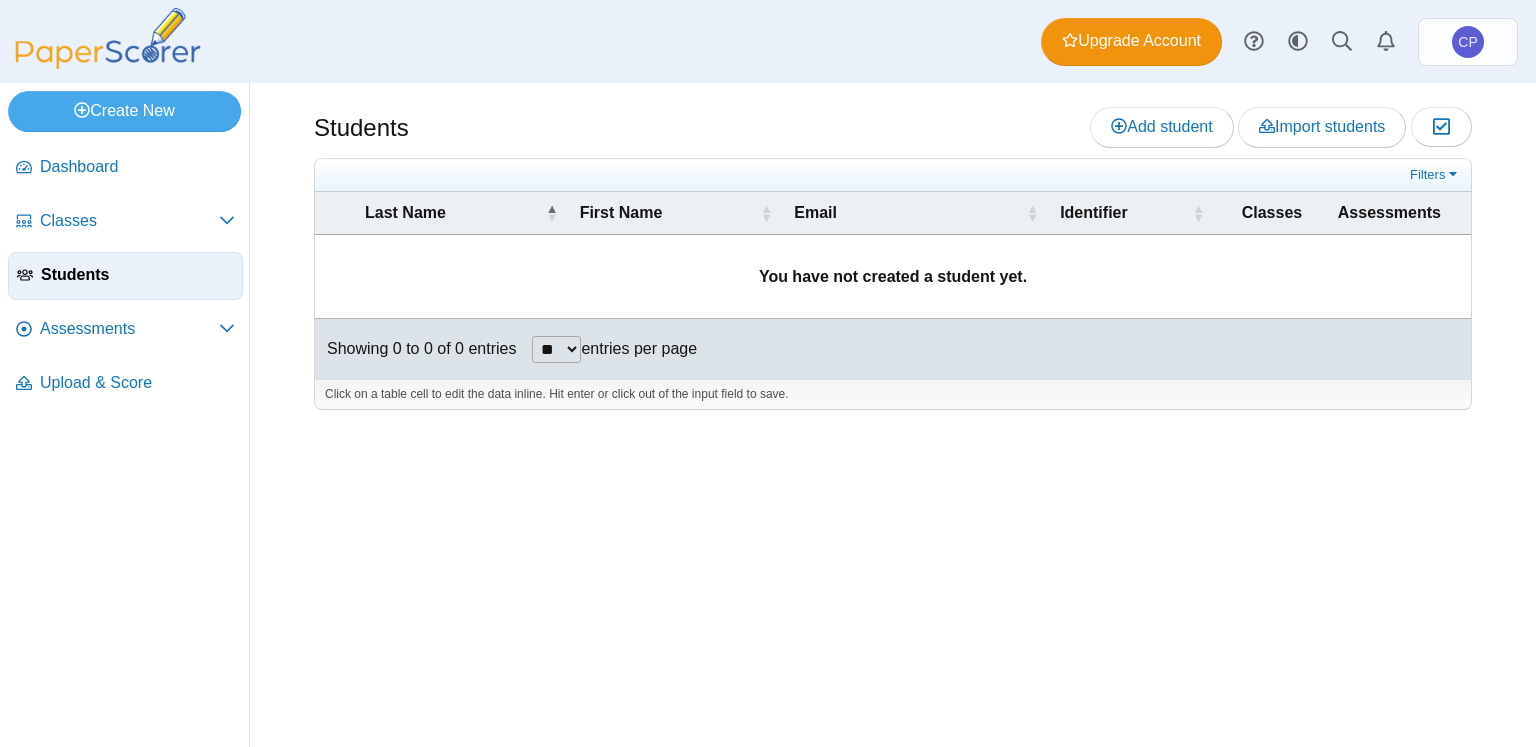 scroll, scrollTop: 0, scrollLeft: 0, axis: both 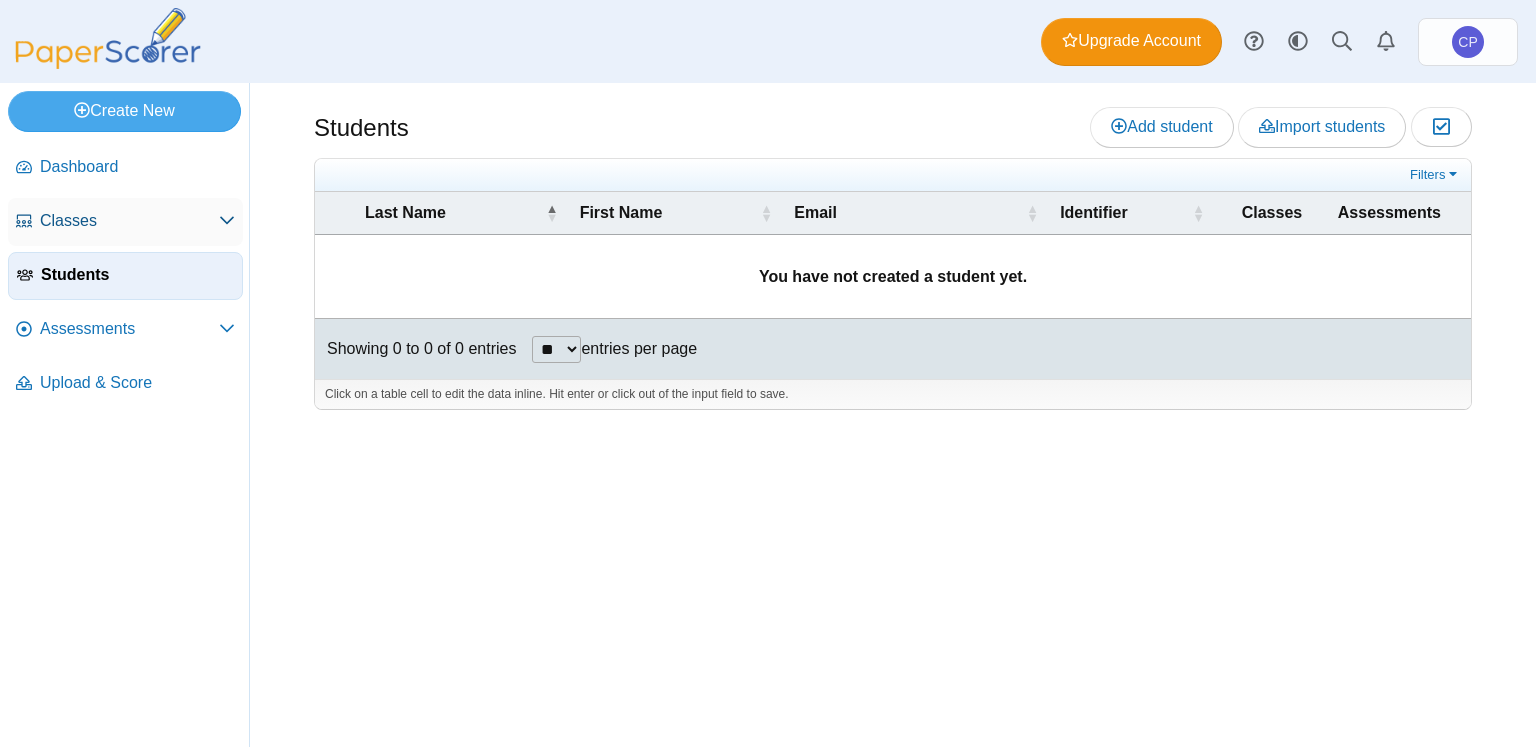 click on "Classes" at bounding box center [129, 221] 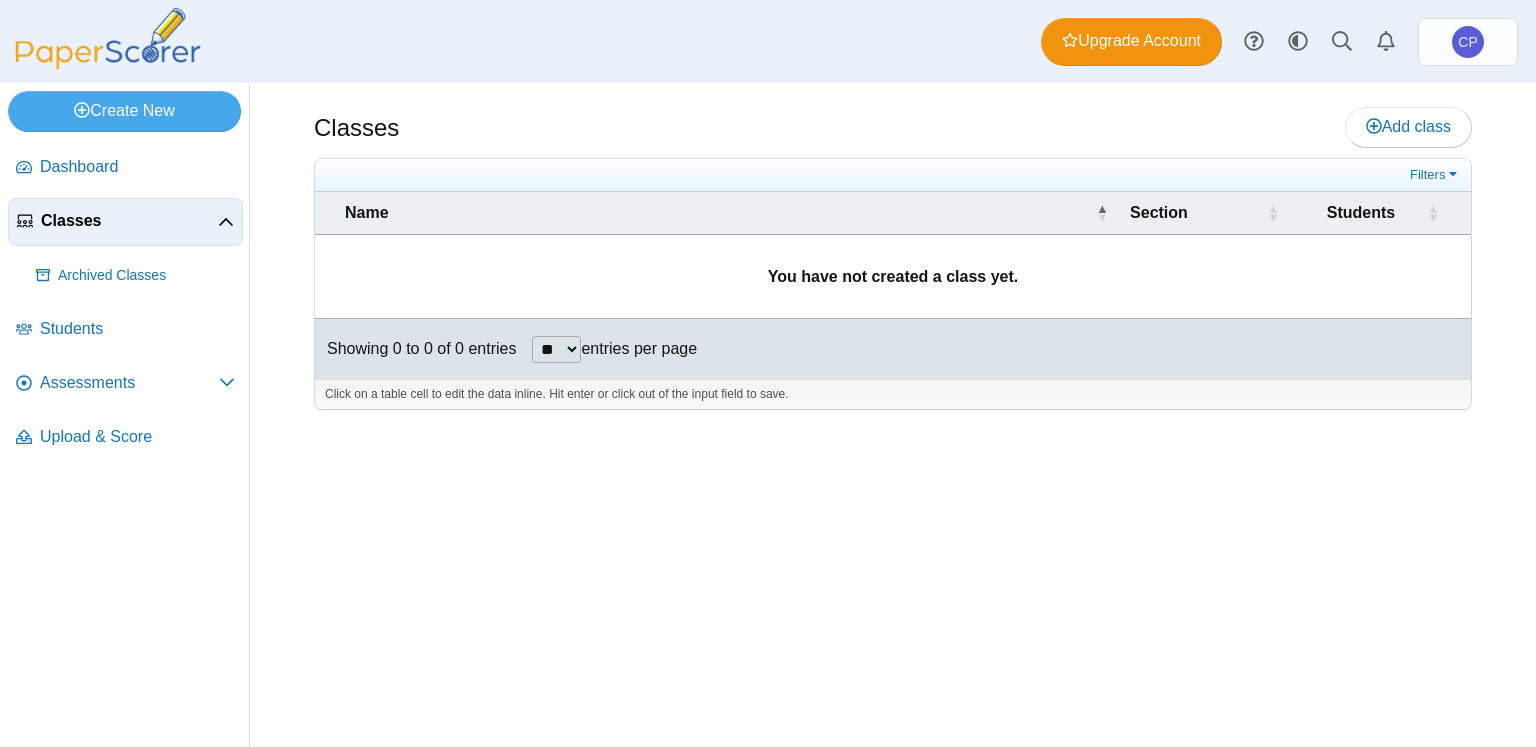 scroll, scrollTop: 0, scrollLeft: 0, axis: both 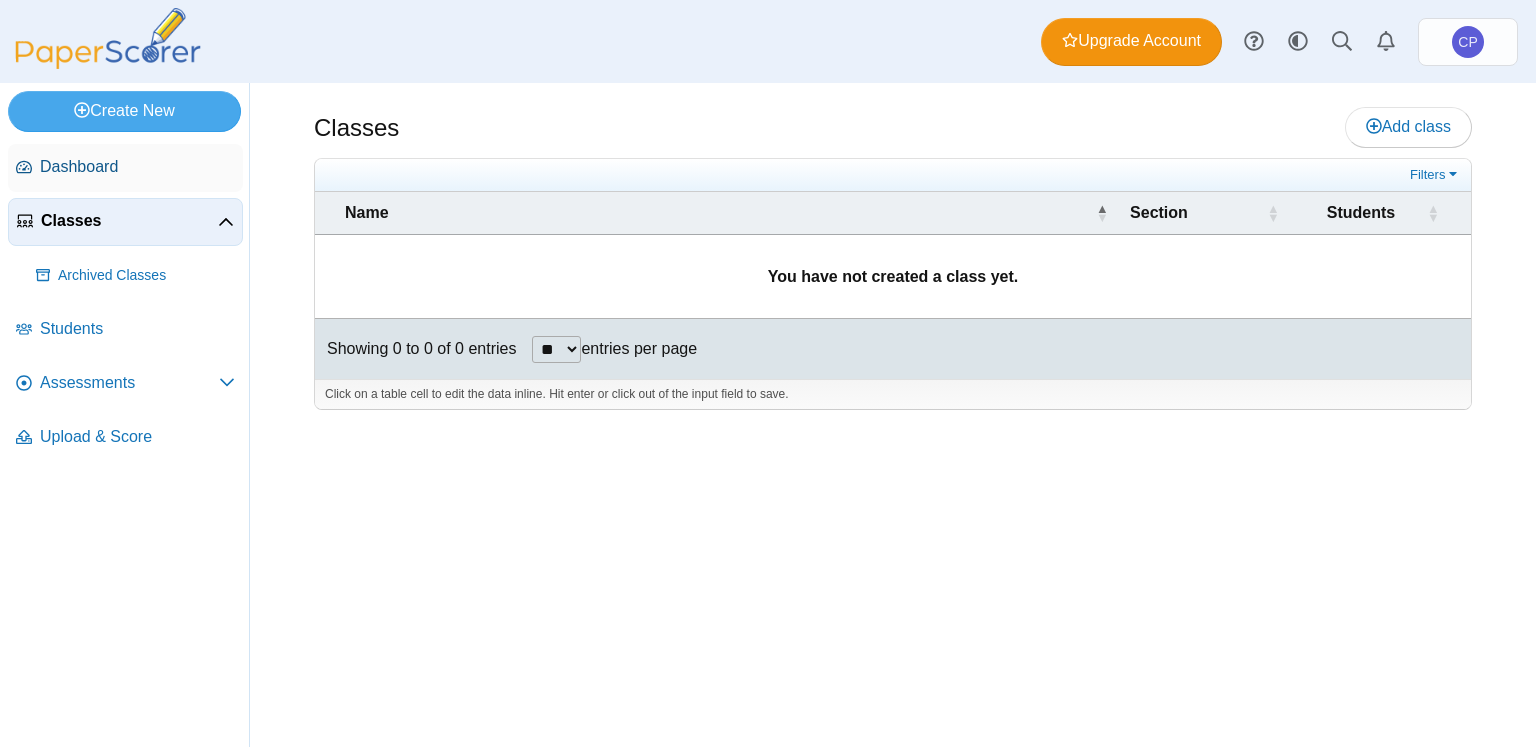 click on "Dashboard" at bounding box center (137, 167) 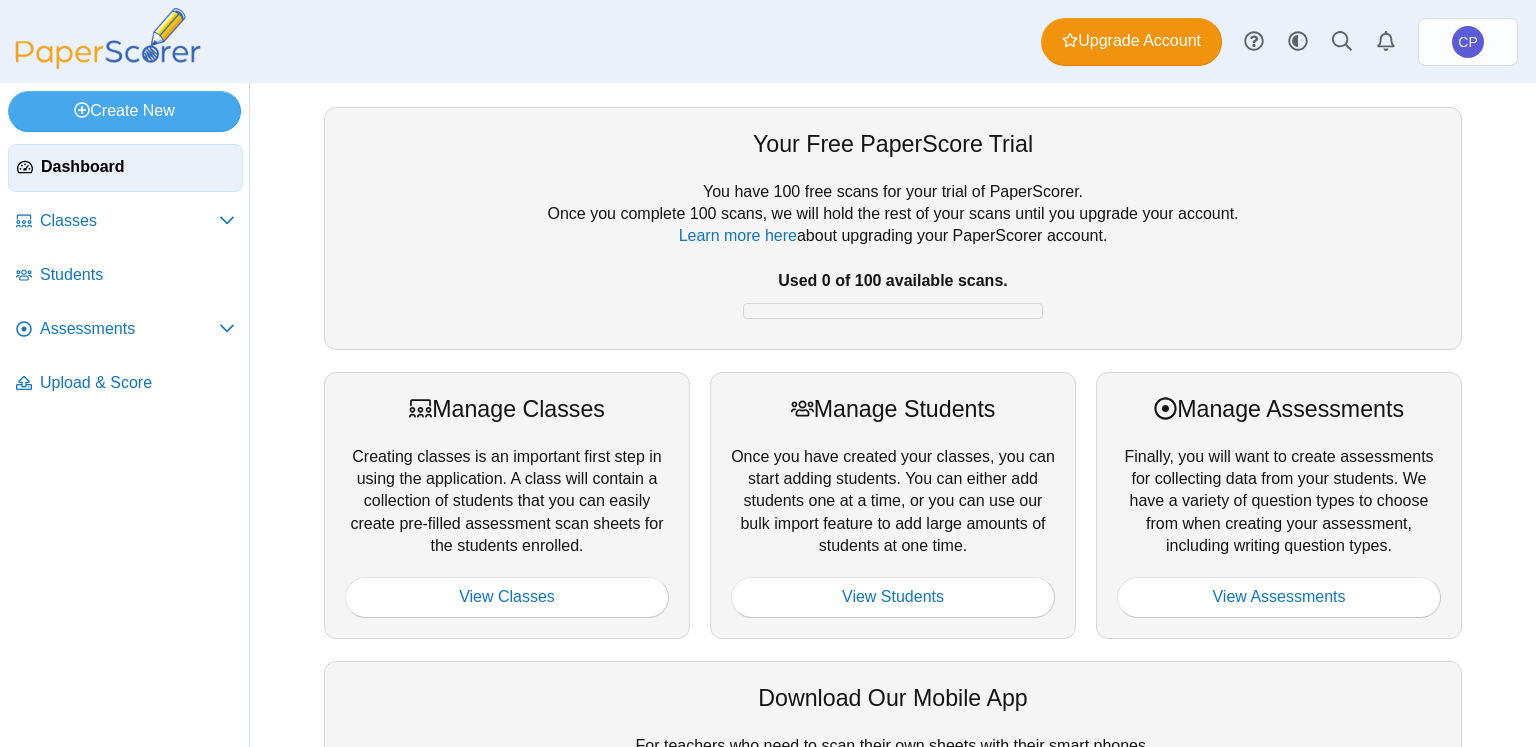 scroll, scrollTop: 0, scrollLeft: 0, axis: both 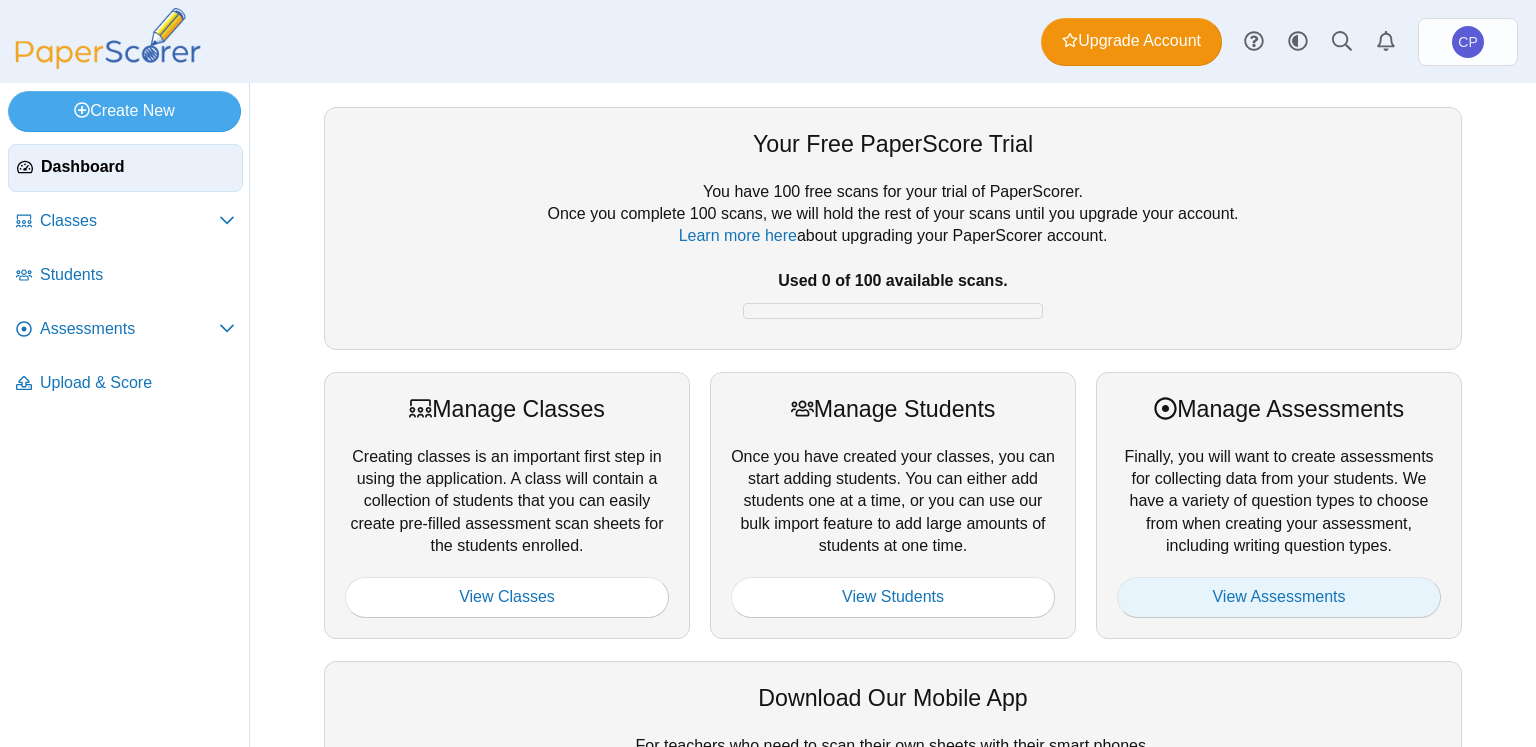 click on "View Assessments" at bounding box center (1279, 597) 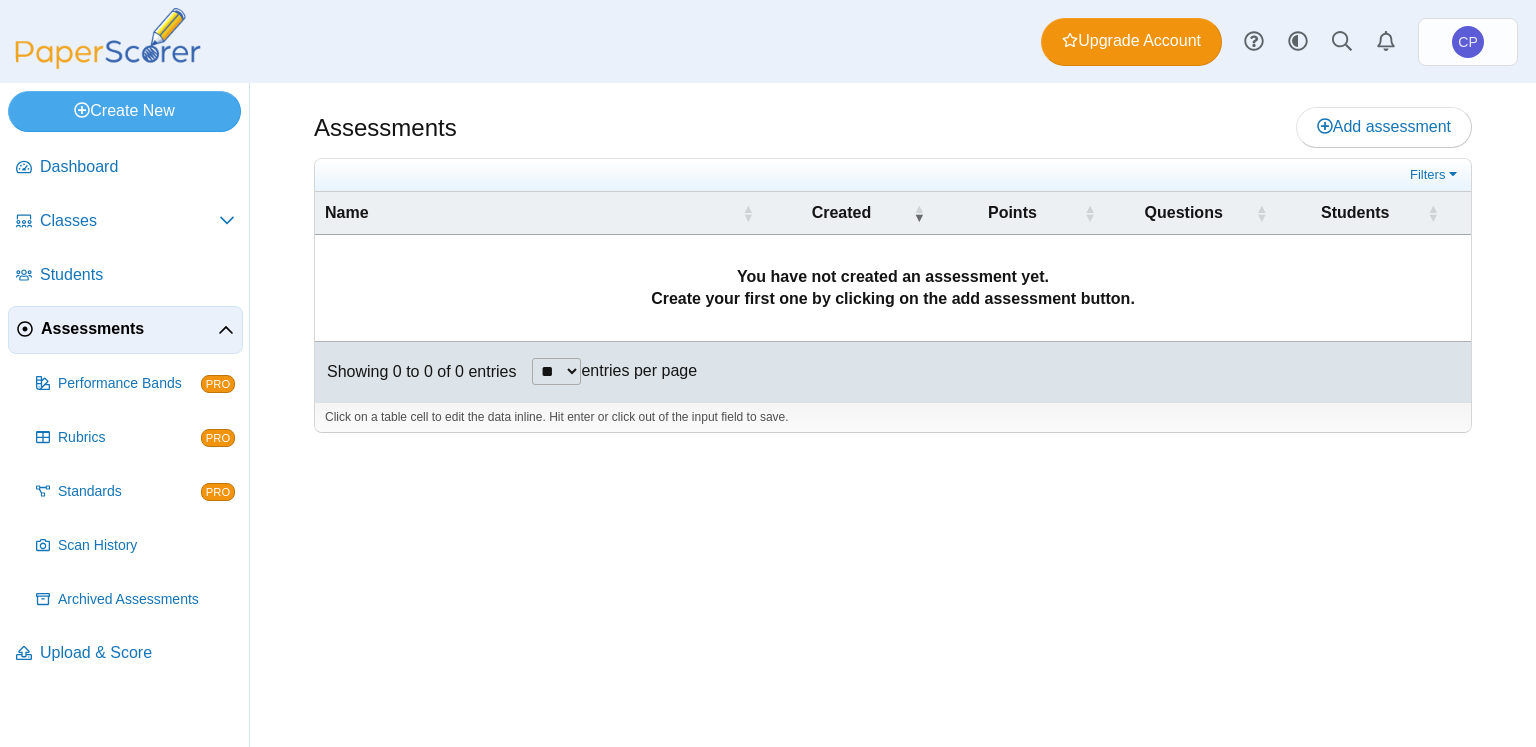 scroll, scrollTop: 0, scrollLeft: 0, axis: both 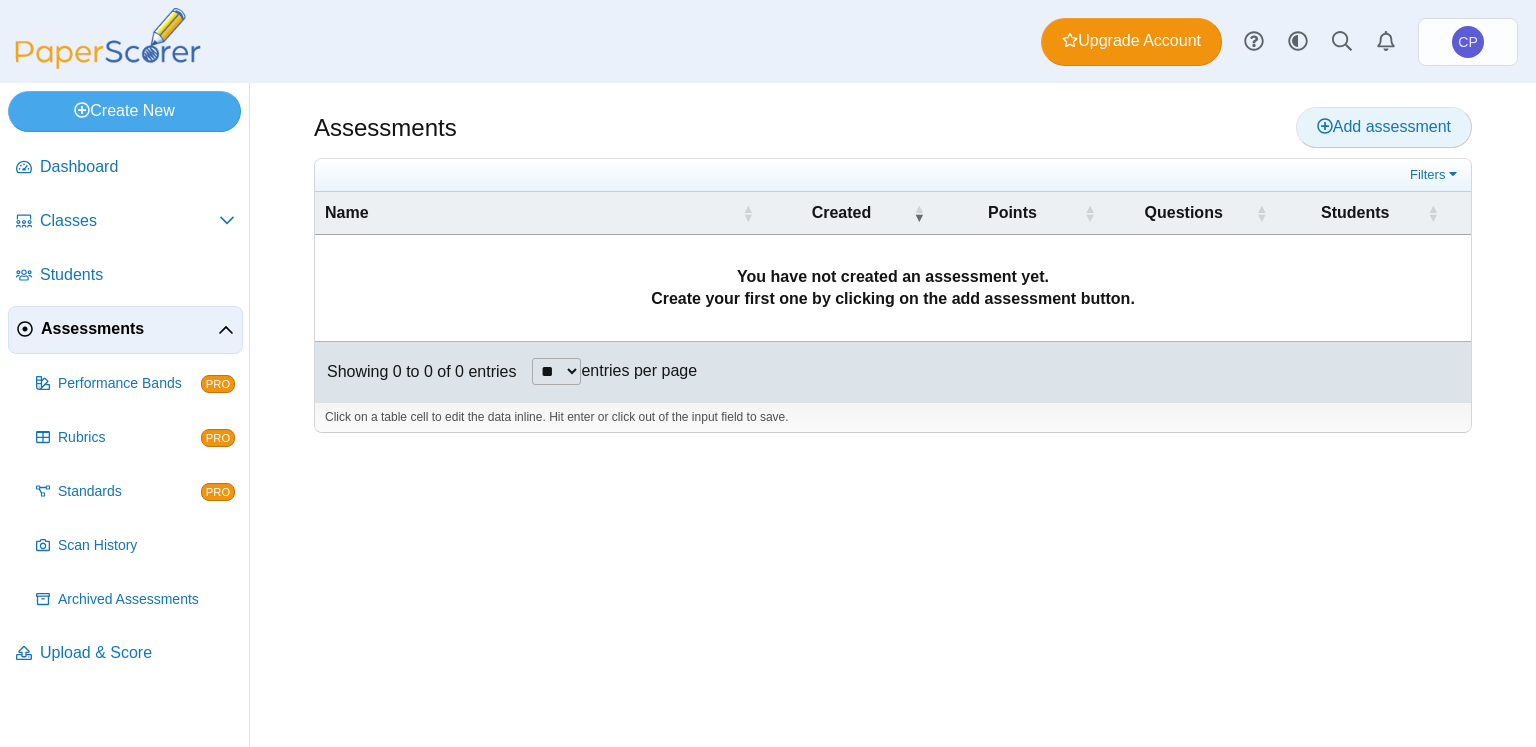 click on "Add assessment" at bounding box center [1384, 126] 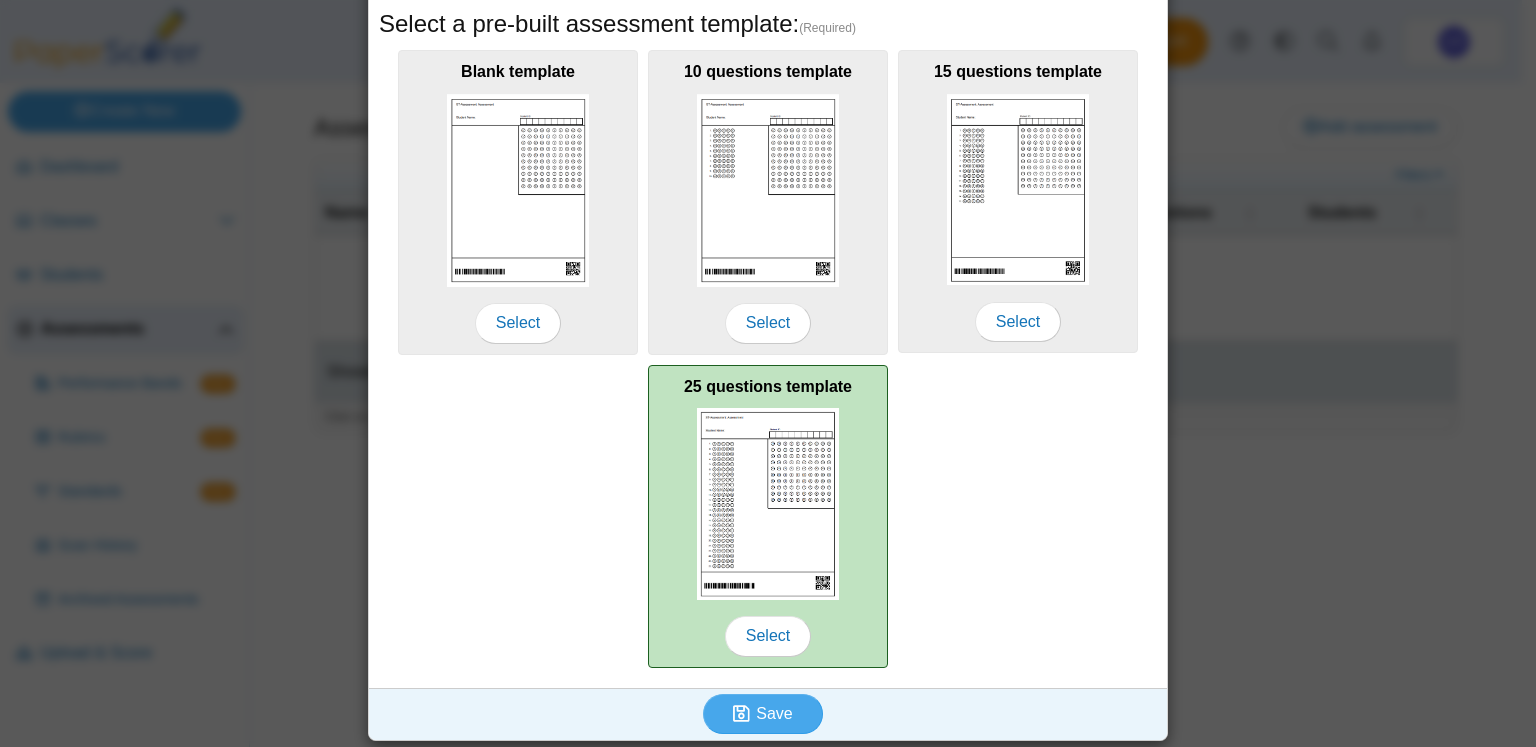 scroll, scrollTop: 0, scrollLeft: 0, axis: both 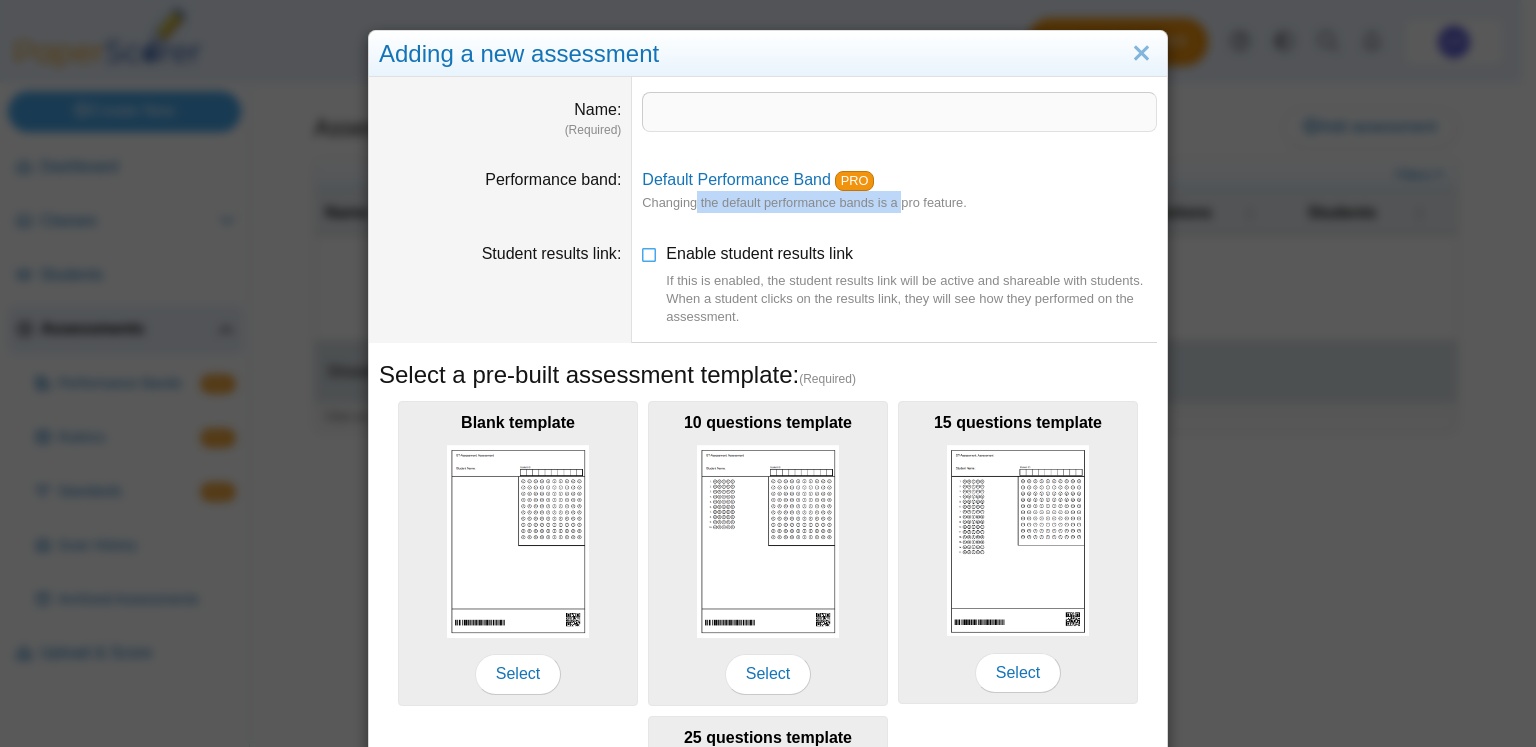drag, startPoint x: 690, startPoint y: 209, endPoint x: 897, endPoint y: 206, distance: 207.02174 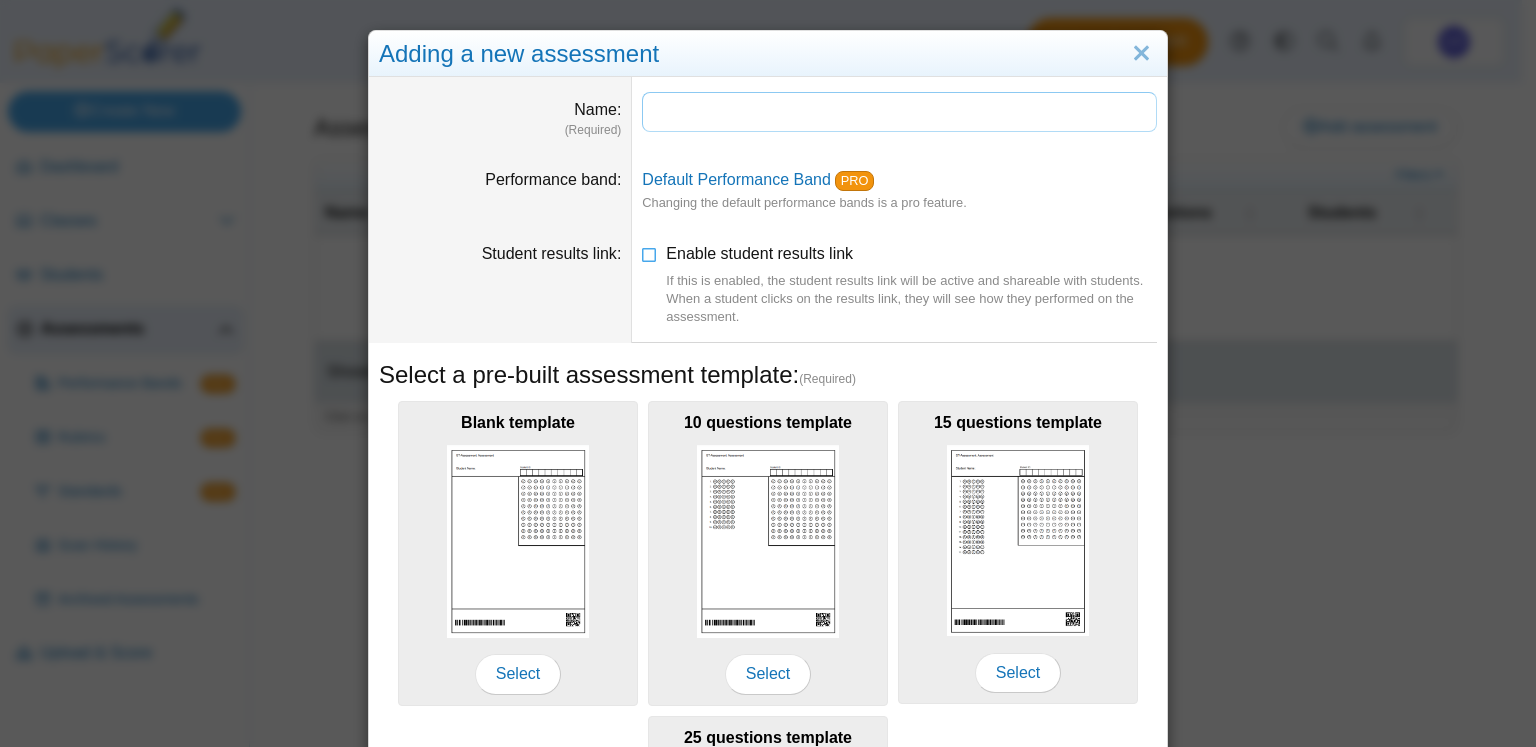 click on "Name" at bounding box center (899, 112) 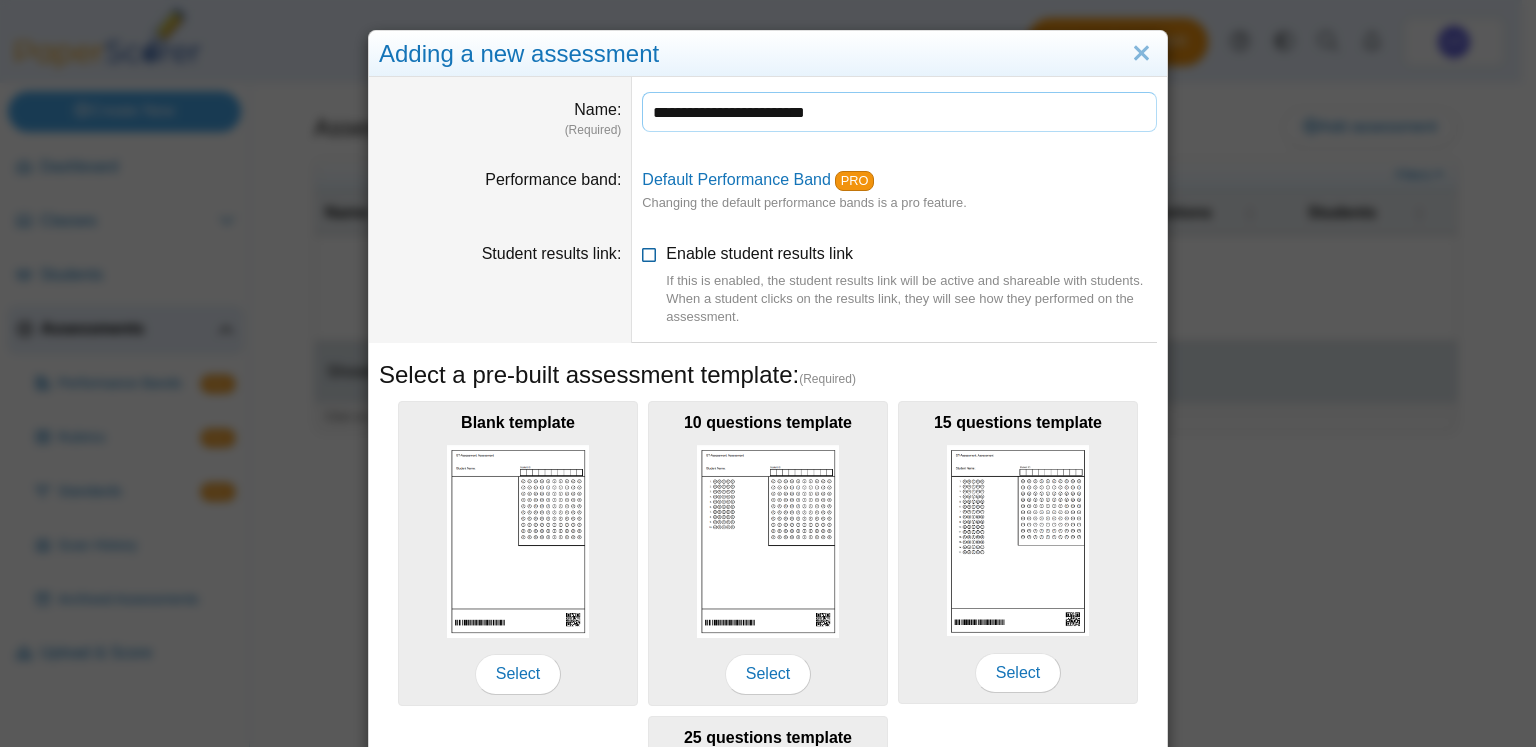 type on "**********" 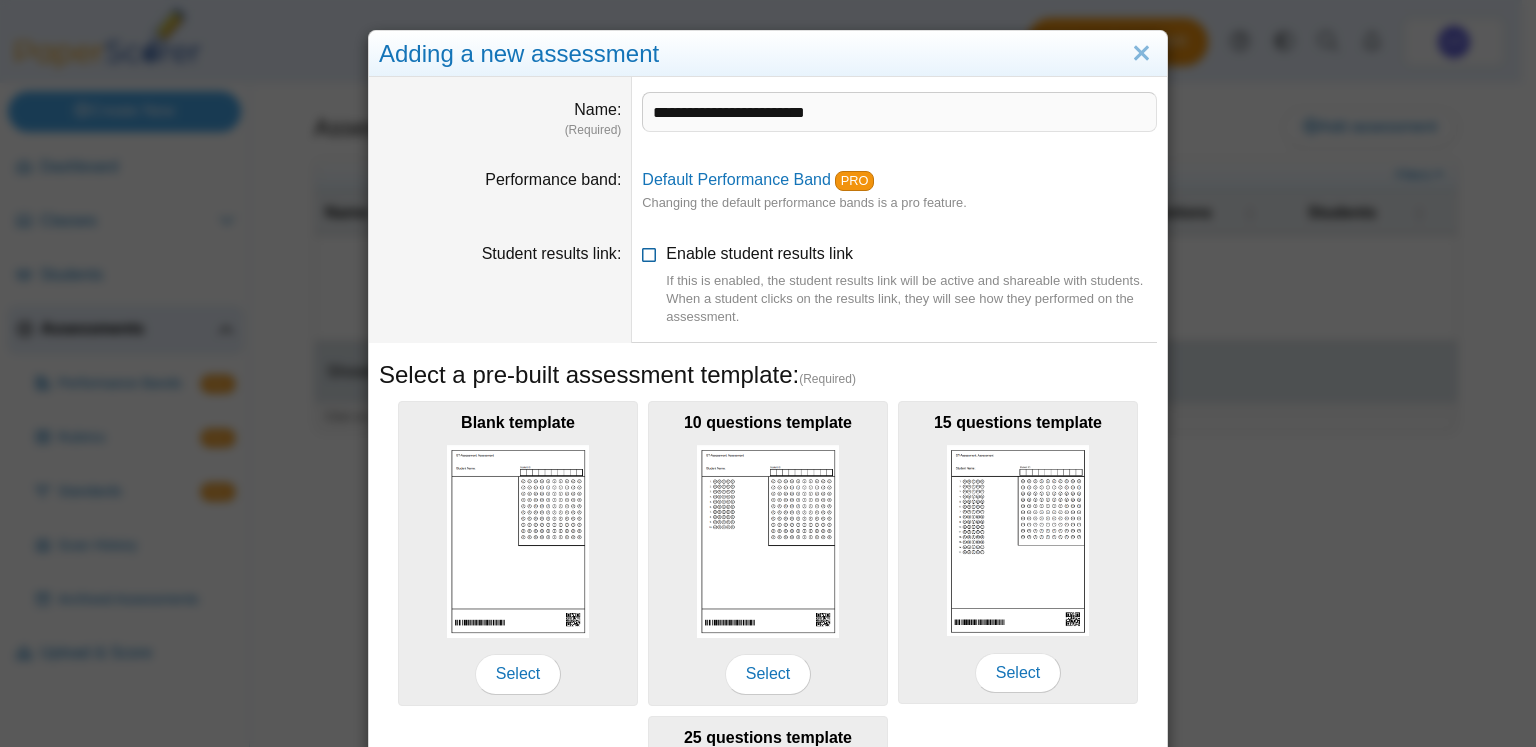 click at bounding box center [650, 250] 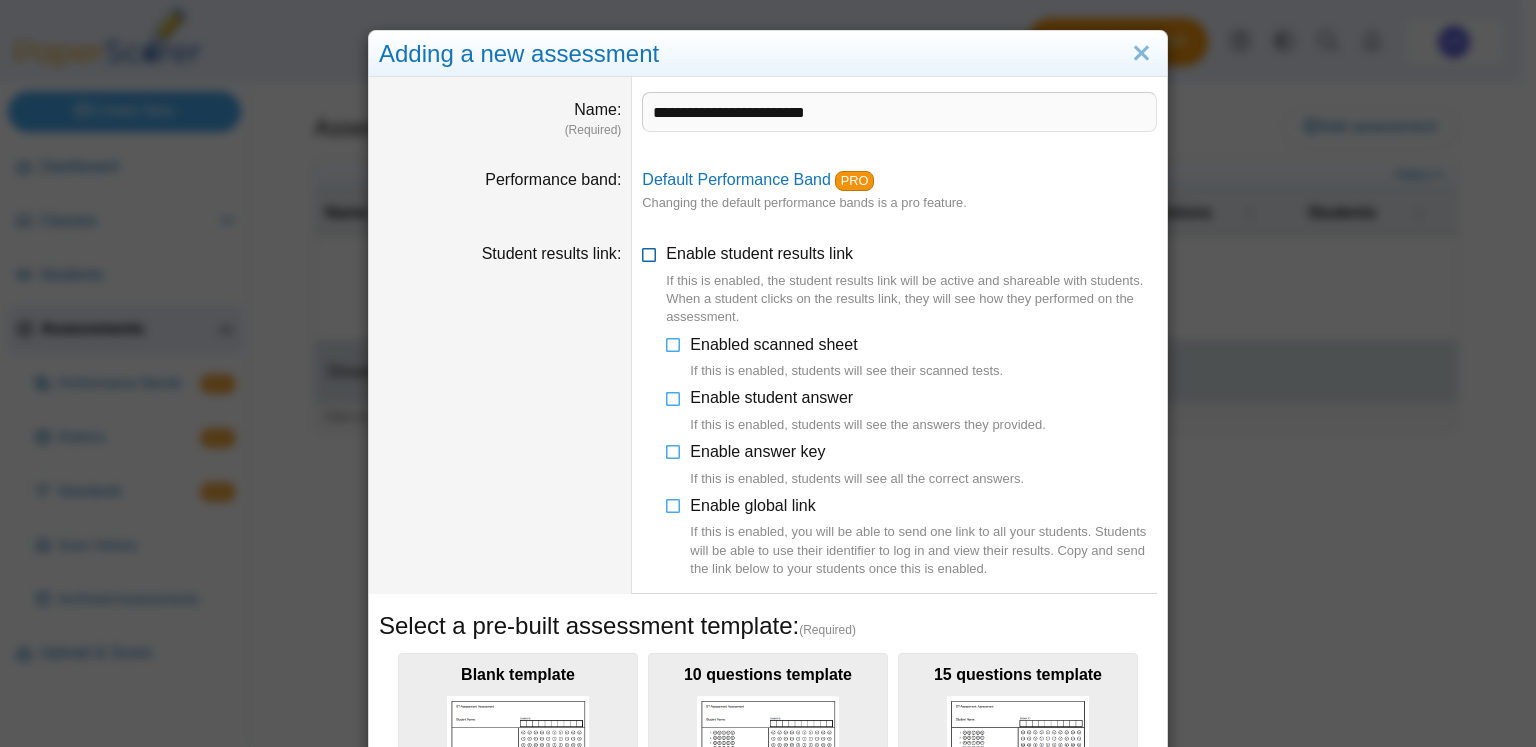click at bounding box center [650, 250] 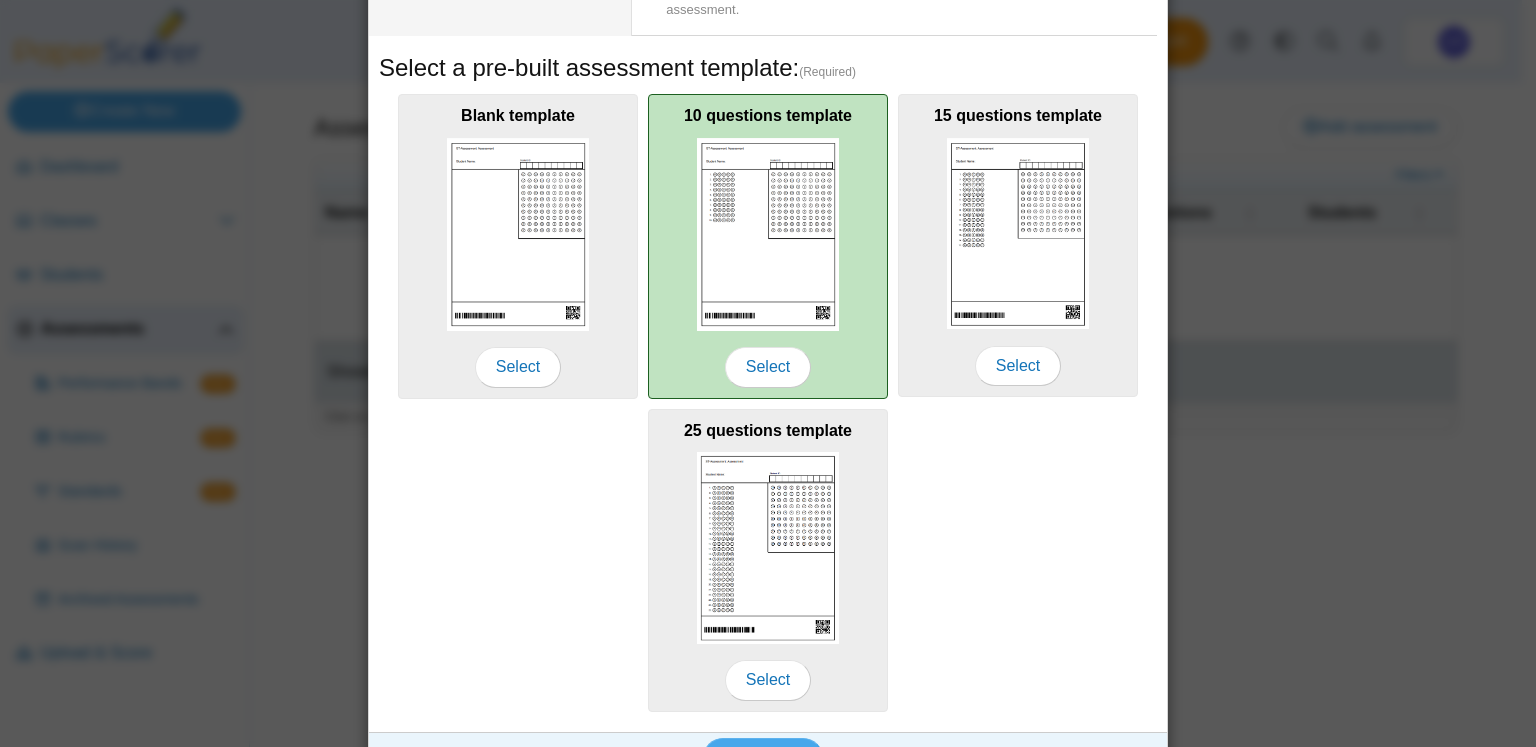 scroll, scrollTop: 351, scrollLeft: 0, axis: vertical 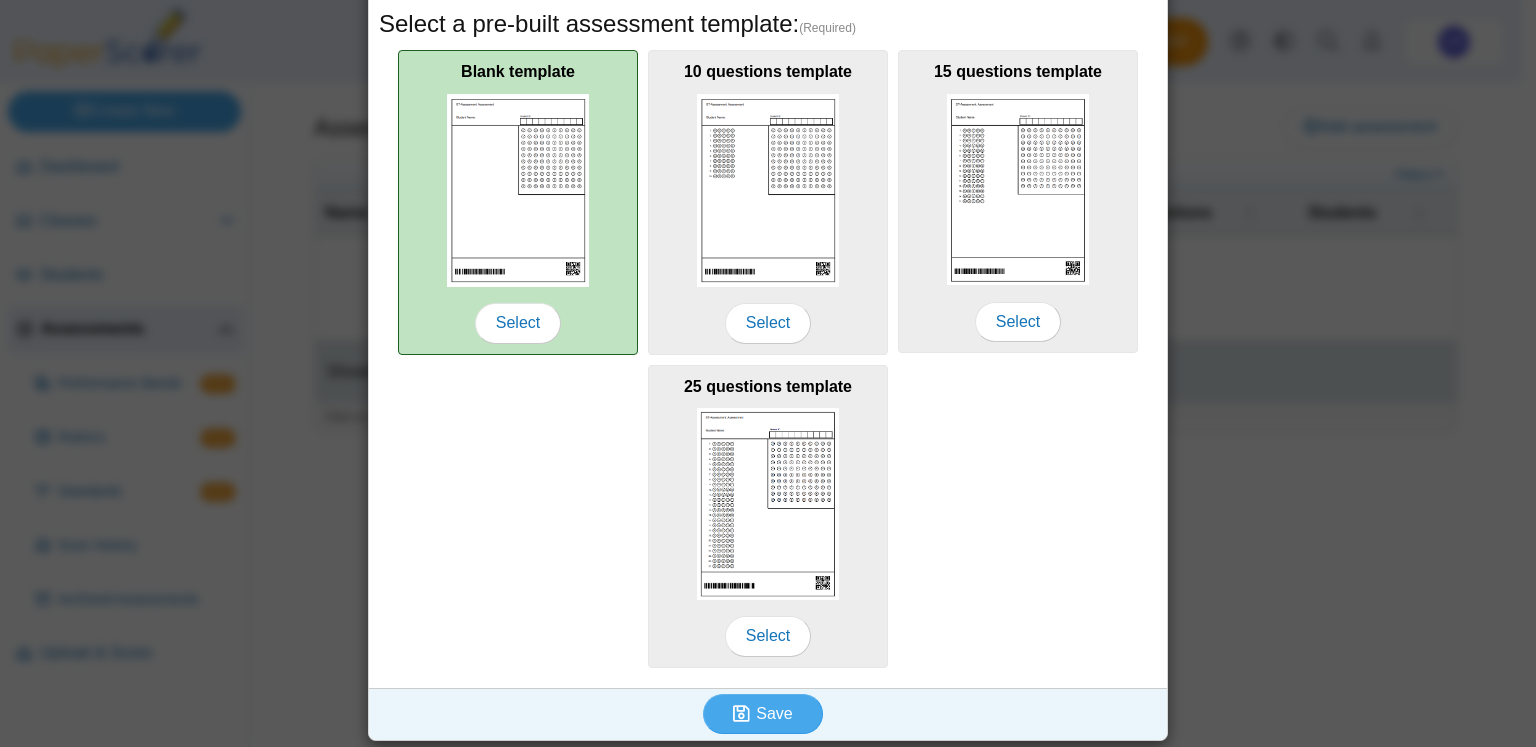 click at bounding box center [518, 190] 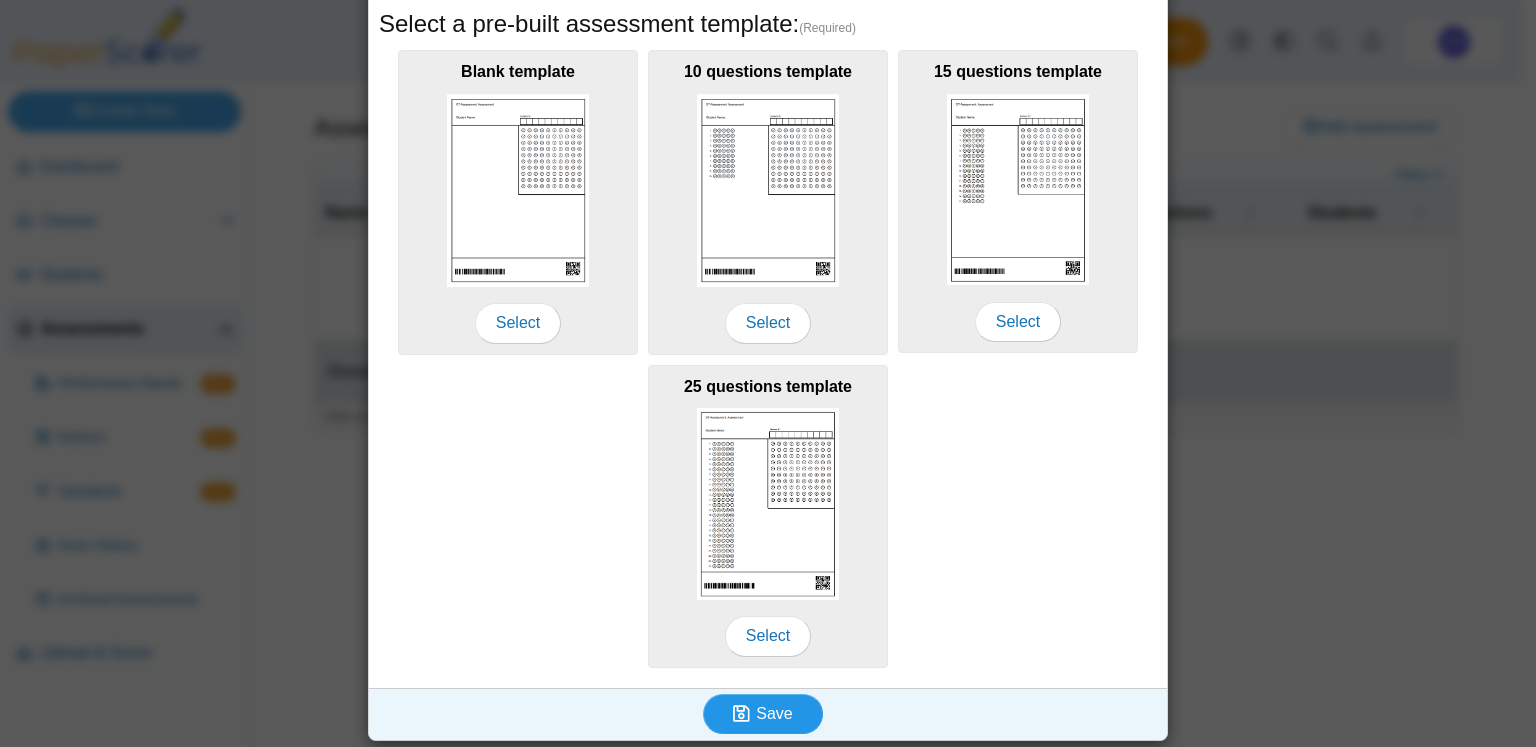 click on "Save" at bounding box center [763, 714] 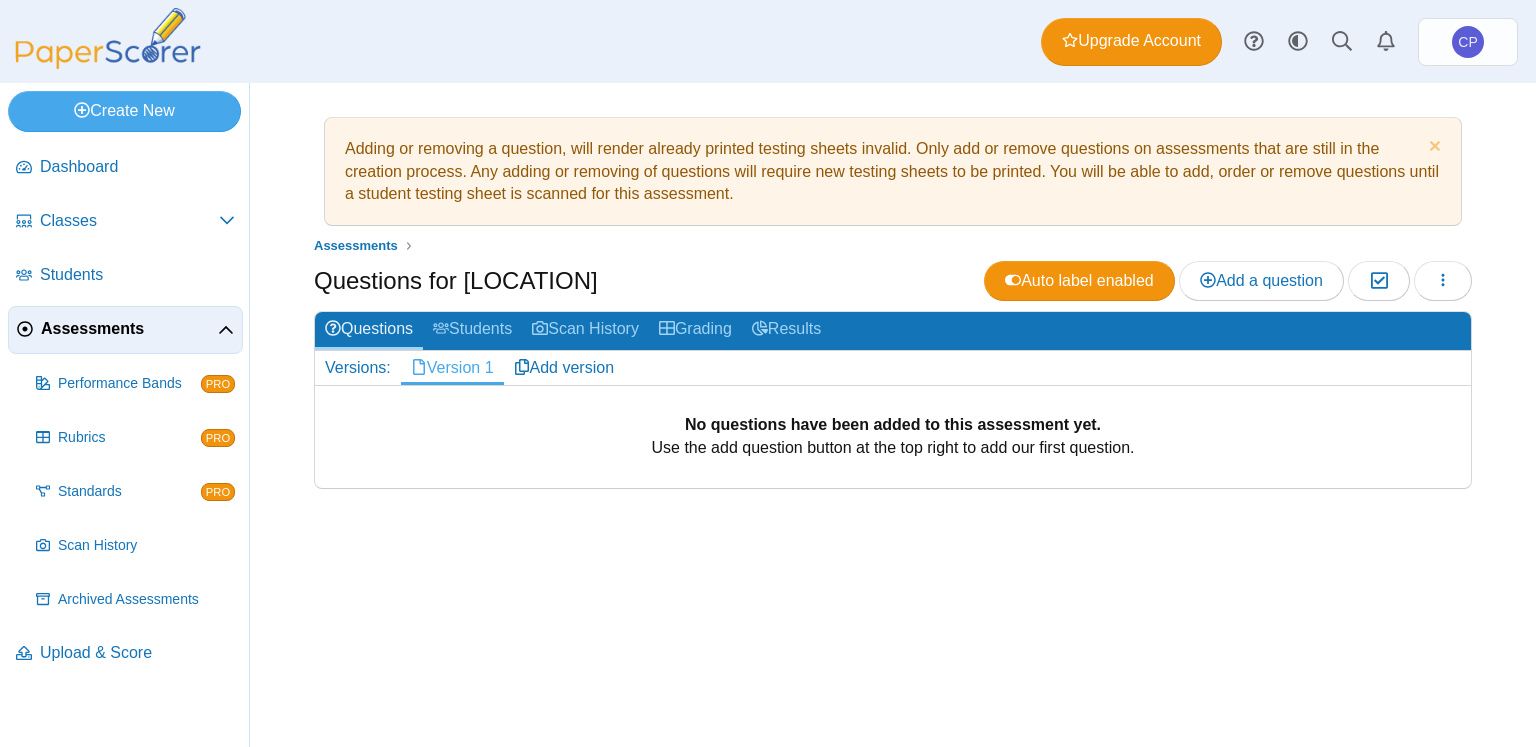 scroll, scrollTop: 0, scrollLeft: 0, axis: both 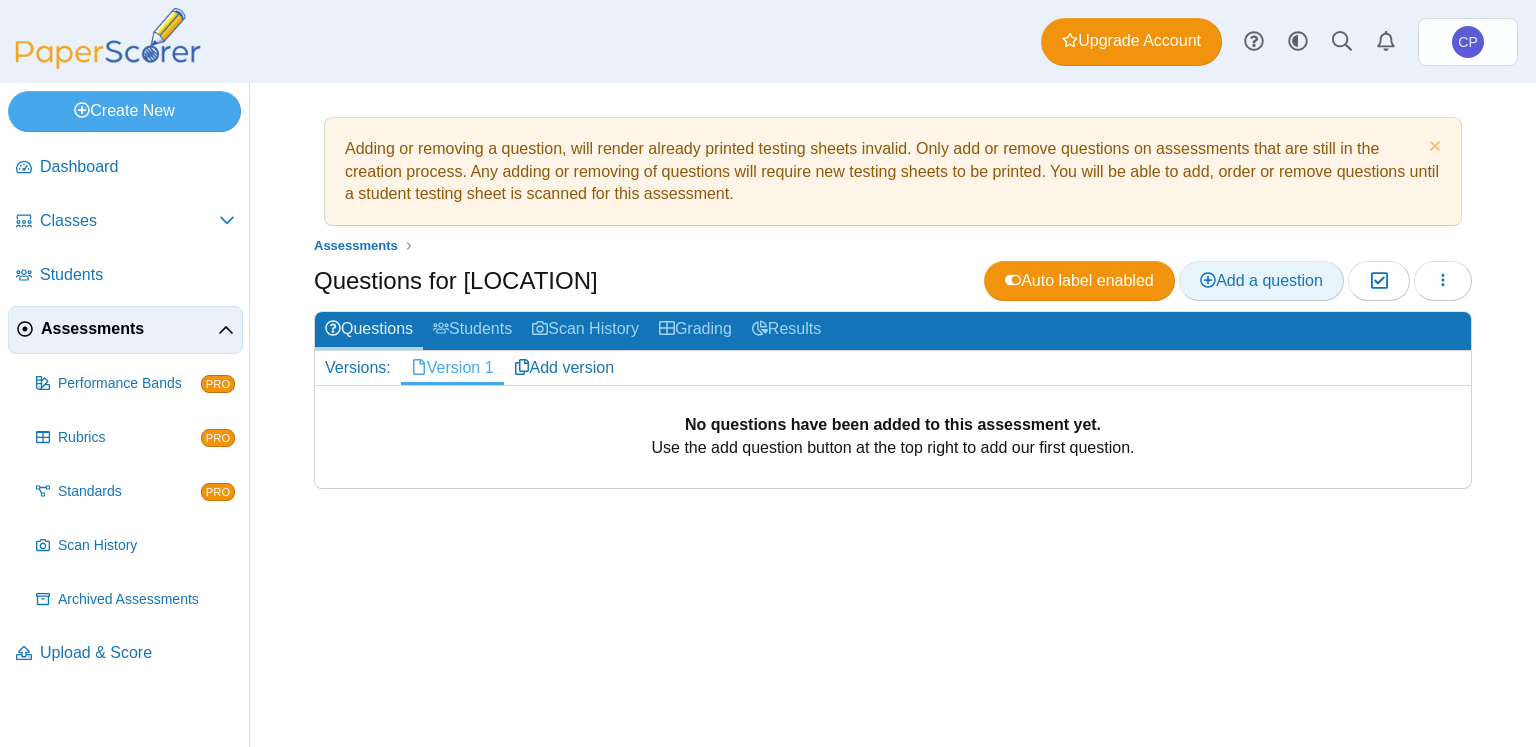 click on "Add a question" at bounding box center (1261, 280) 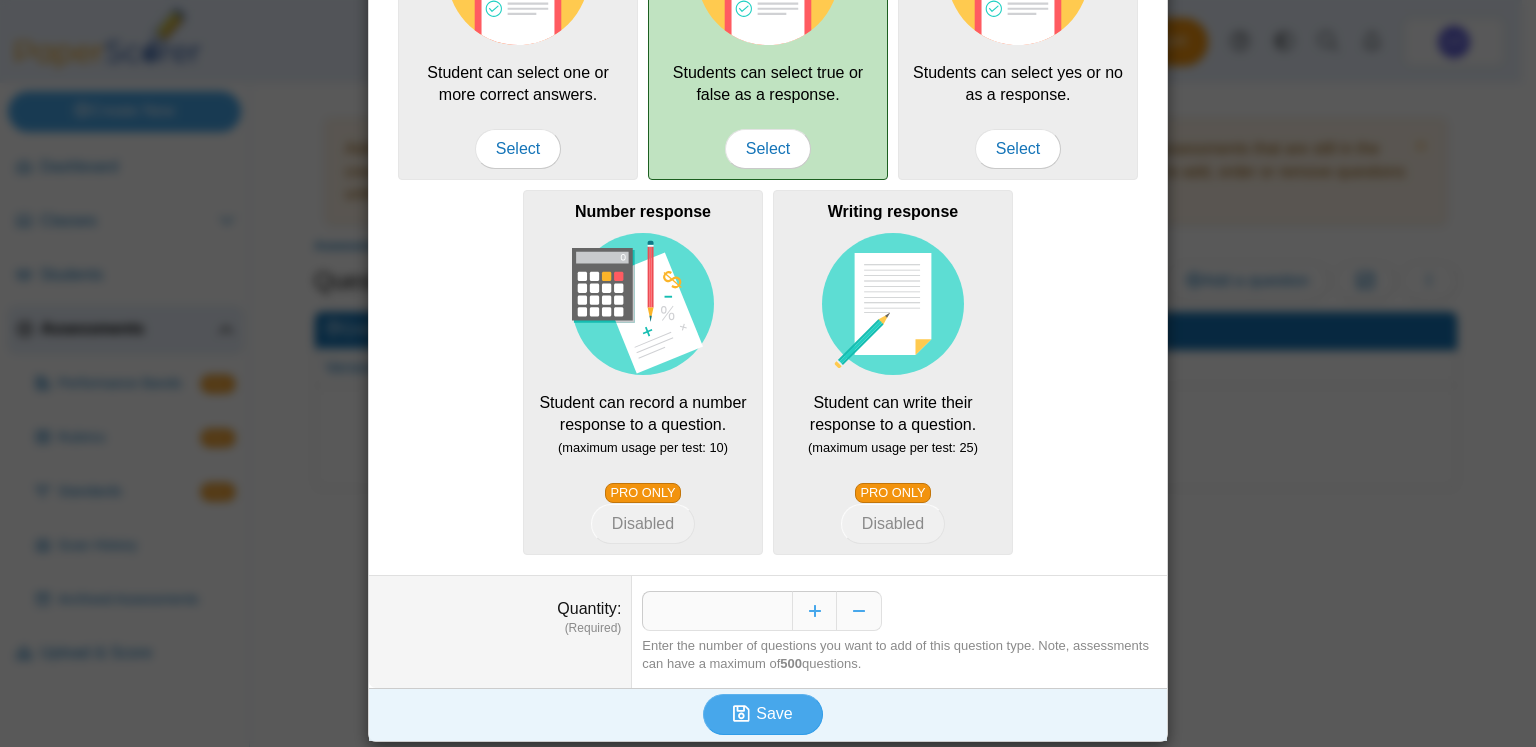 scroll, scrollTop: 179, scrollLeft: 0, axis: vertical 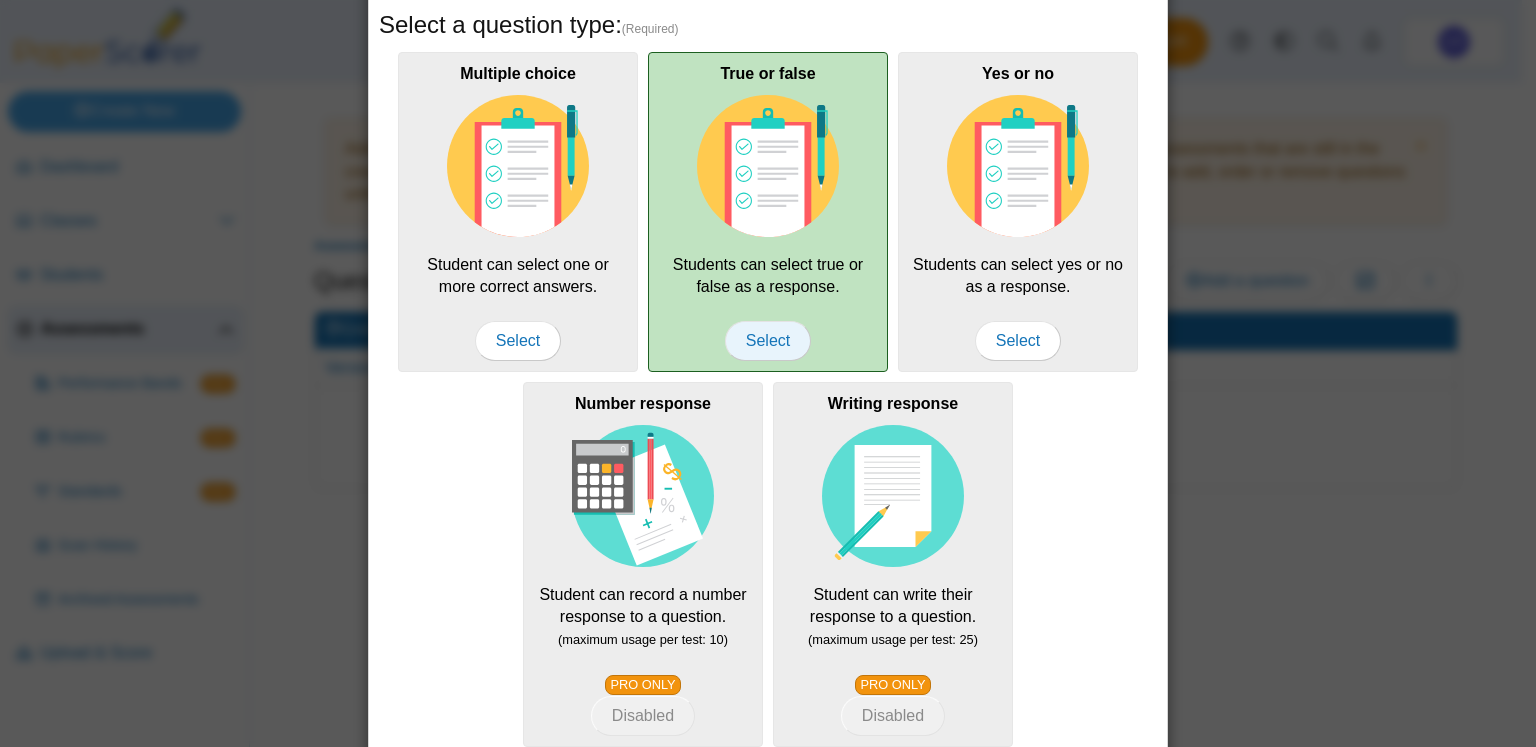 click on "Select" at bounding box center (768, 341) 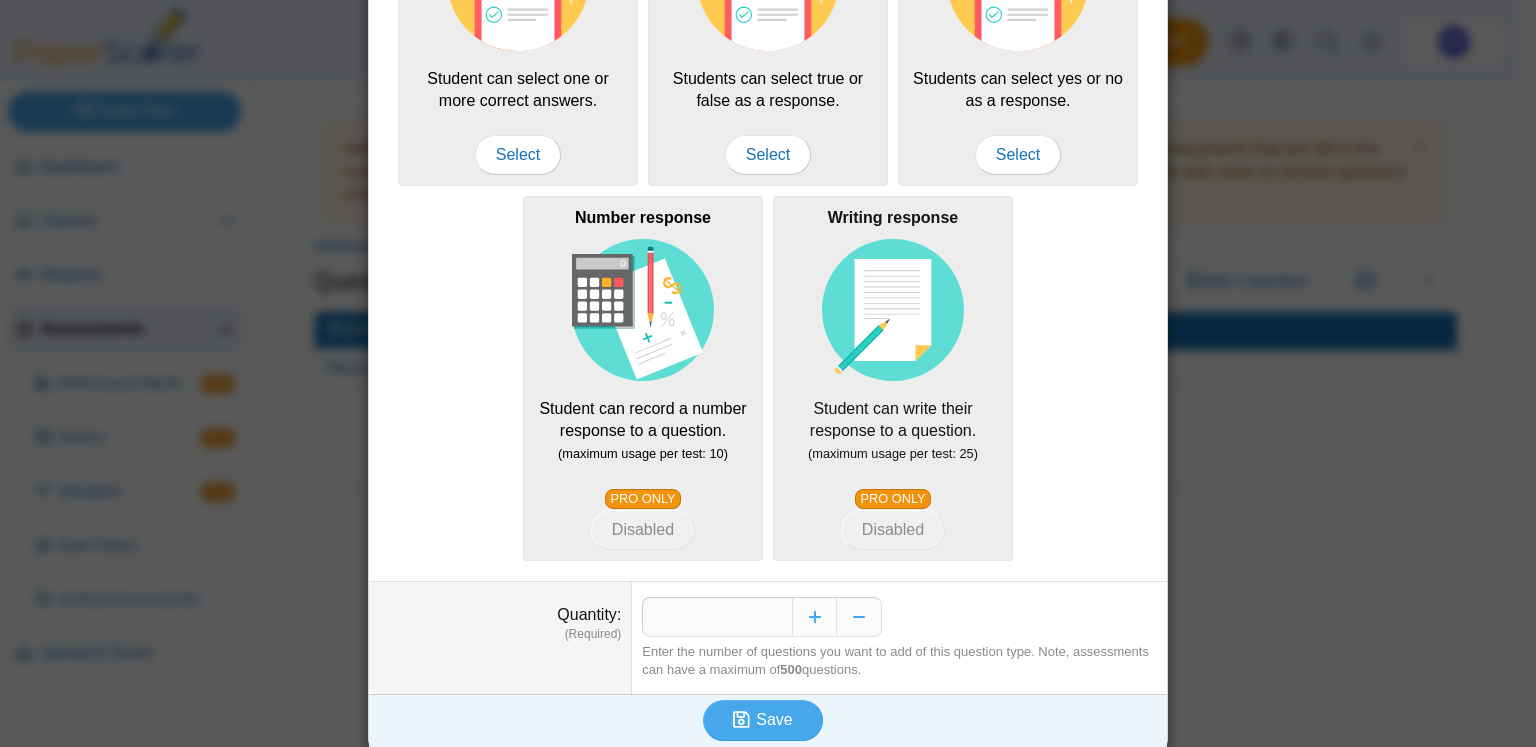 scroll, scrollTop: 371, scrollLeft: 0, axis: vertical 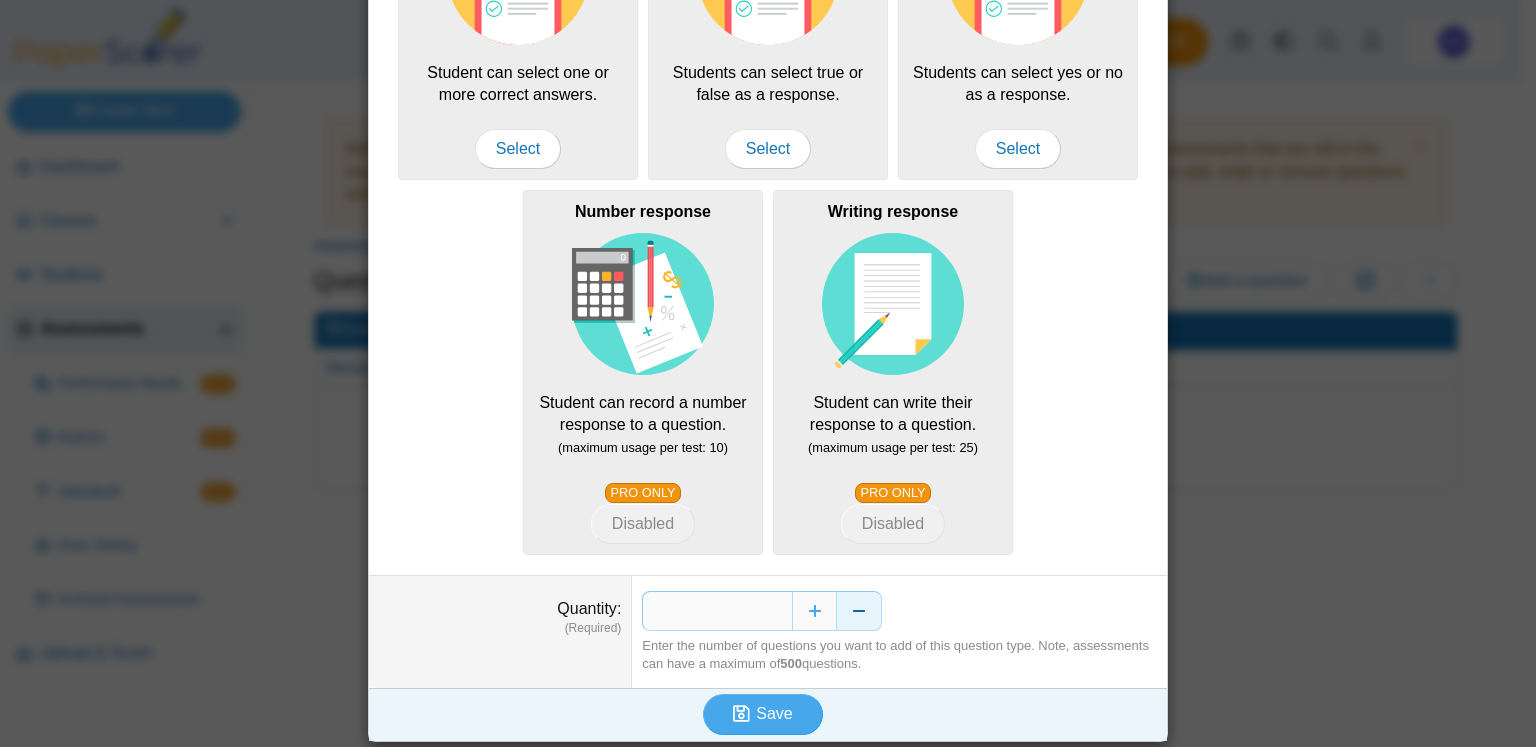 click at bounding box center [859, 611] 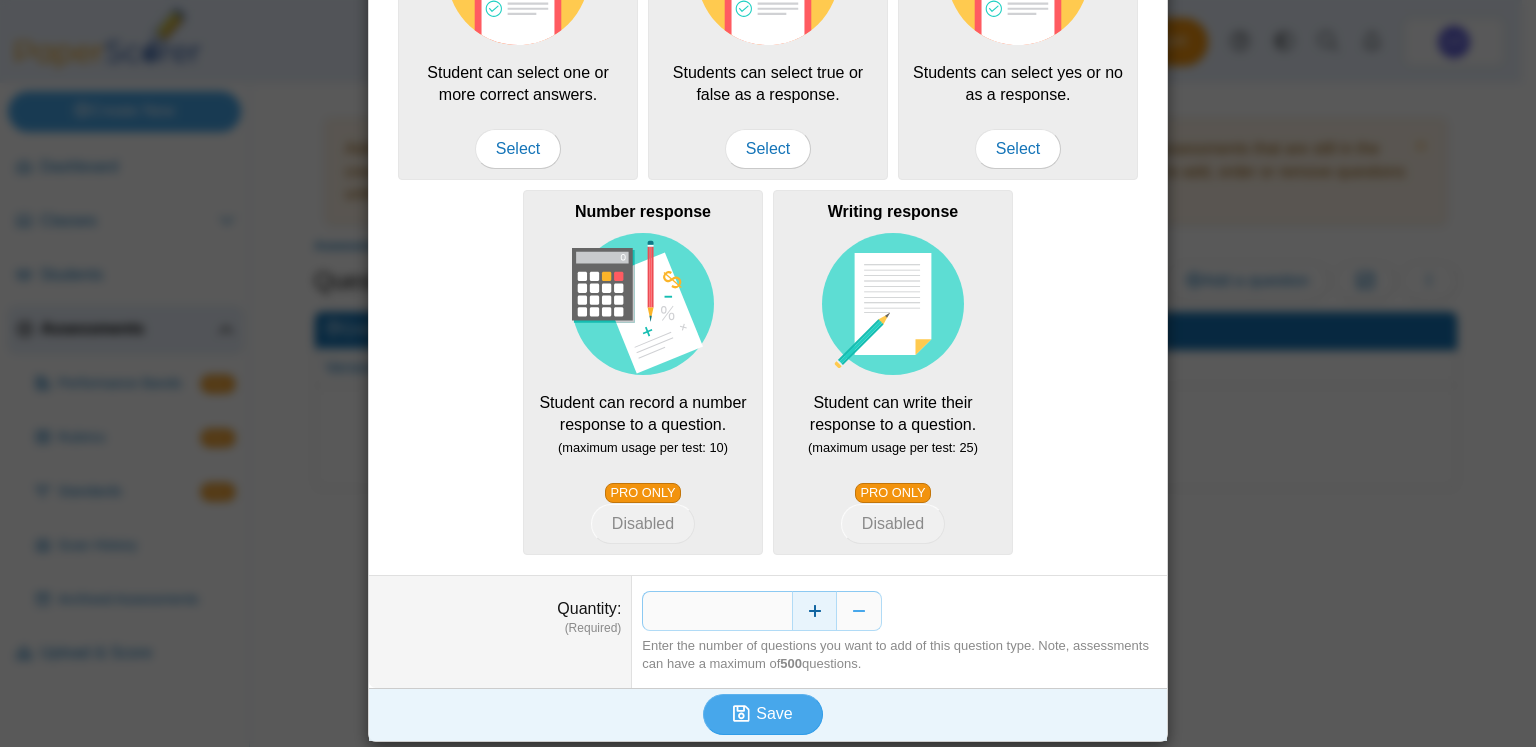 click at bounding box center (814, 611) 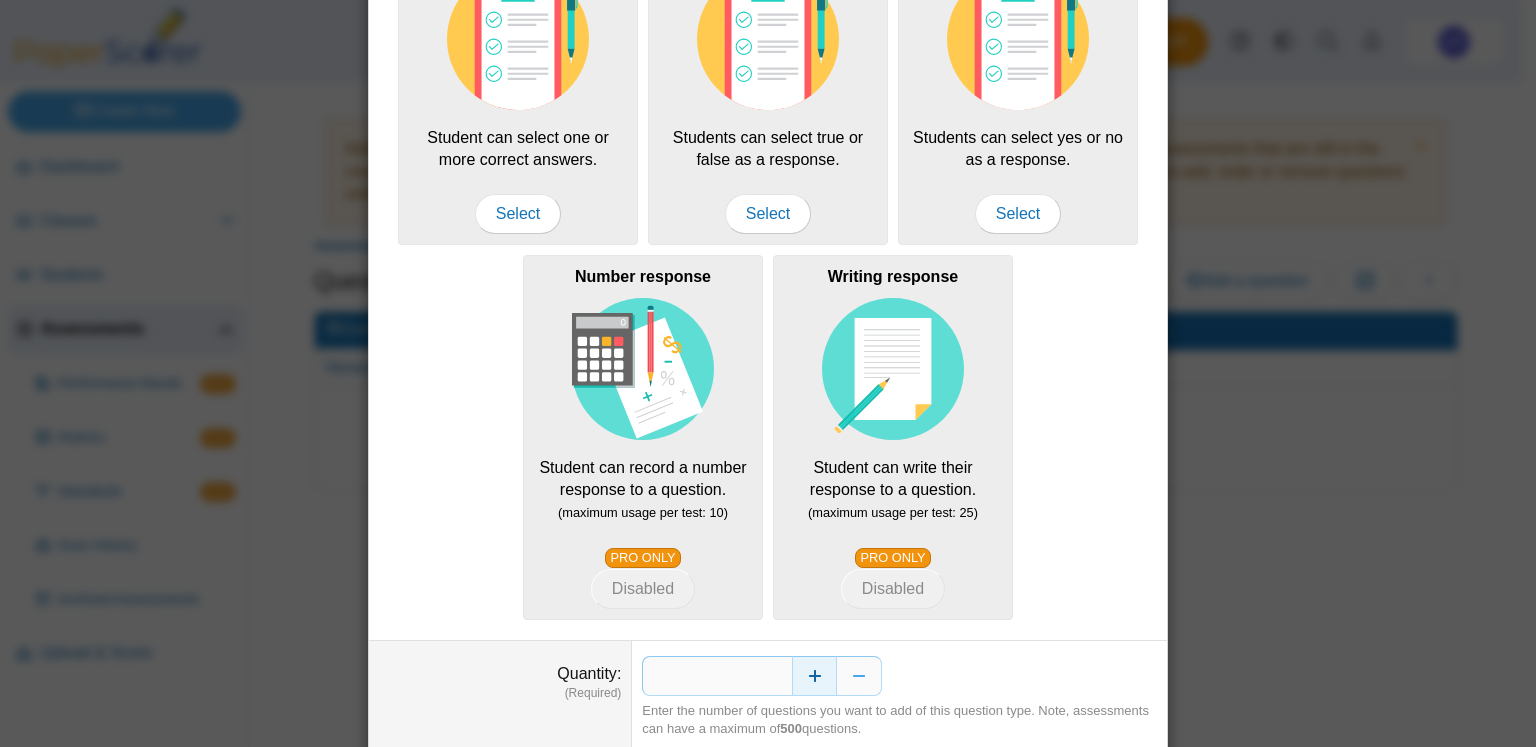 scroll, scrollTop: 371, scrollLeft: 0, axis: vertical 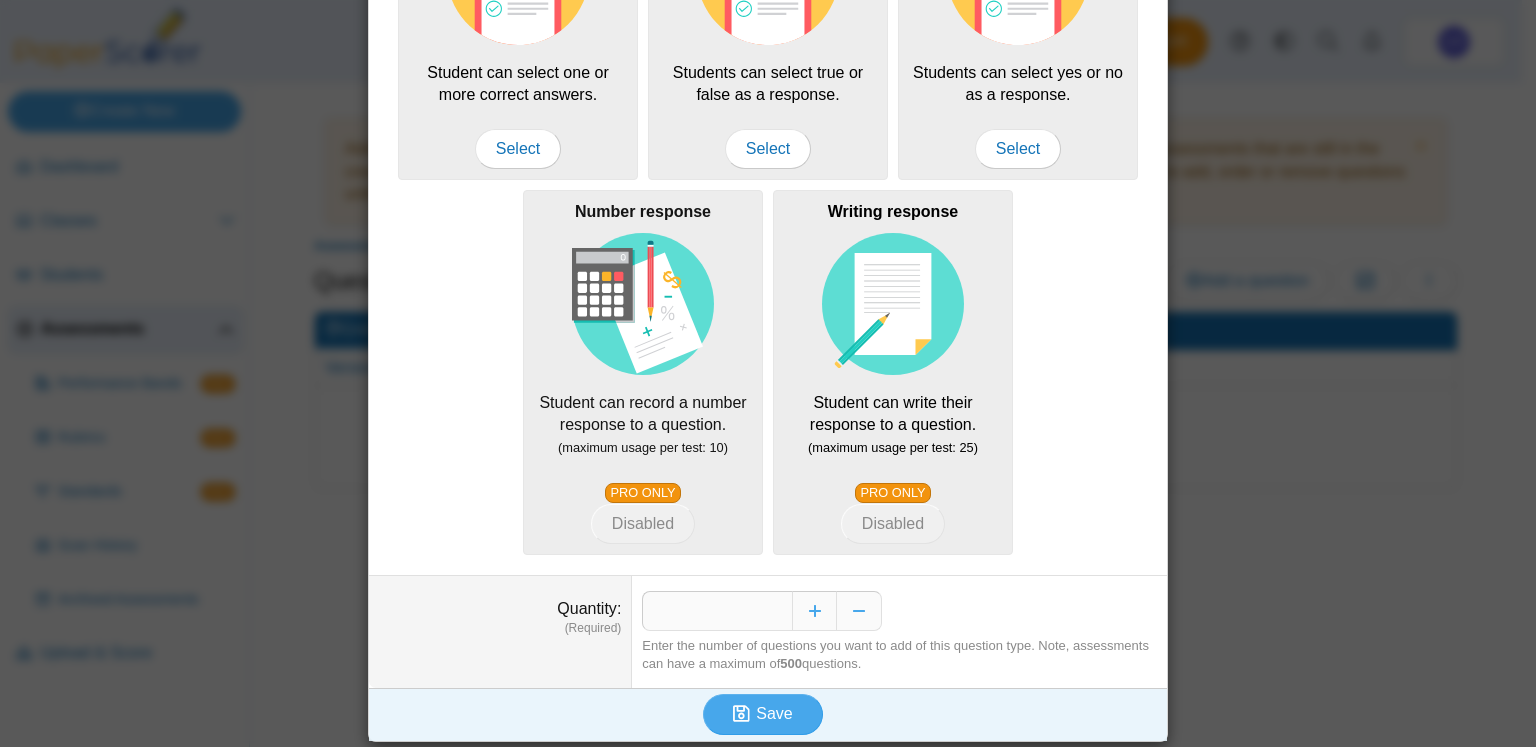 click on "Number response
Student can record a number response to a question.
(maximum usage per test: 10)
PRO ONLY
Disabled" at bounding box center (643, 372) 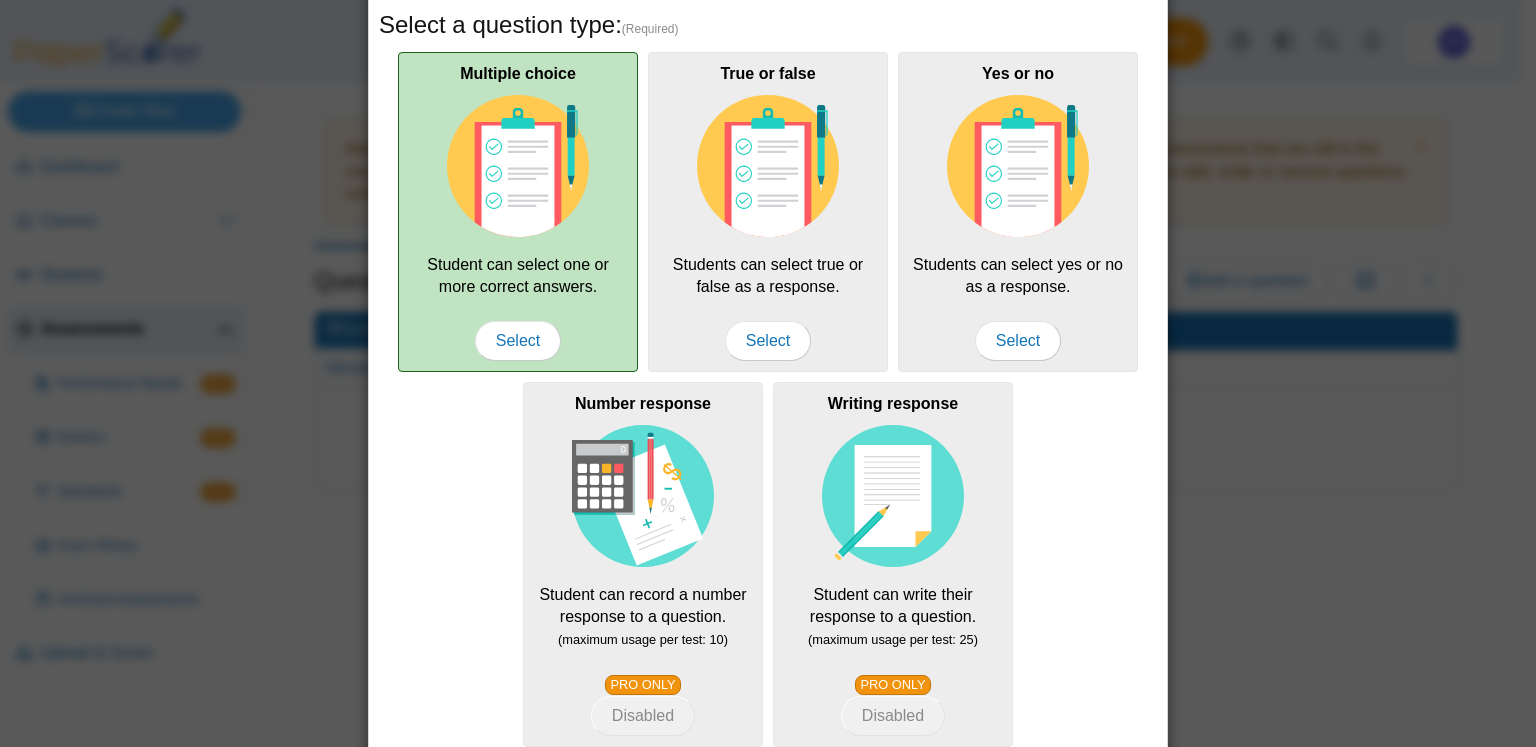 click at bounding box center [518, 166] 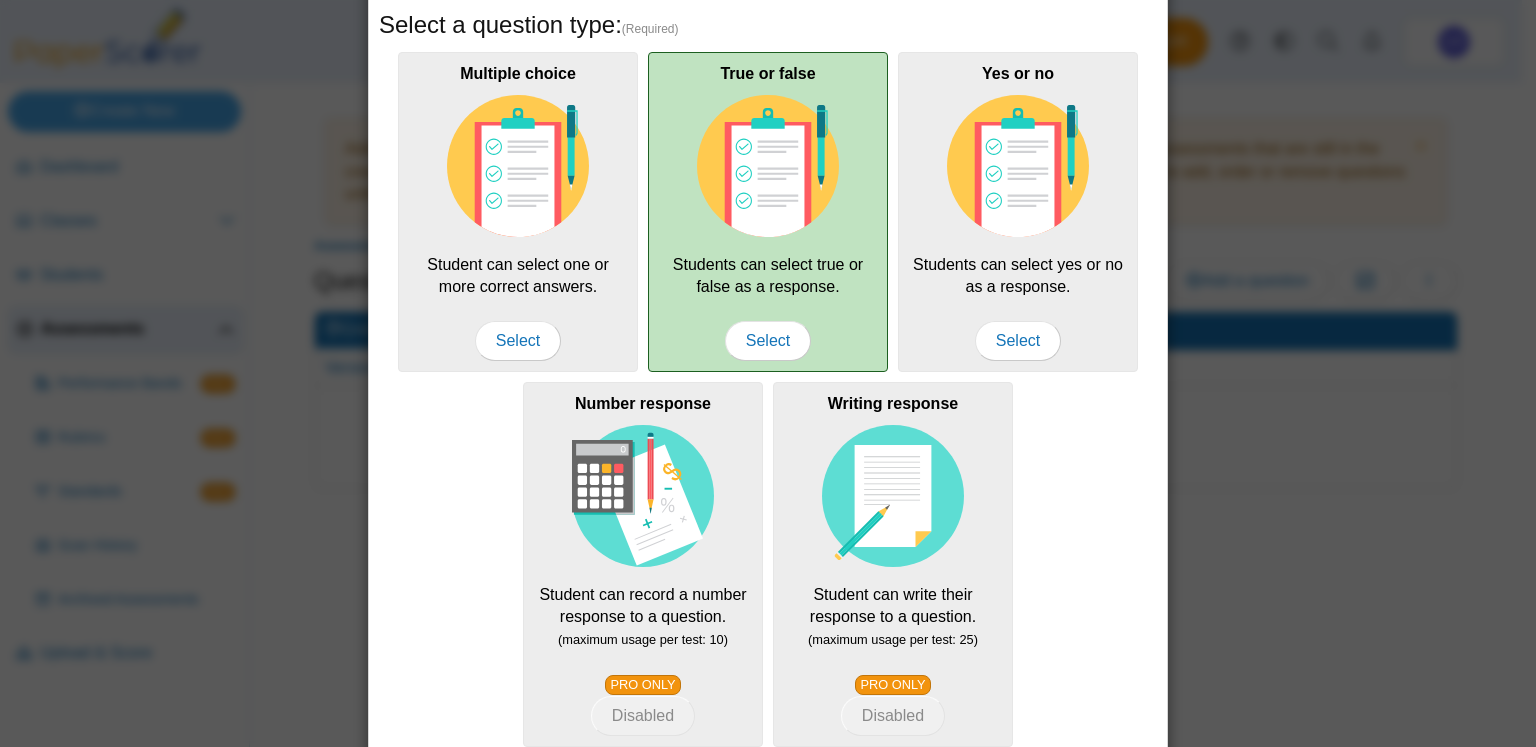 click at bounding box center [768, 166] 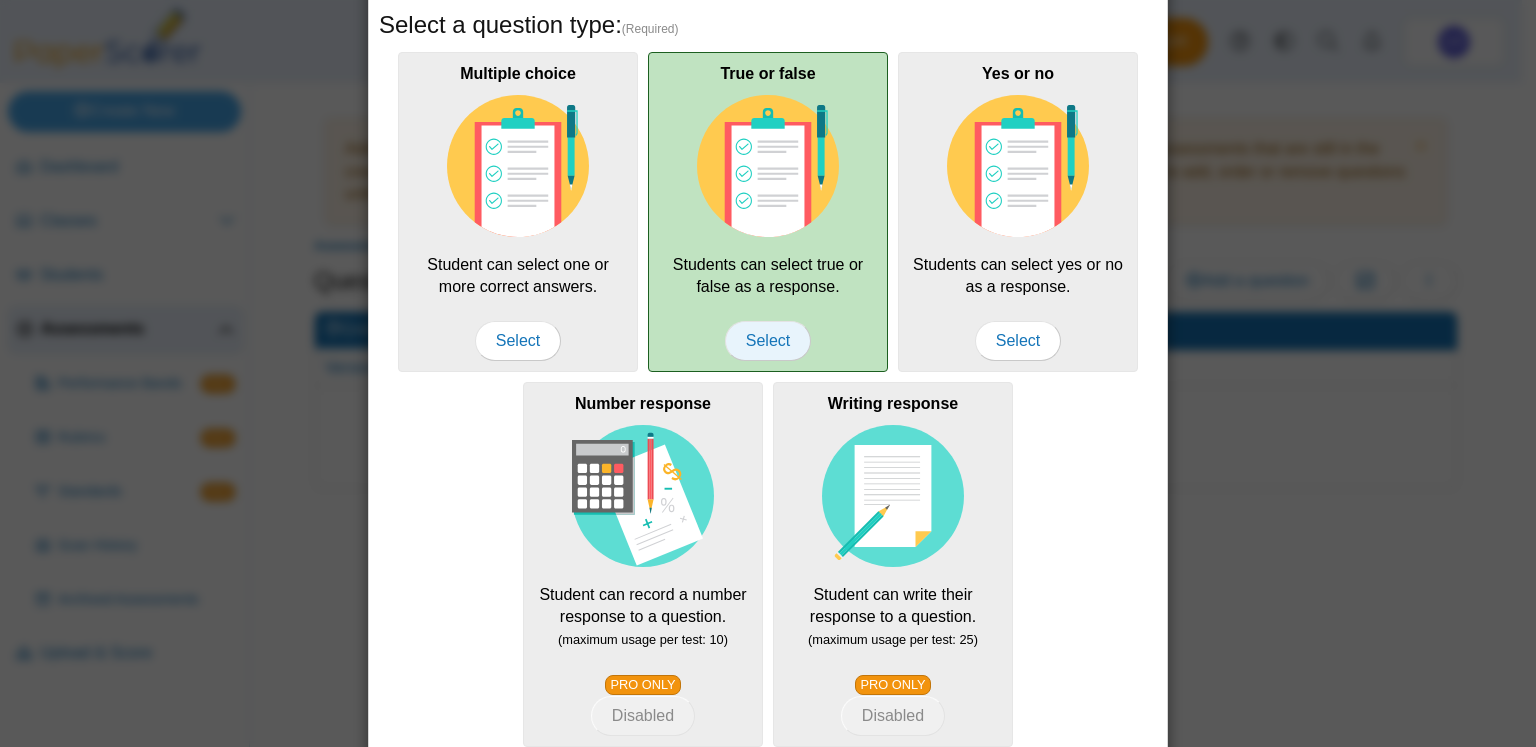 click on "Select" at bounding box center [768, 341] 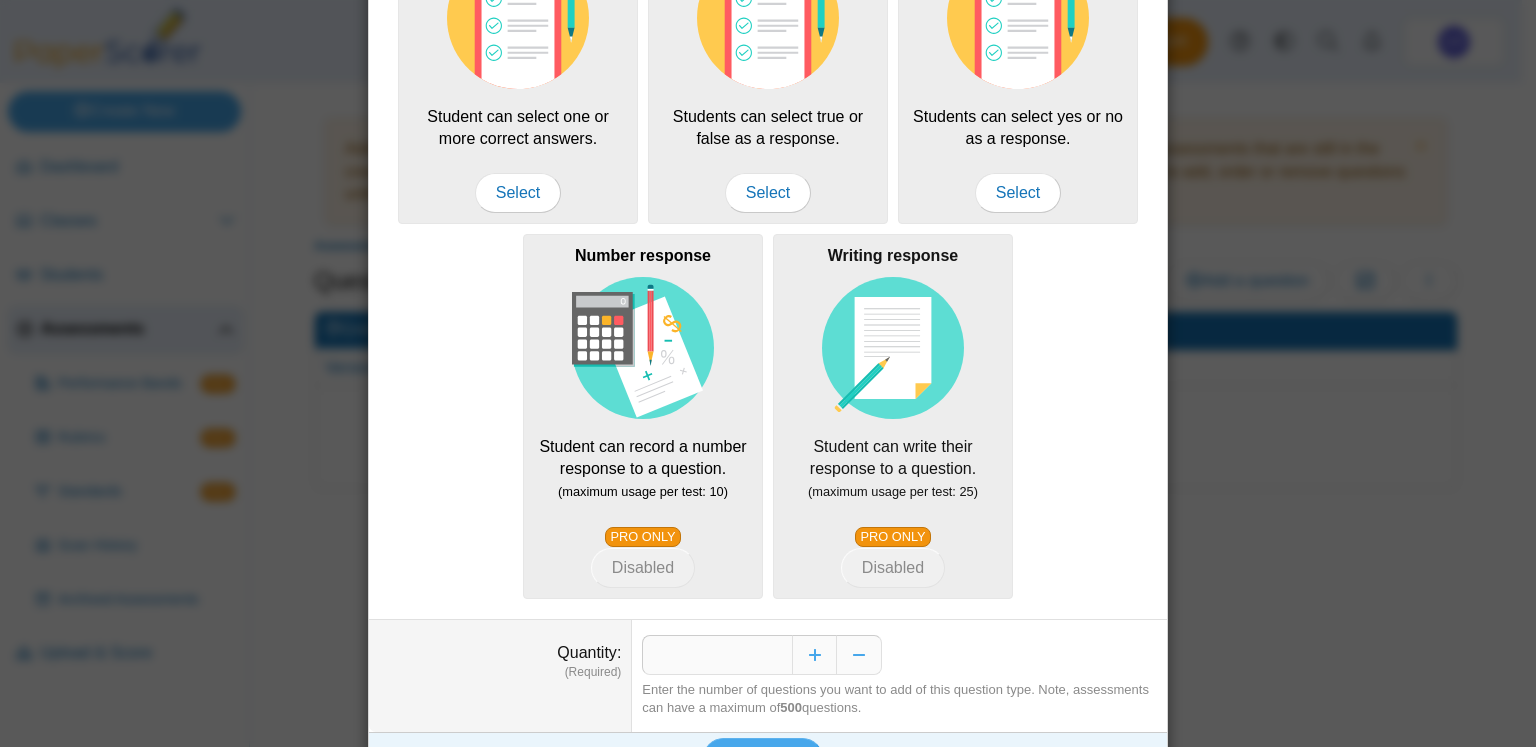 scroll, scrollTop: 371, scrollLeft: 0, axis: vertical 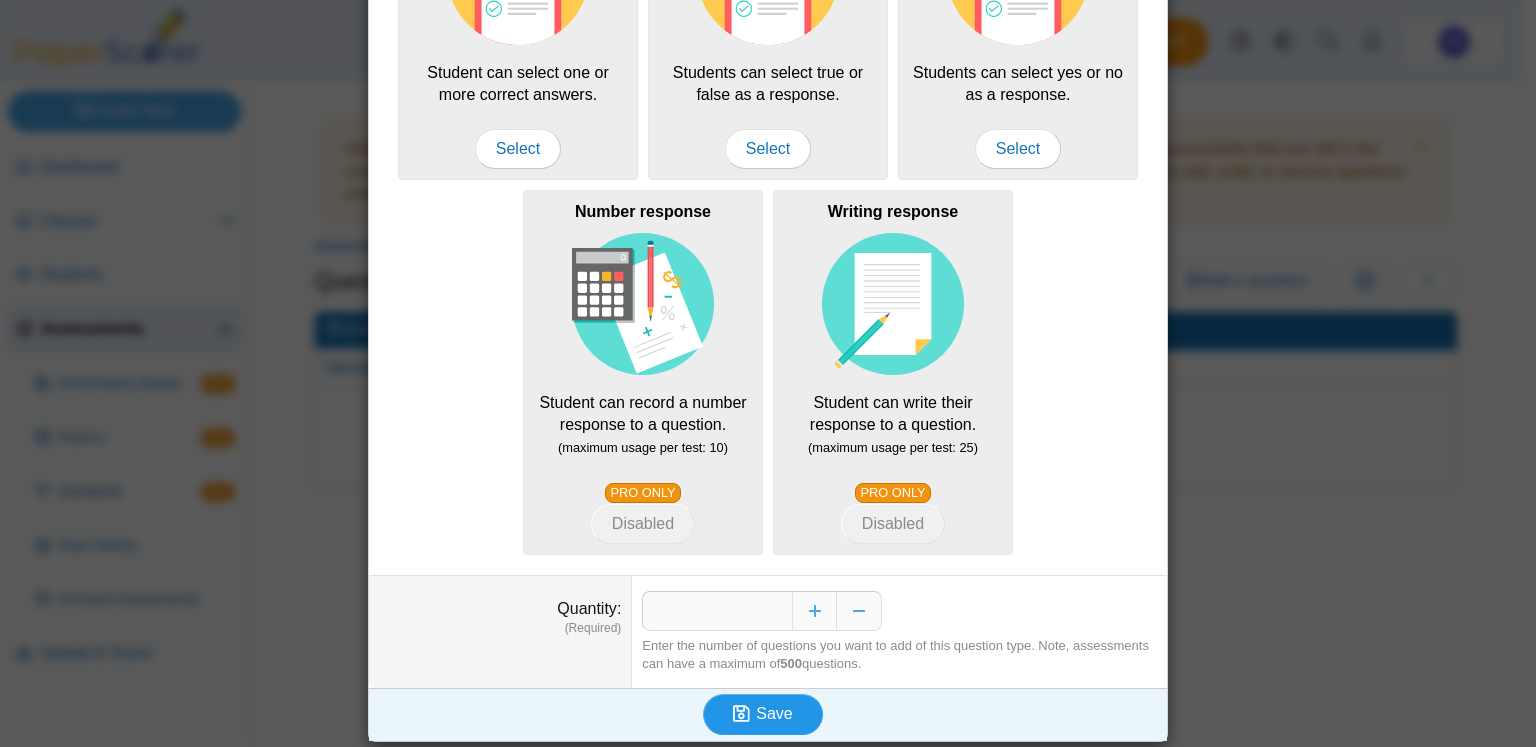 click on "Save" at bounding box center [763, 714] 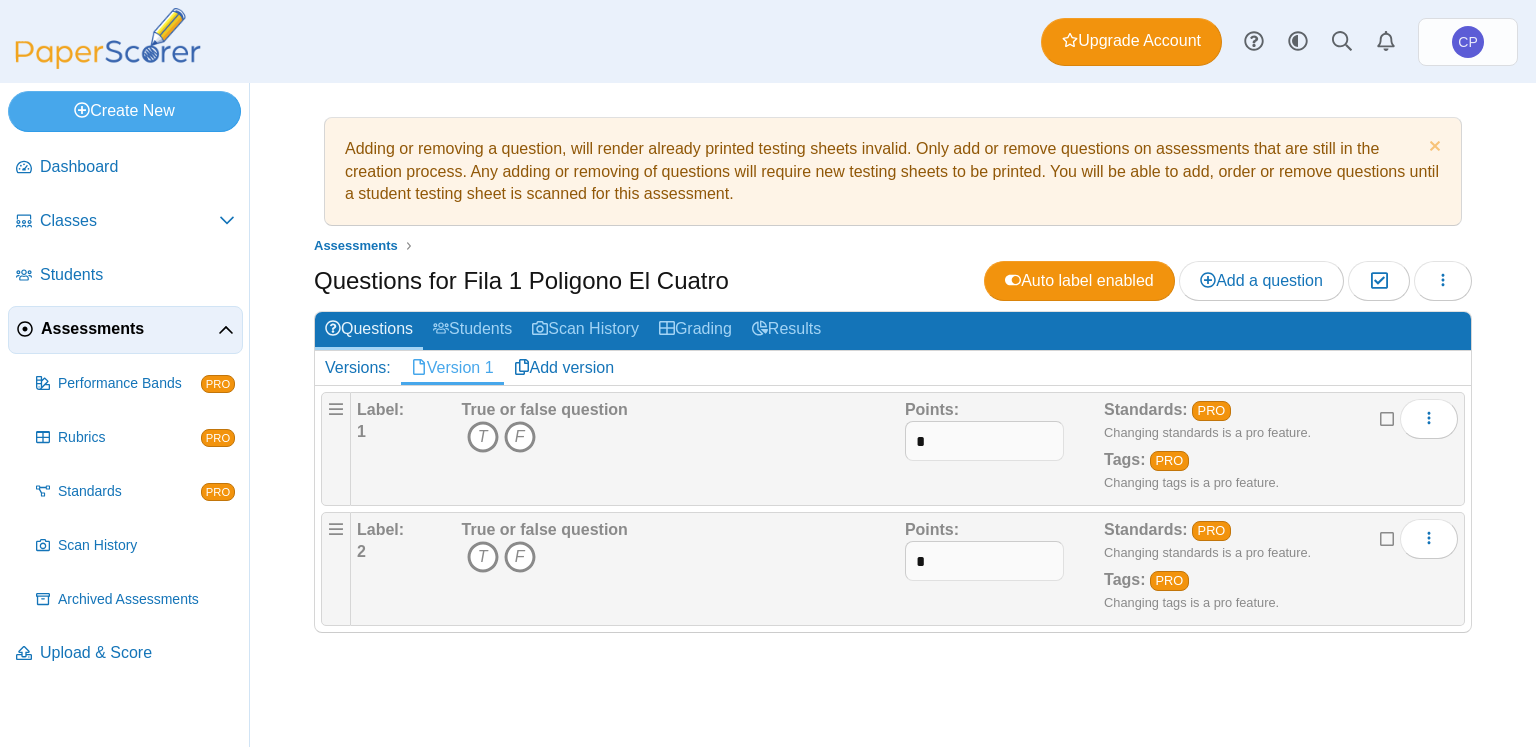 scroll, scrollTop: 0, scrollLeft: 0, axis: both 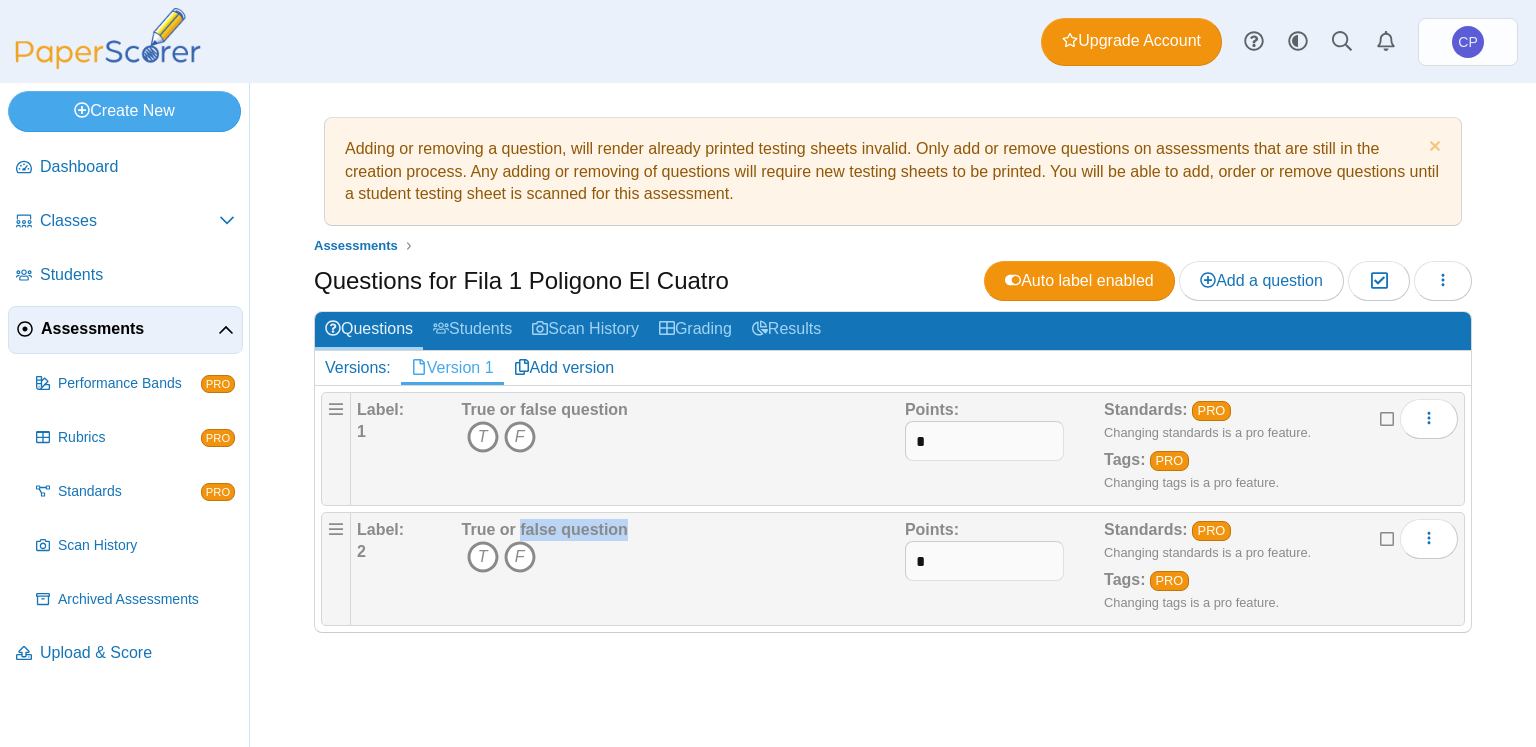drag, startPoint x: 622, startPoint y: 528, endPoint x: 517, endPoint y: 524, distance: 105.076164 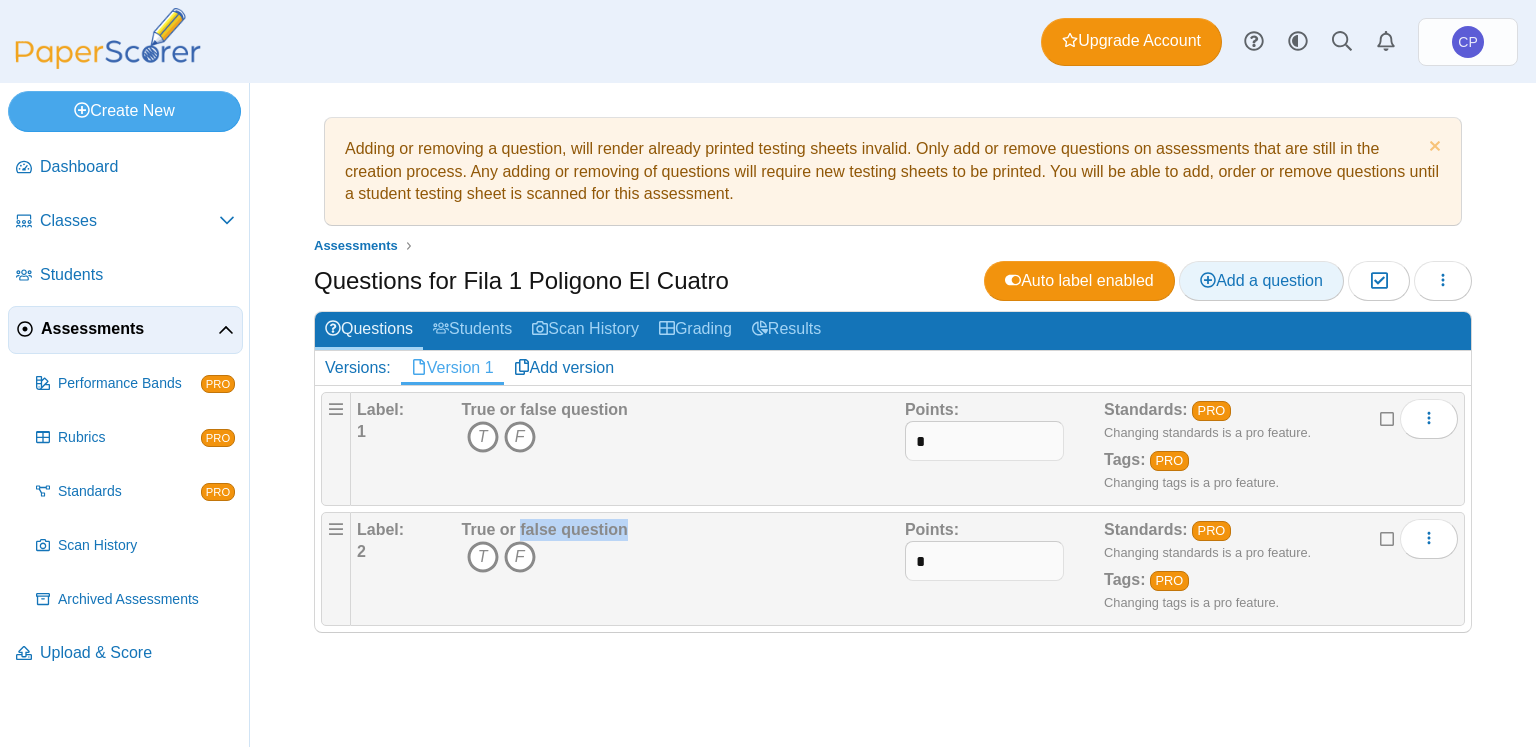 click on "Add a question" at bounding box center [1261, 280] 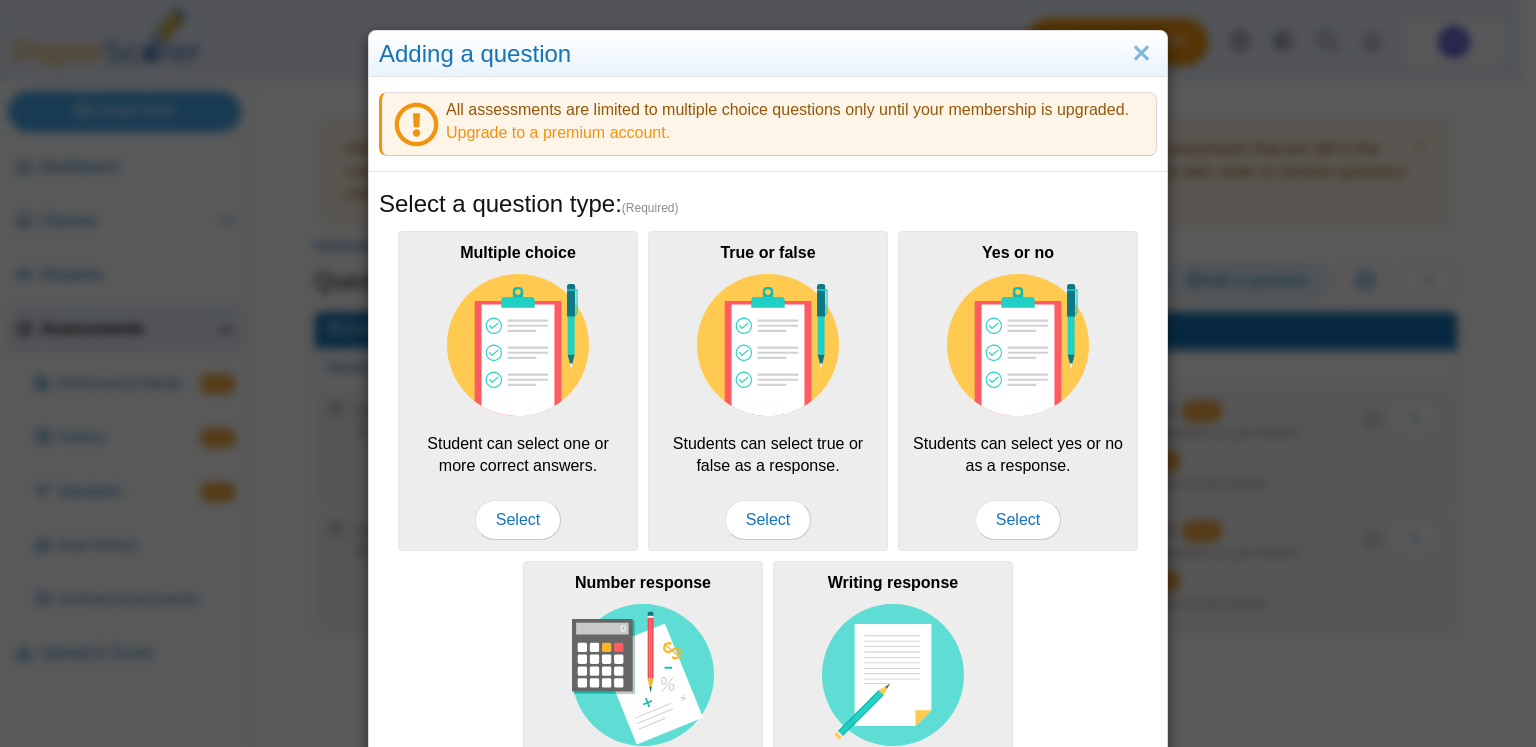 scroll, scrollTop: 0, scrollLeft: 0, axis: both 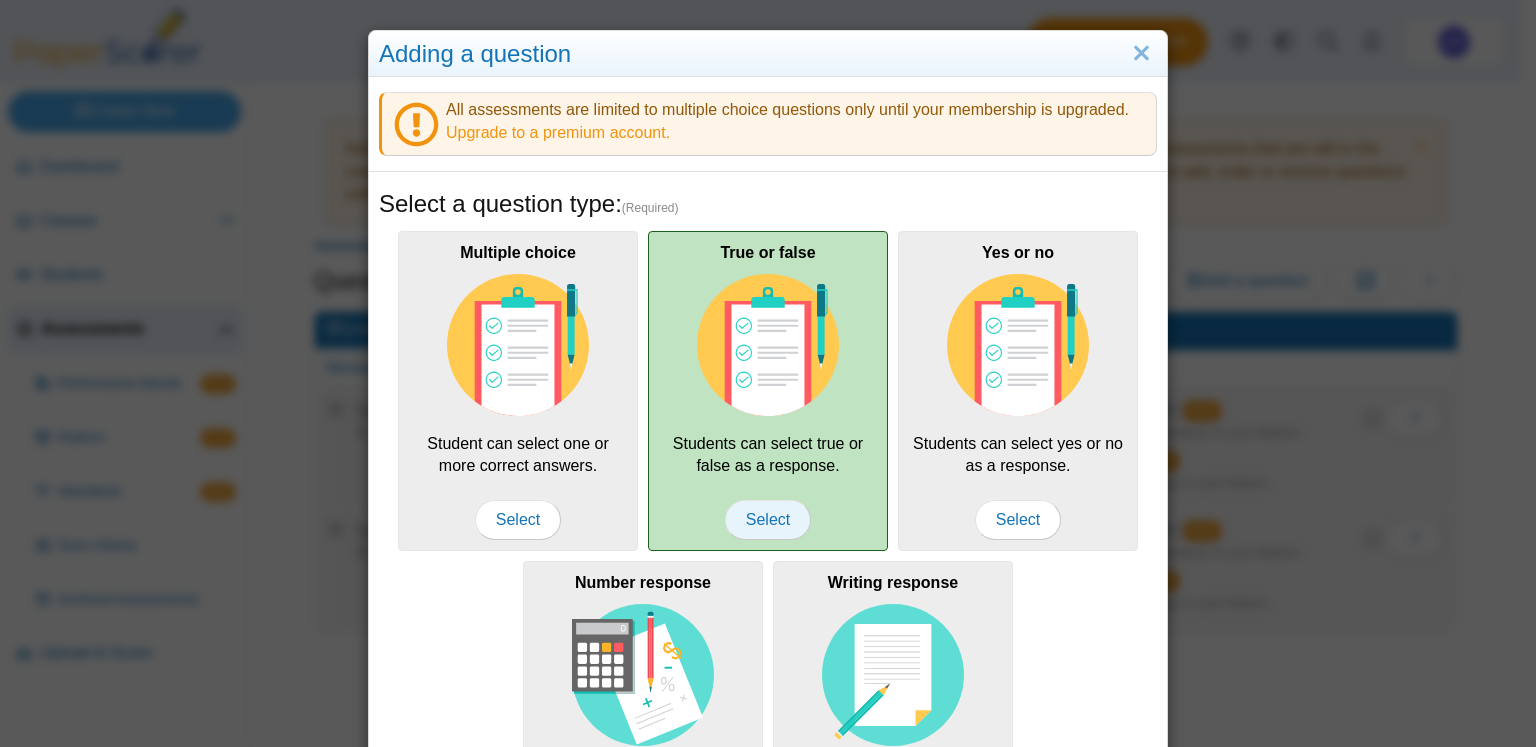 click on "Select" at bounding box center [768, 520] 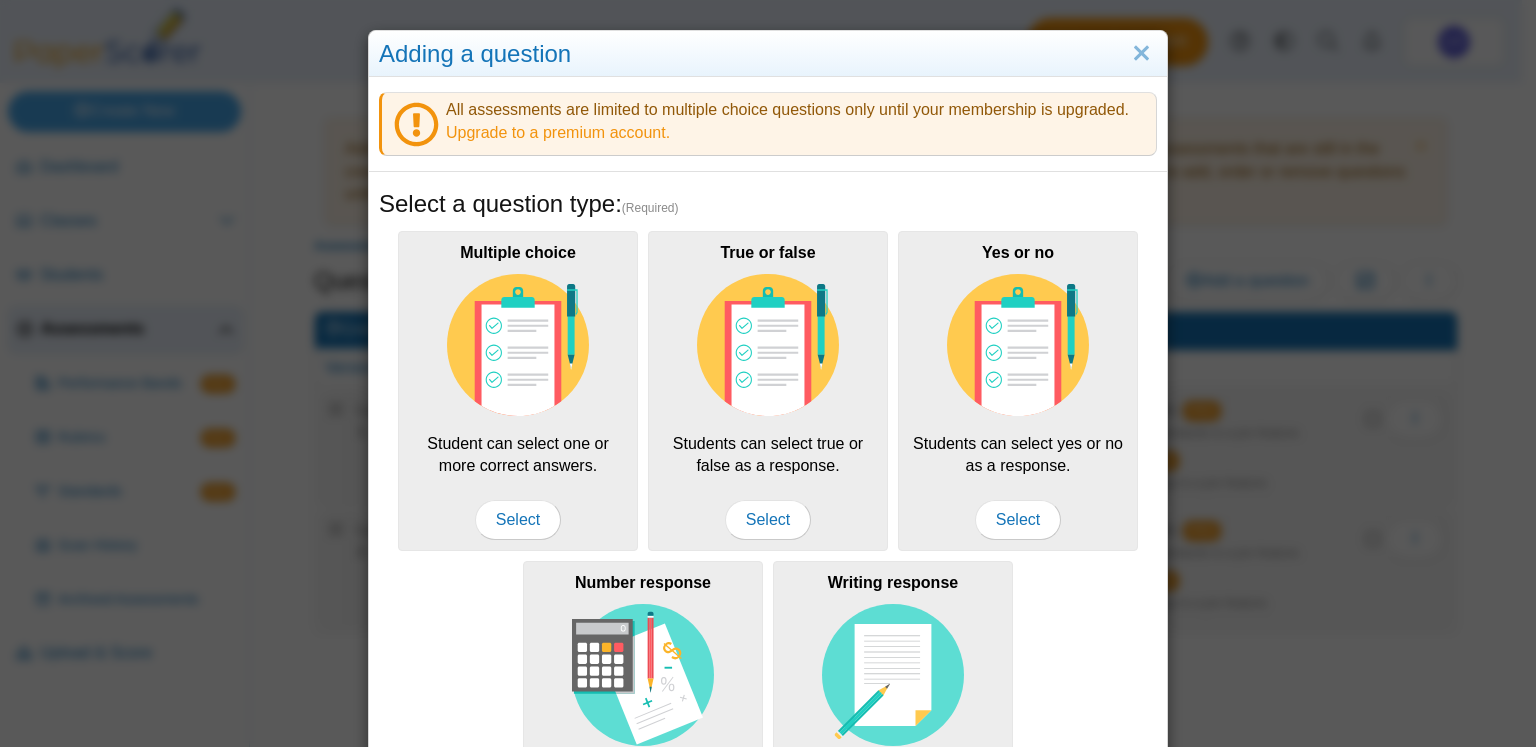 scroll, scrollTop: 371, scrollLeft: 0, axis: vertical 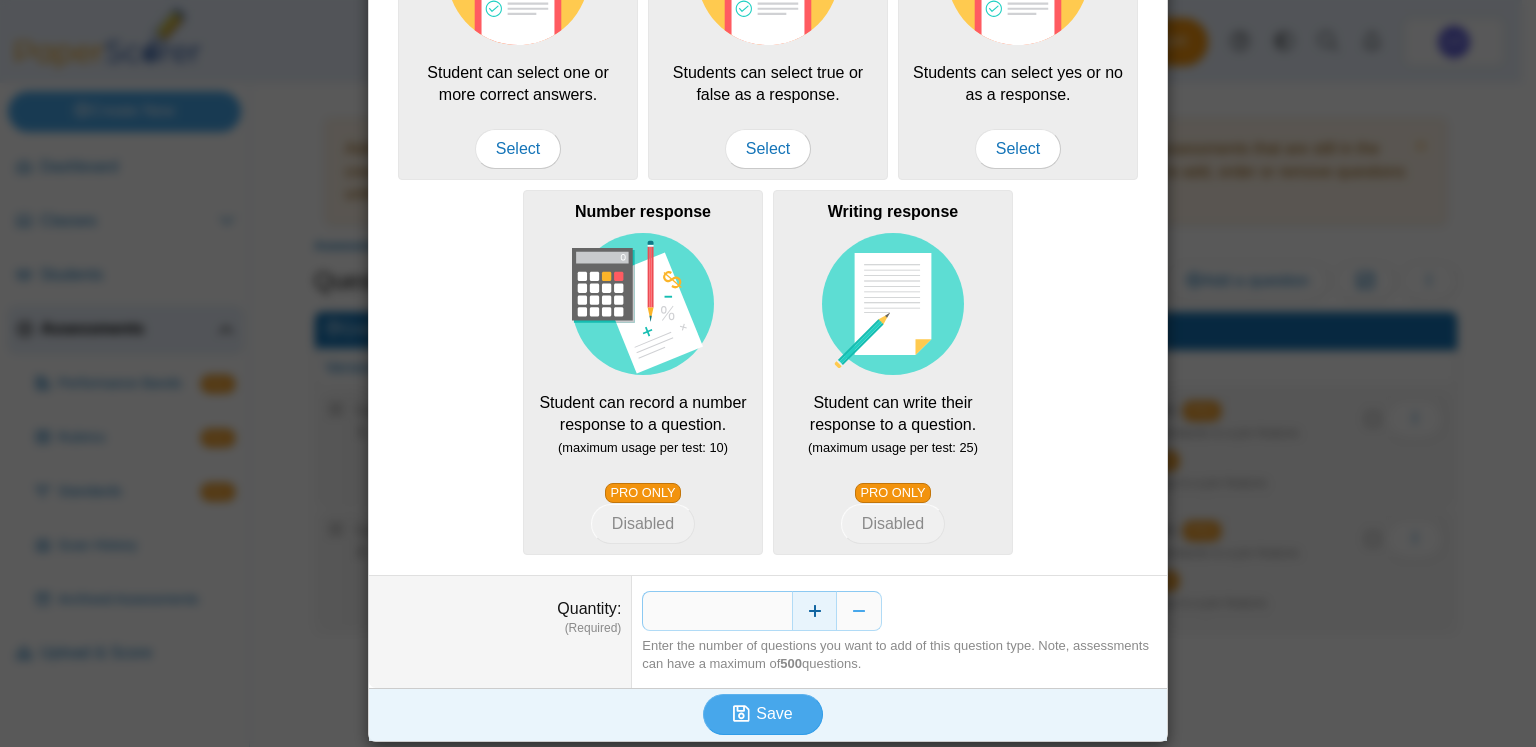 click at bounding box center [814, 611] 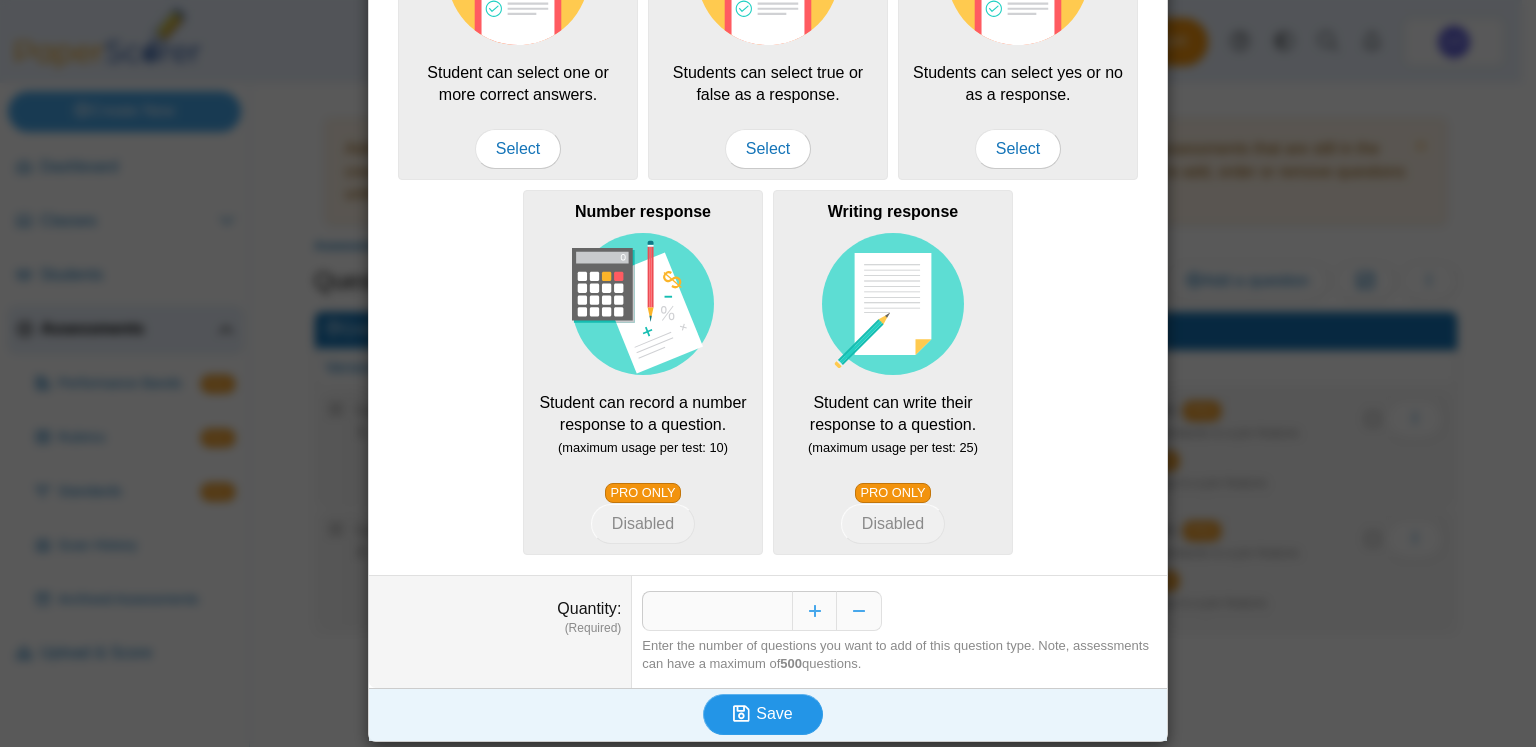 click on "Save" at bounding box center [774, 713] 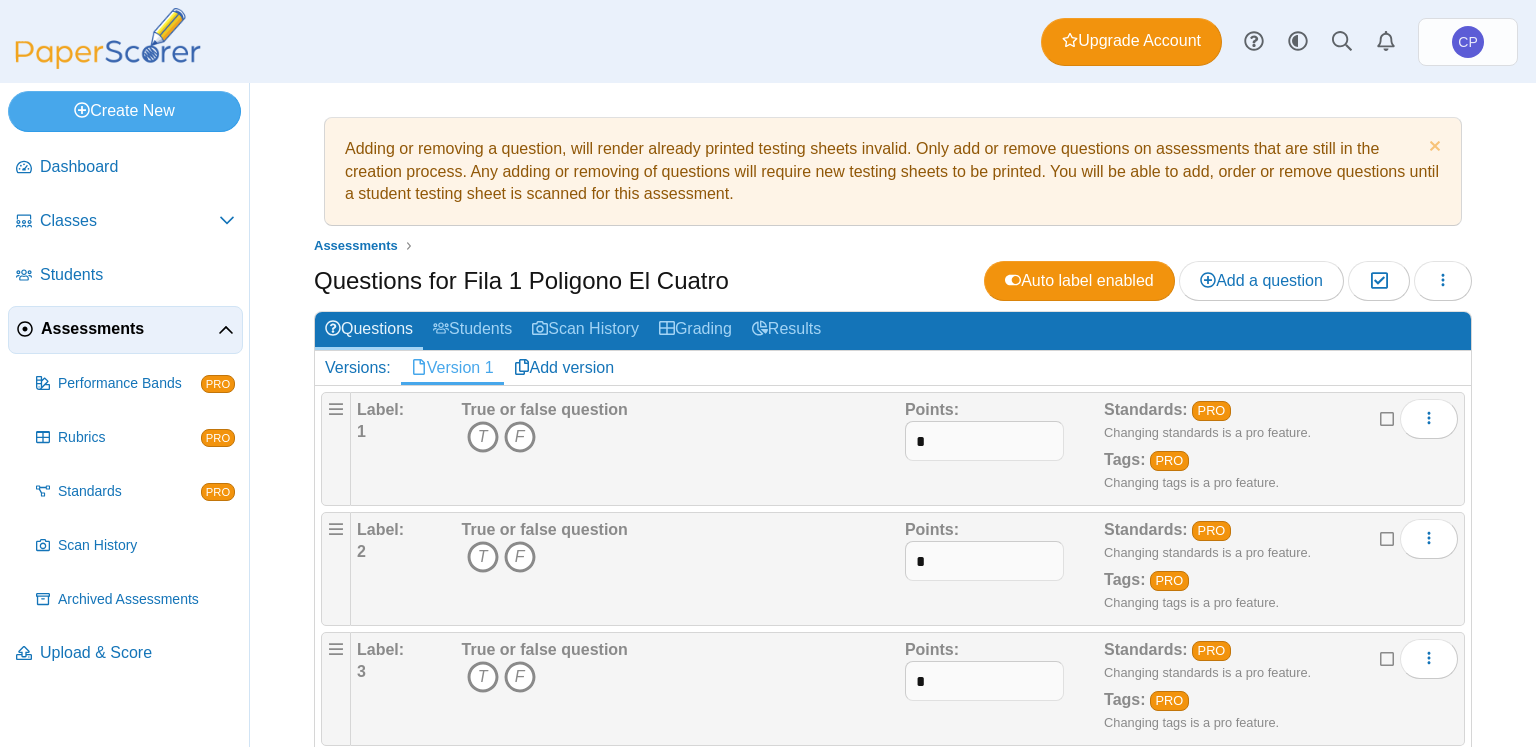 scroll, scrollTop: 0, scrollLeft: 0, axis: both 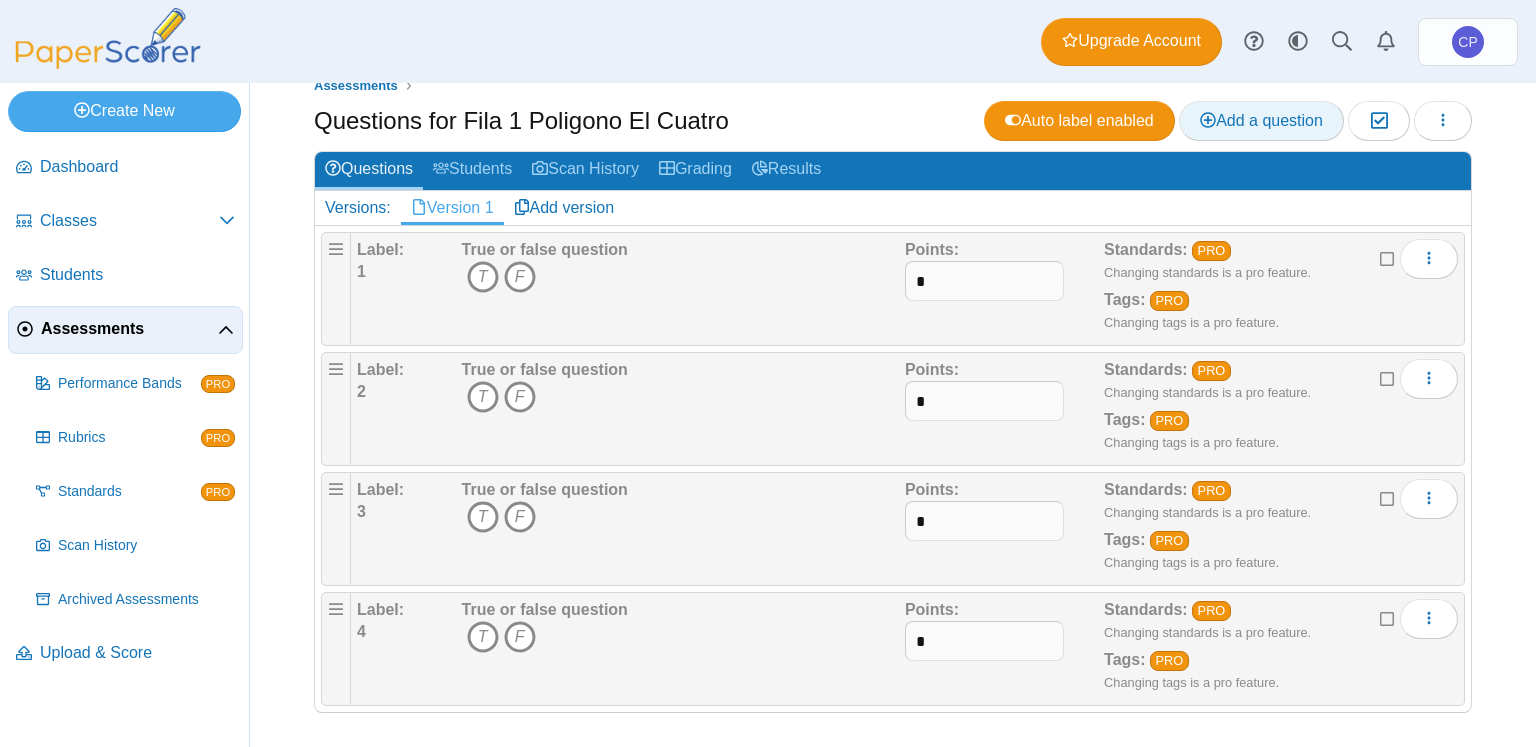 click on "Add a question" at bounding box center (1261, 120) 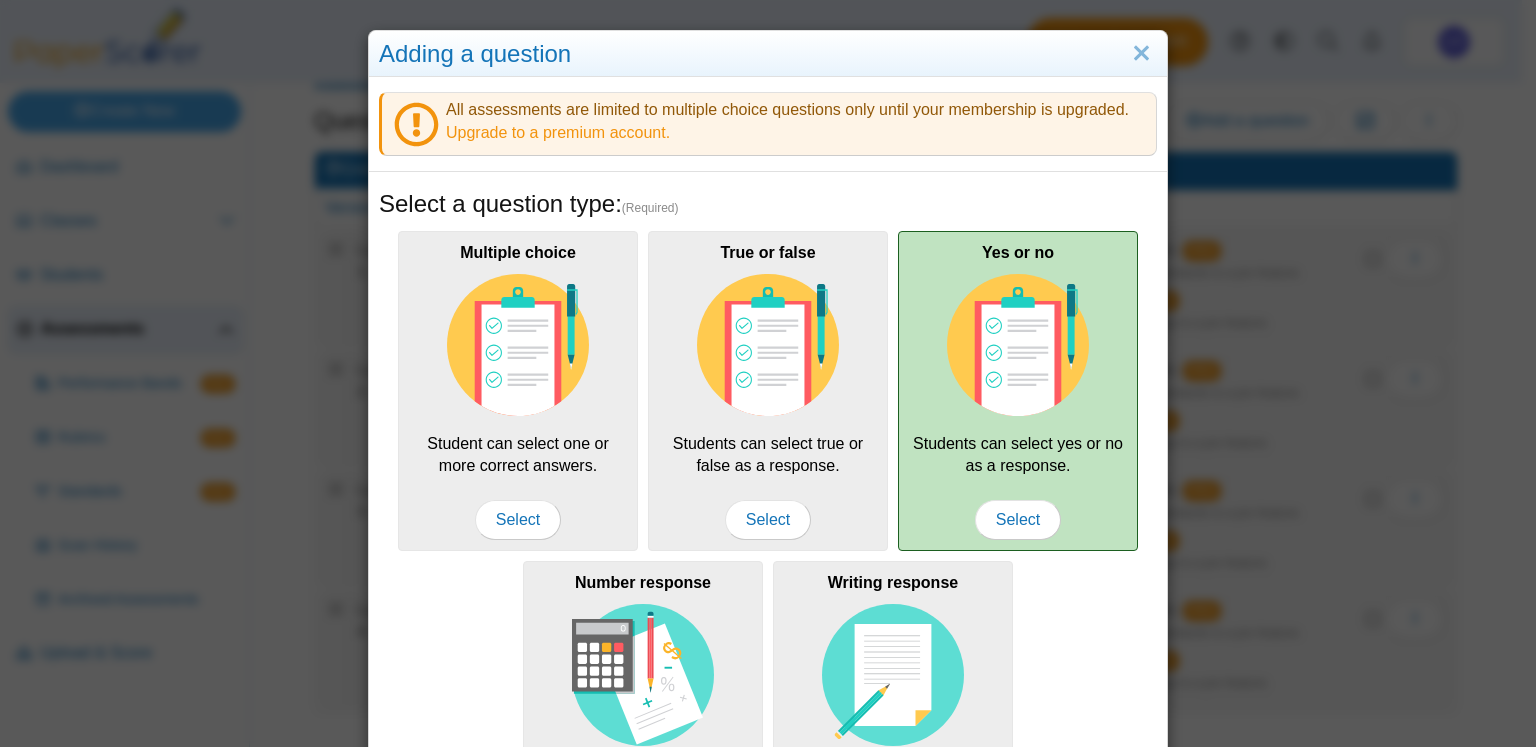 scroll, scrollTop: 0, scrollLeft: 0, axis: both 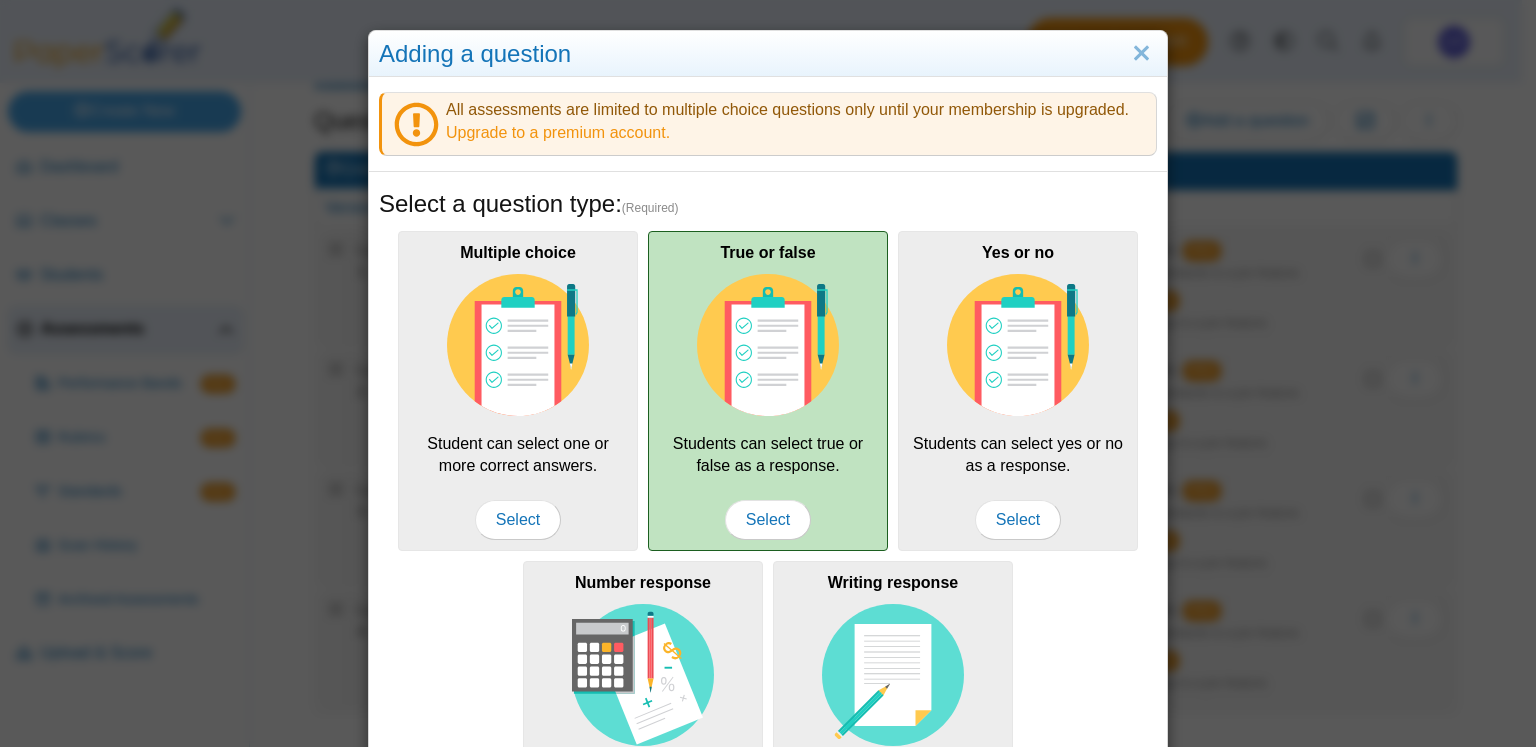 click on "True or false
Students can select true or false as a response.
Select" at bounding box center [768, 391] 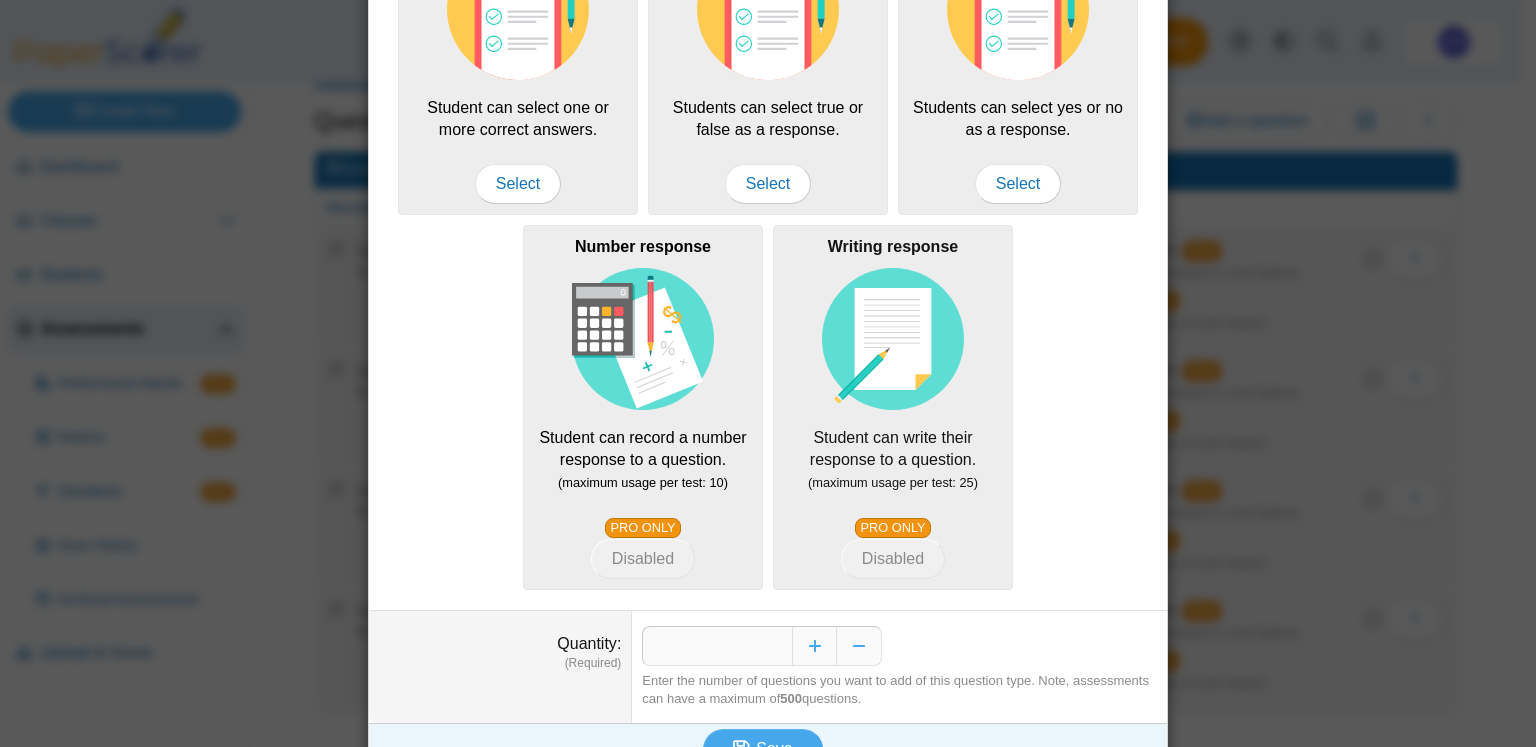 scroll, scrollTop: 371, scrollLeft: 0, axis: vertical 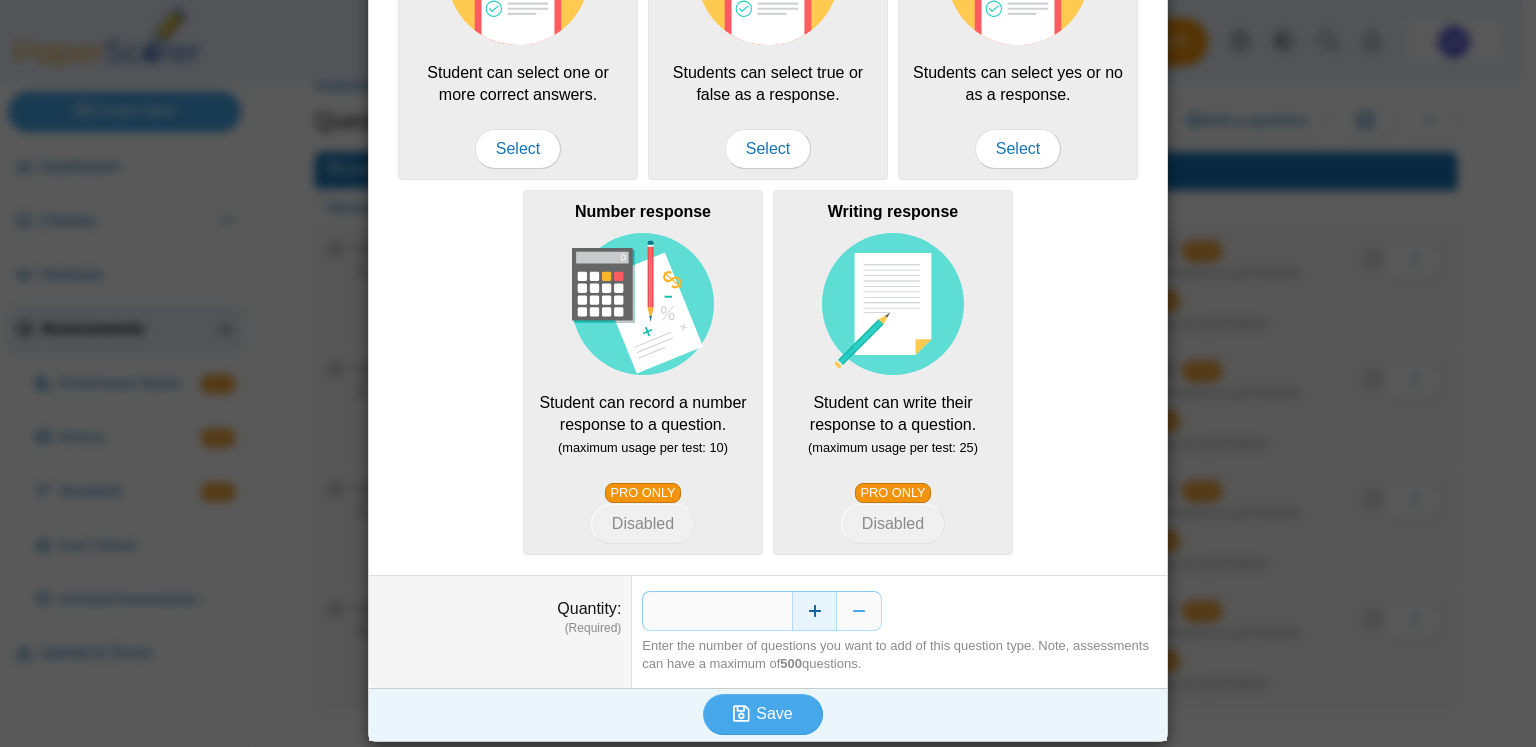 click at bounding box center (814, 611) 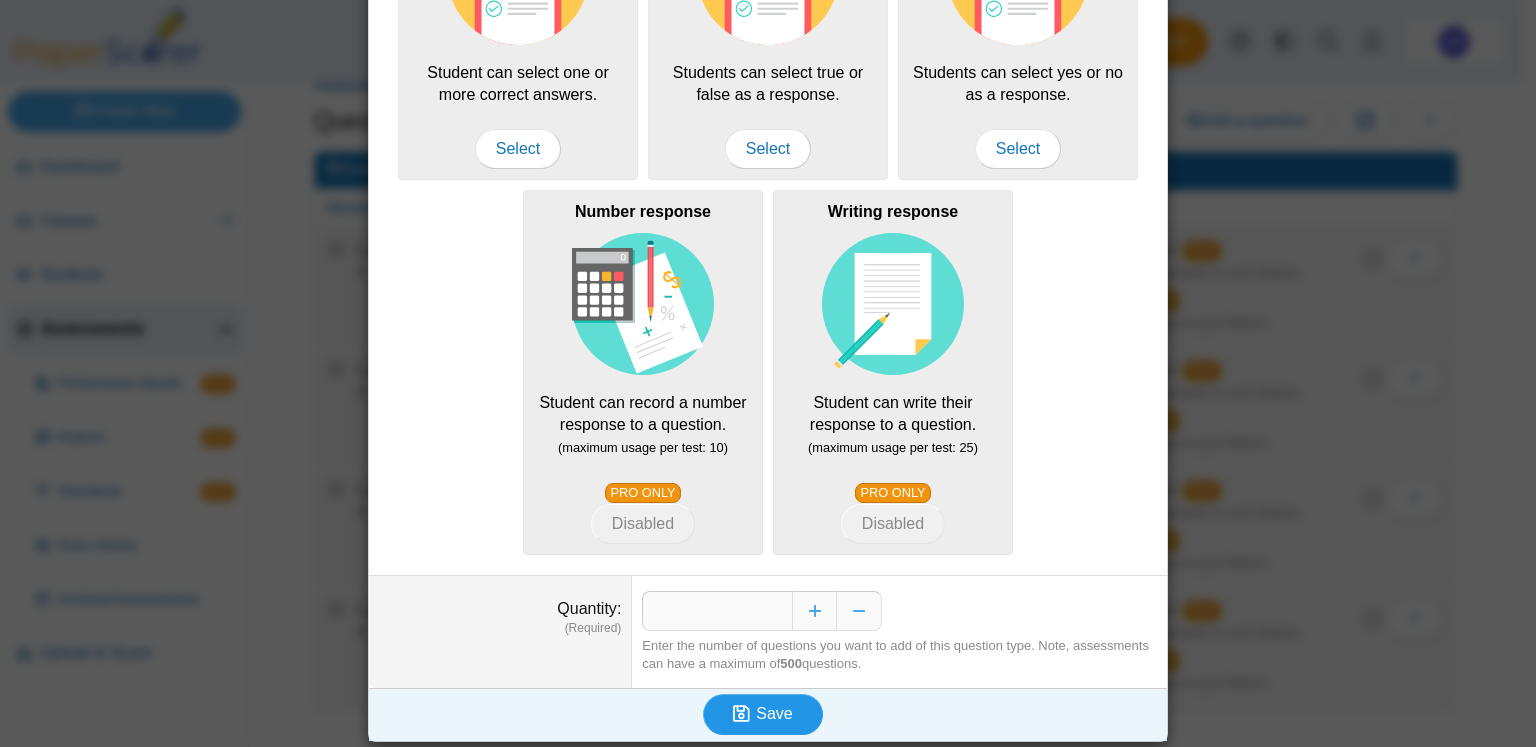 click on "Save" at bounding box center [774, 713] 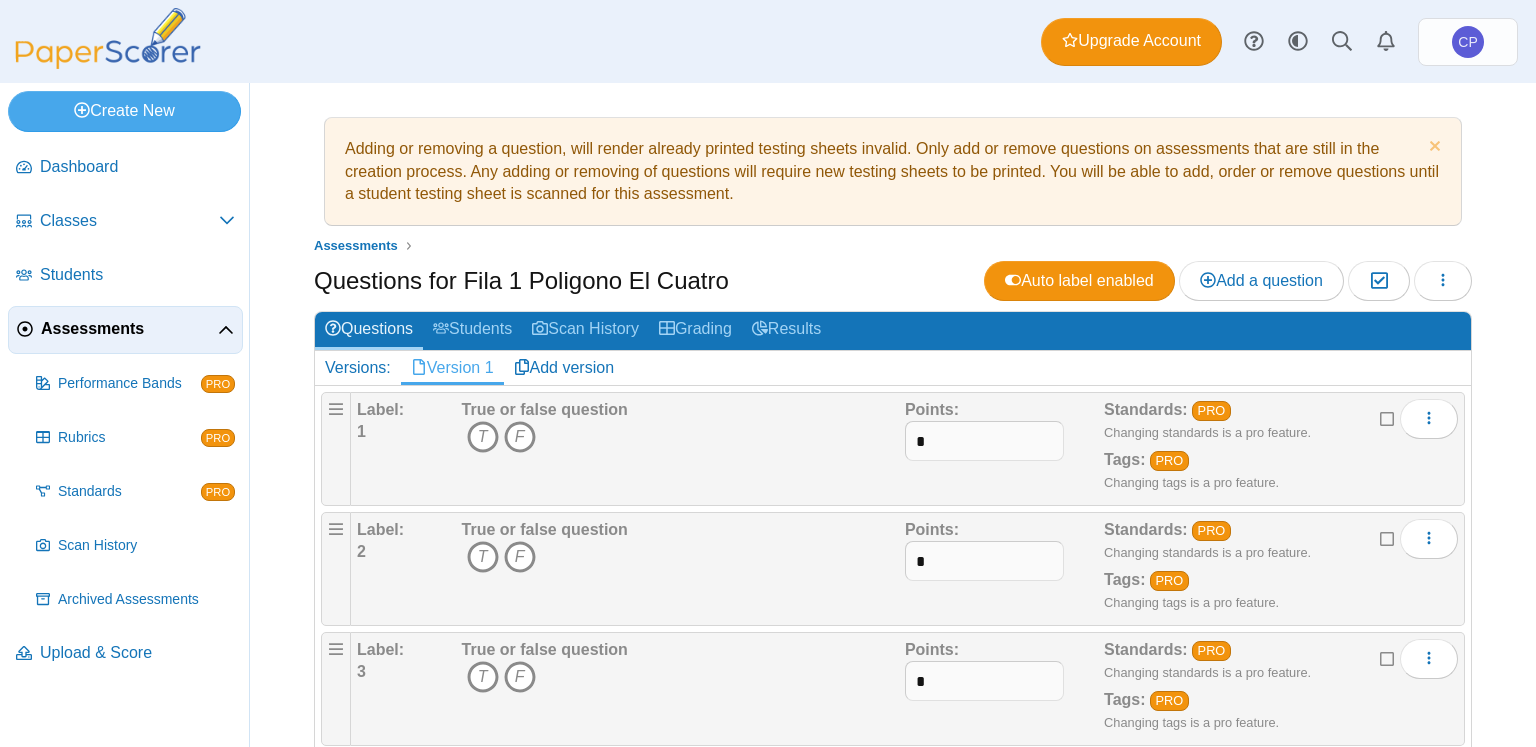 scroll, scrollTop: 0, scrollLeft: 0, axis: both 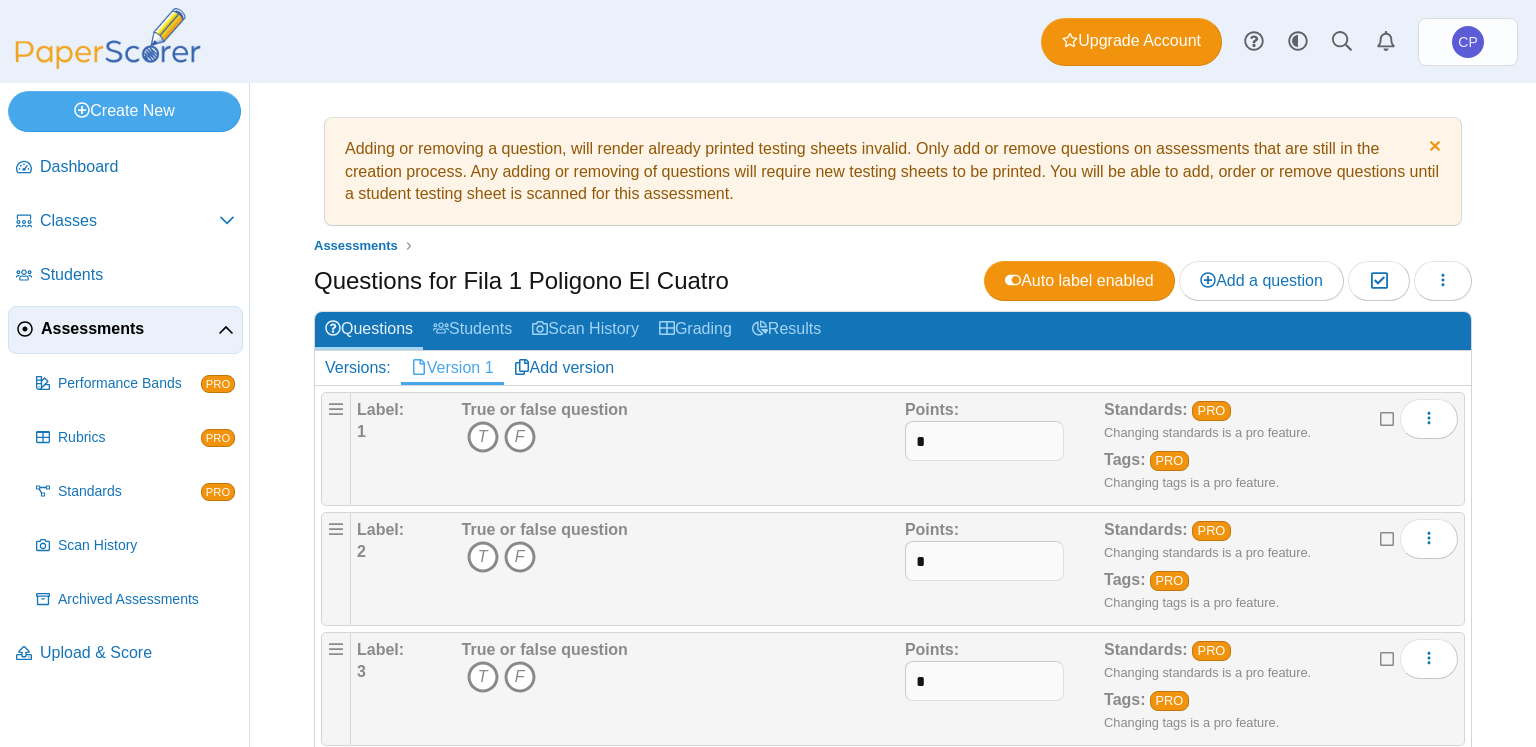 click at bounding box center (1432, 148) 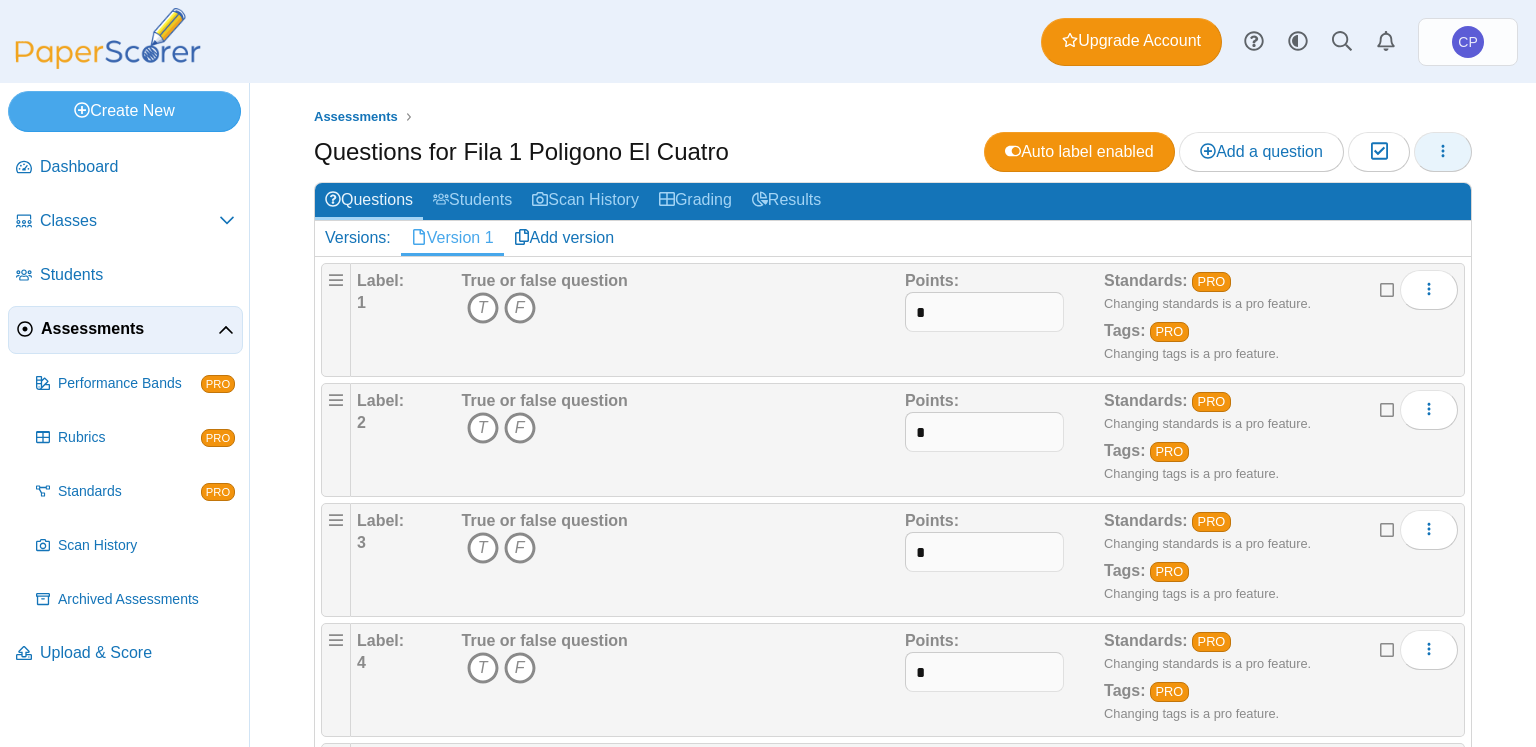 click at bounding box center [1443, 151] 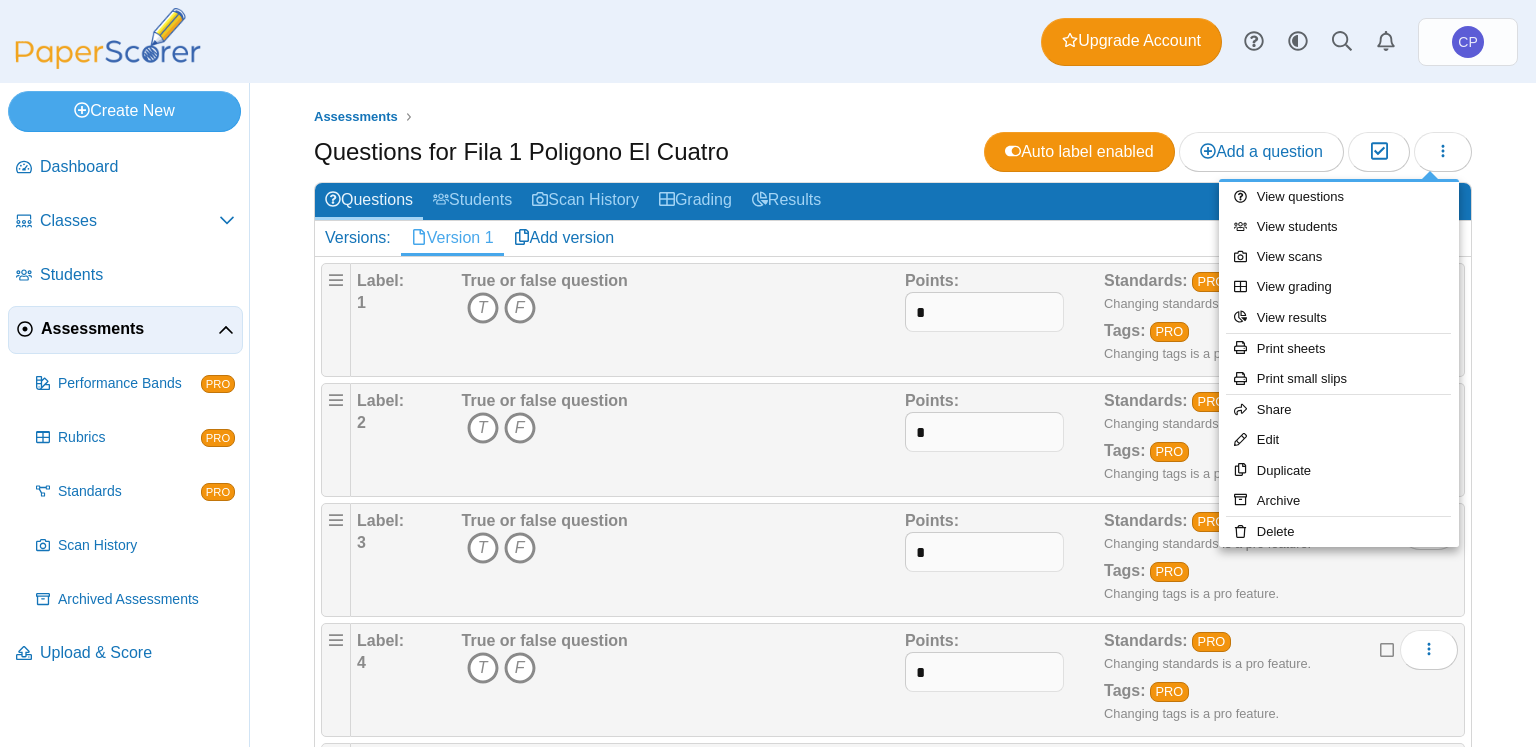 click on "Assessments" at bounding box center [129, 329] 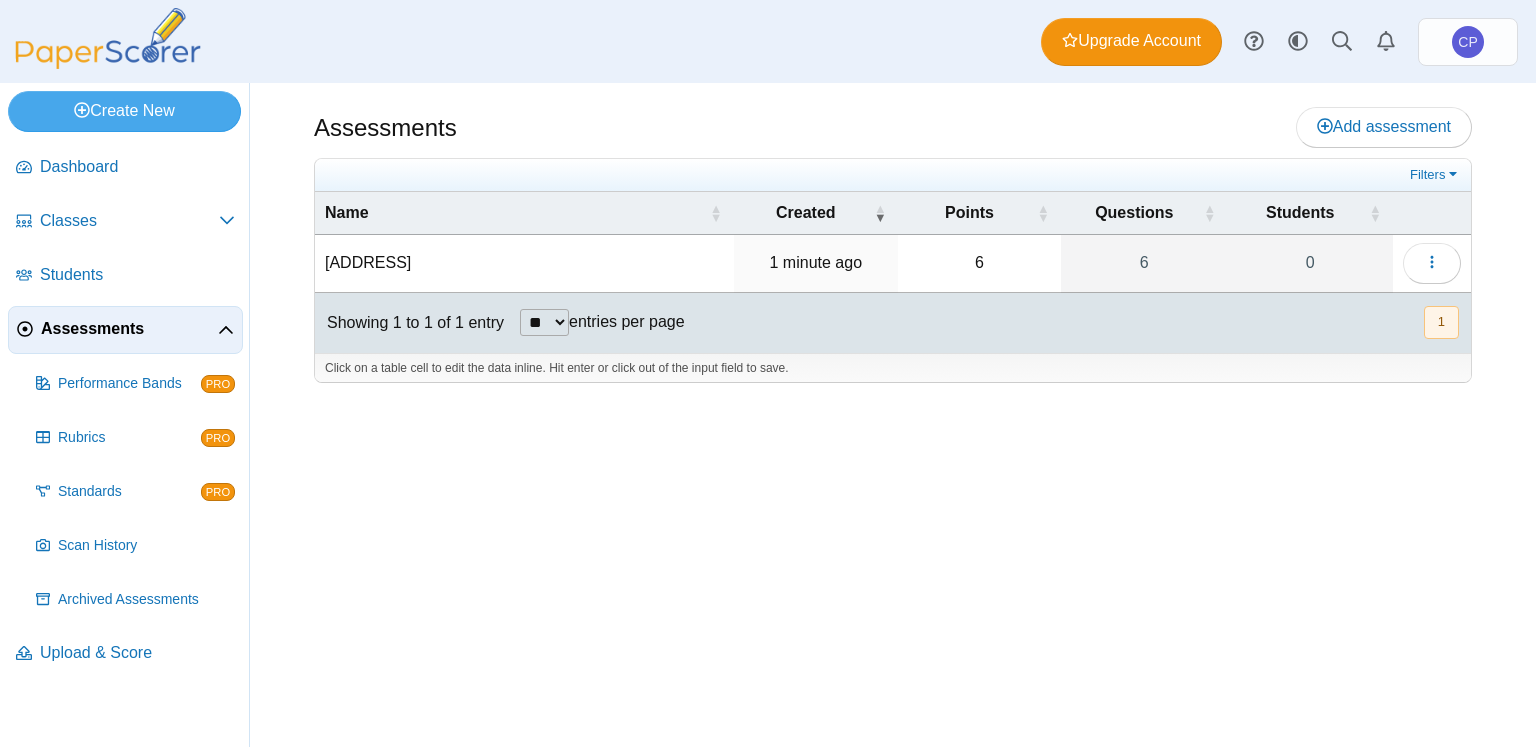 scroll, scrollTop: 0, scrollLeft: 0, axis: both 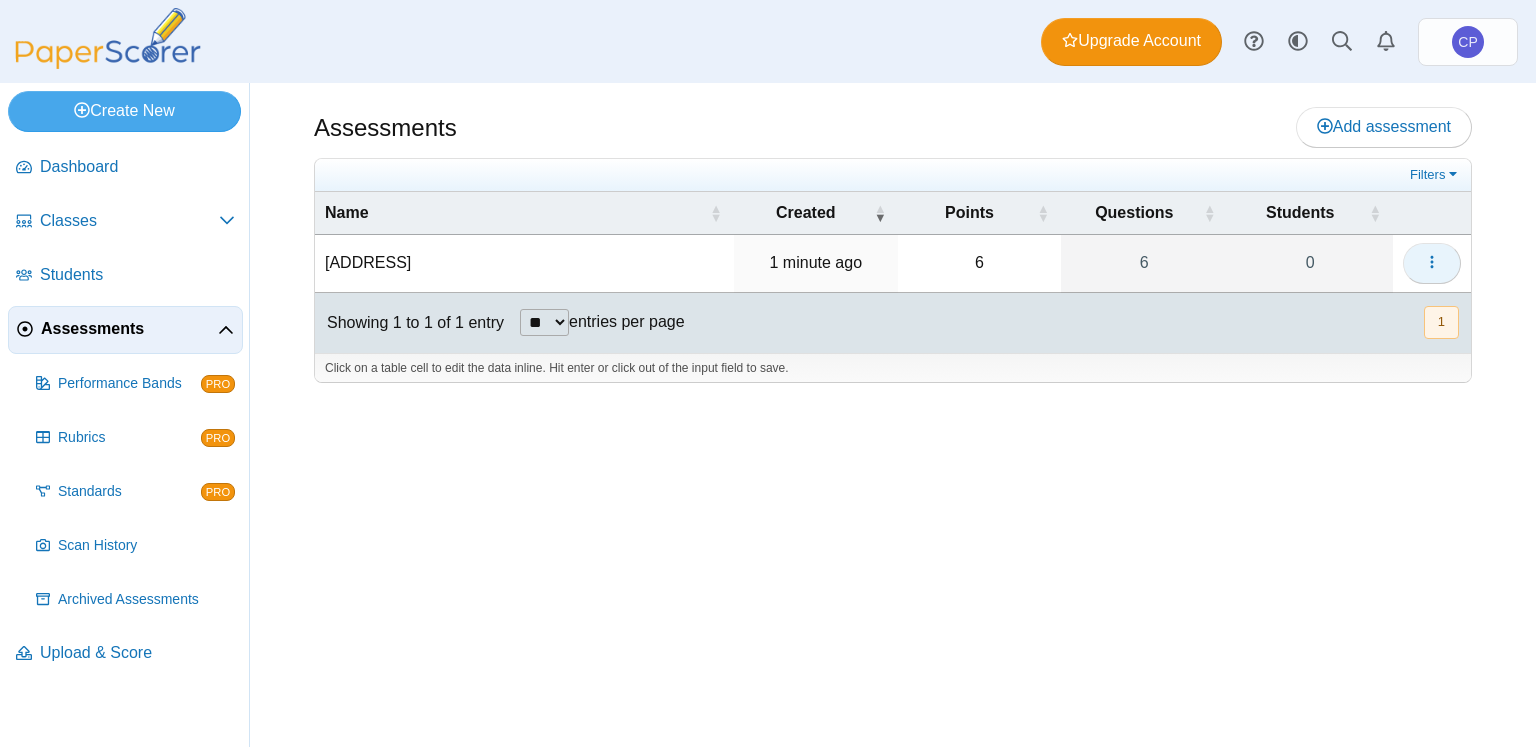 click 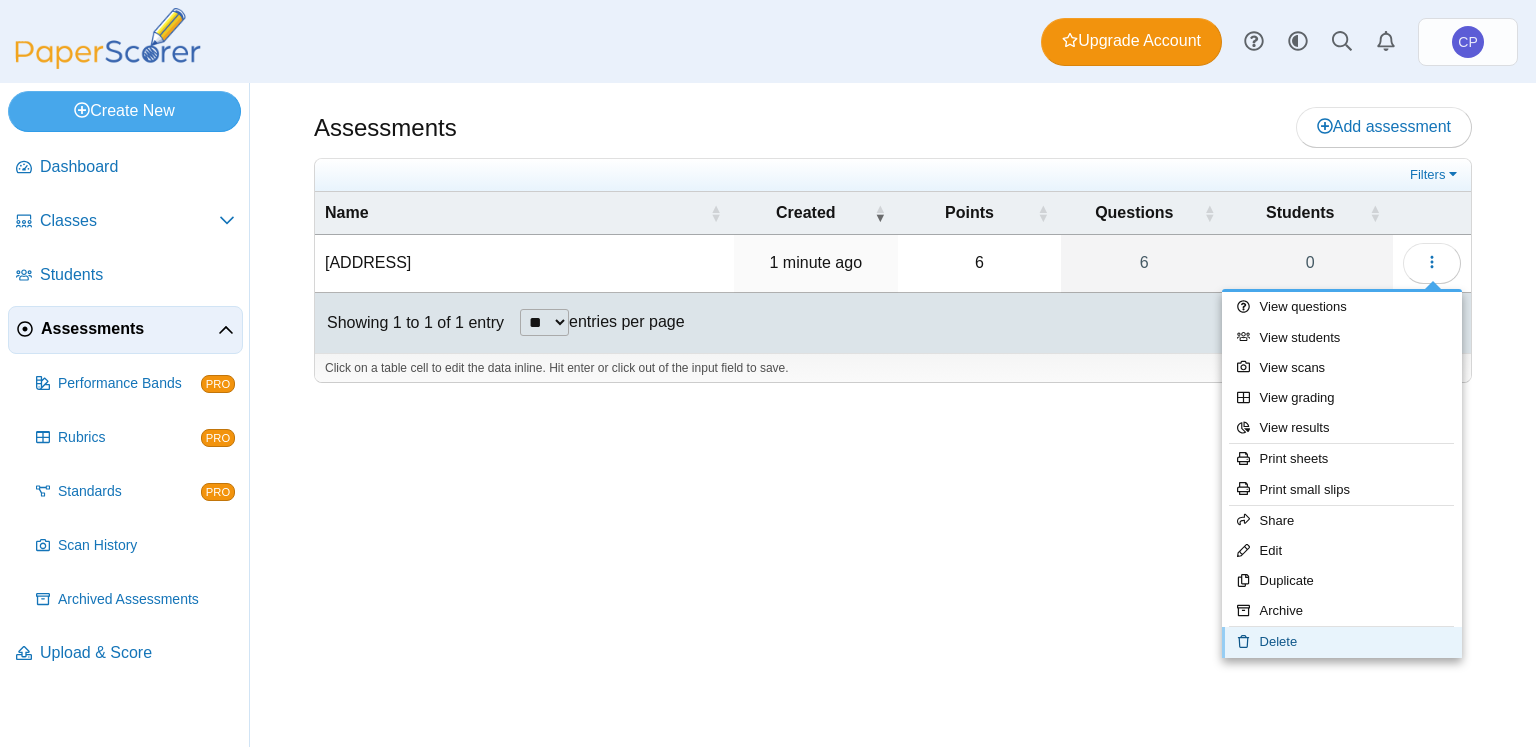 click on "Delete" at bounding box center (1342, 642) 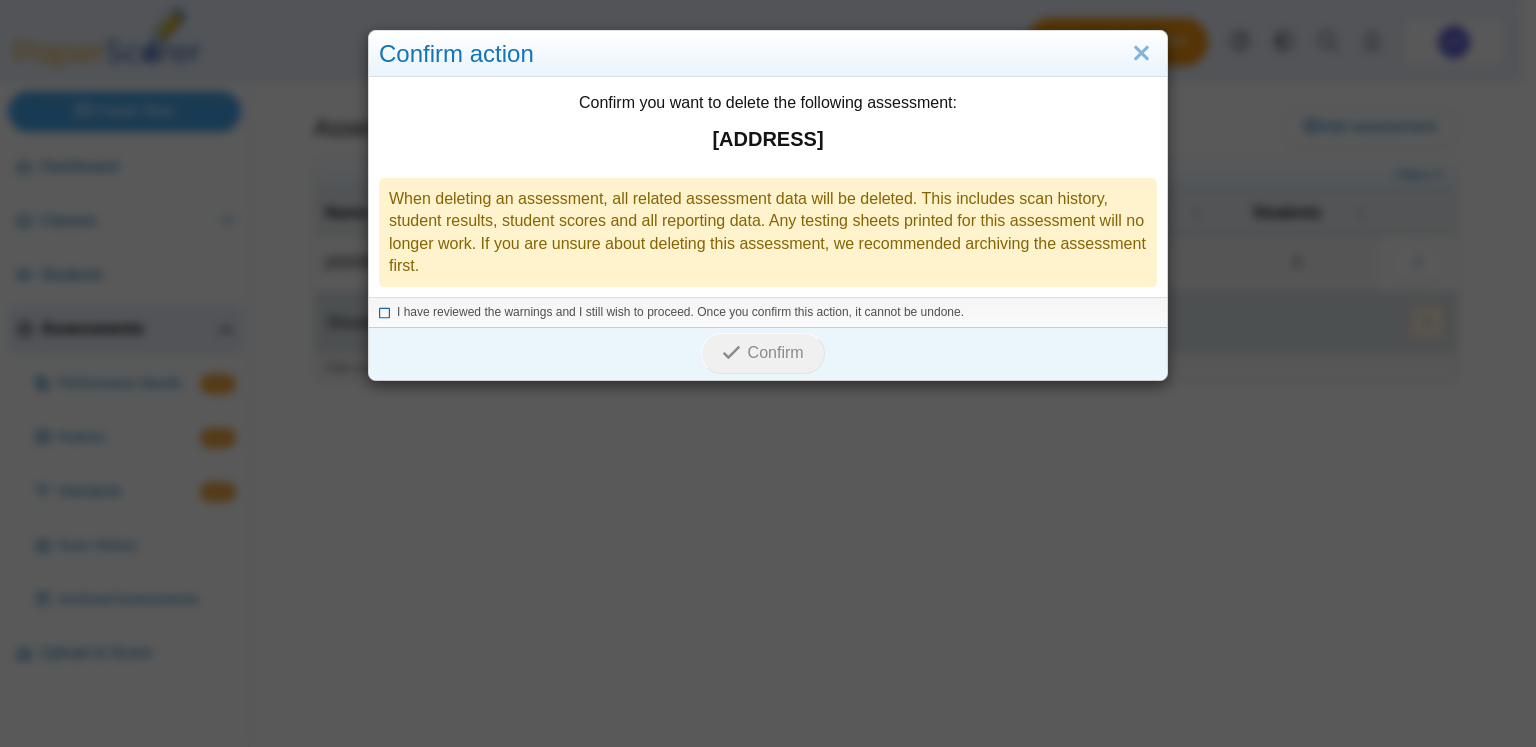 click on "I have reviewed the warnings and I still wish to proceed.
Once you confirm this action, it cannot be undone." at bounding box center [680, 312] 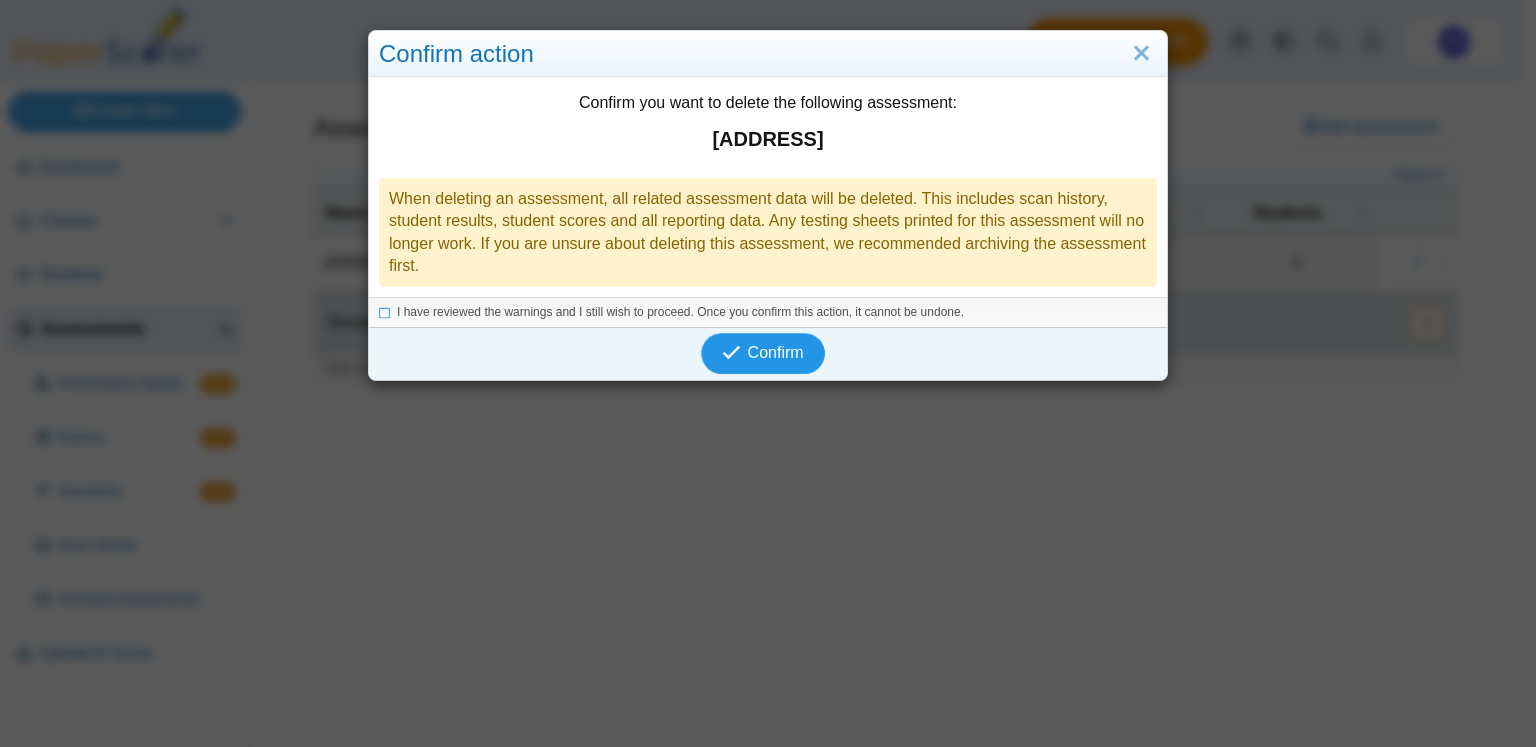 drag, startPoint x: 750, startPoint y: 367, endPoint x: 766, endPoint y: 365, distance: 16.124516 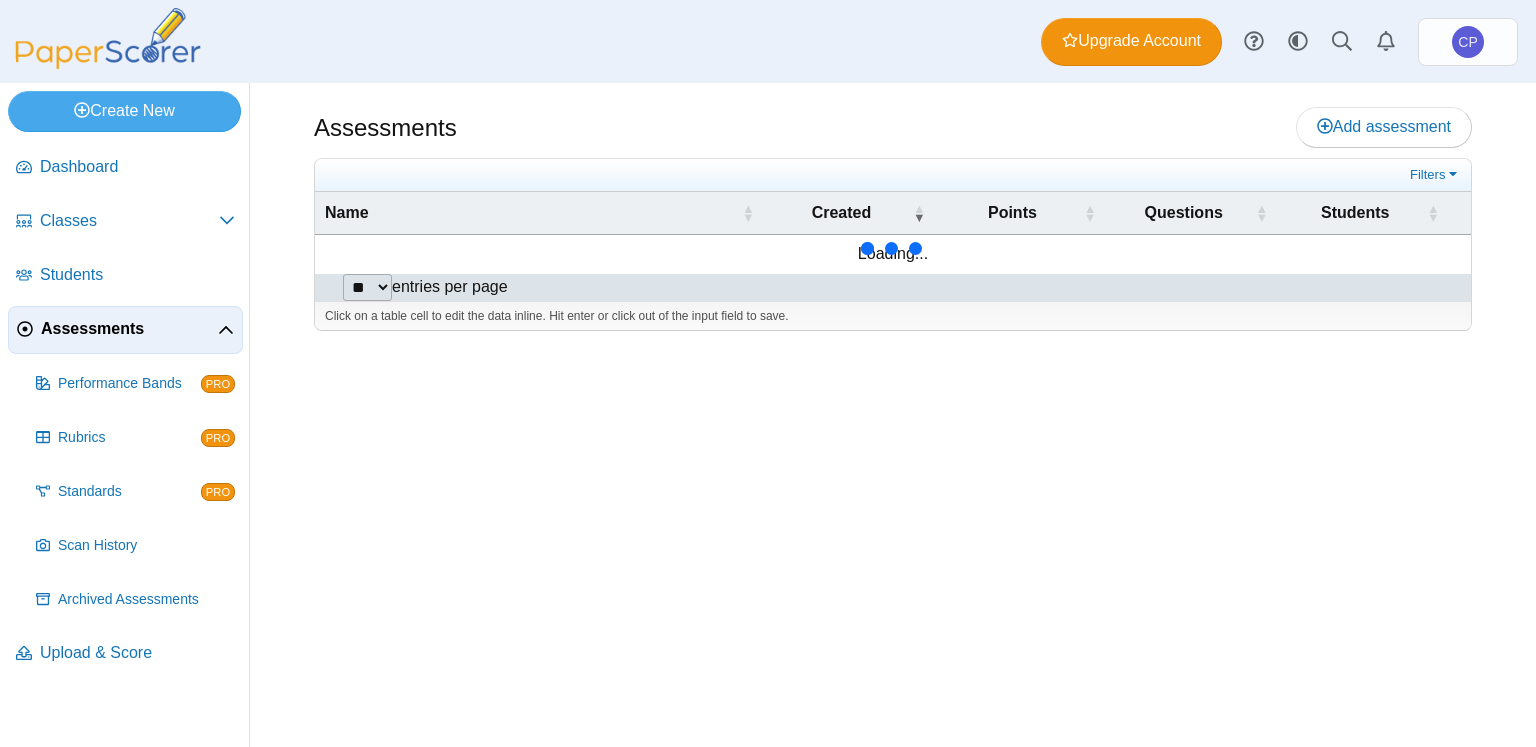 scroll, scrollTop: 0, scrollLeft: 0, axis: both 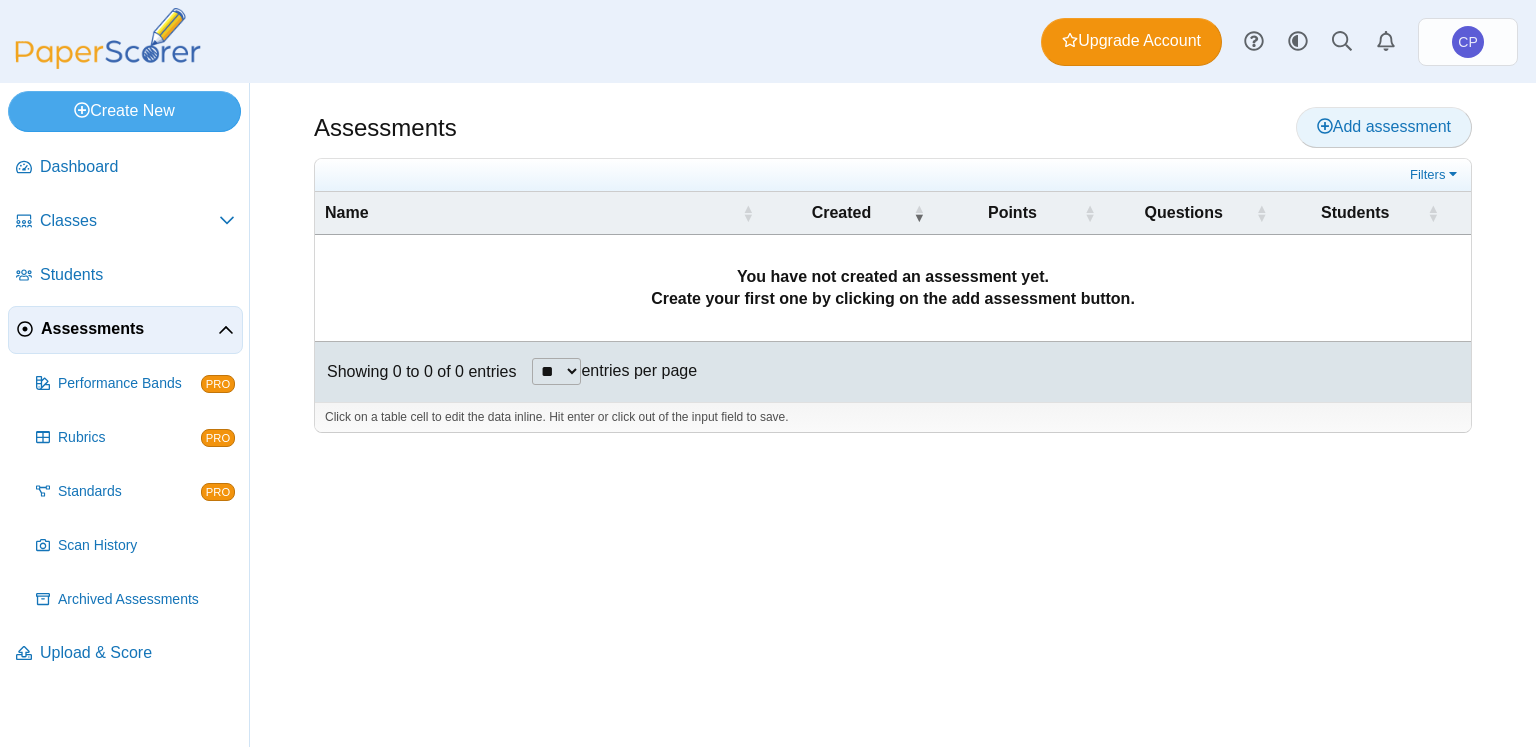 click on "Add assessment" at bounding box center (1384, 126) 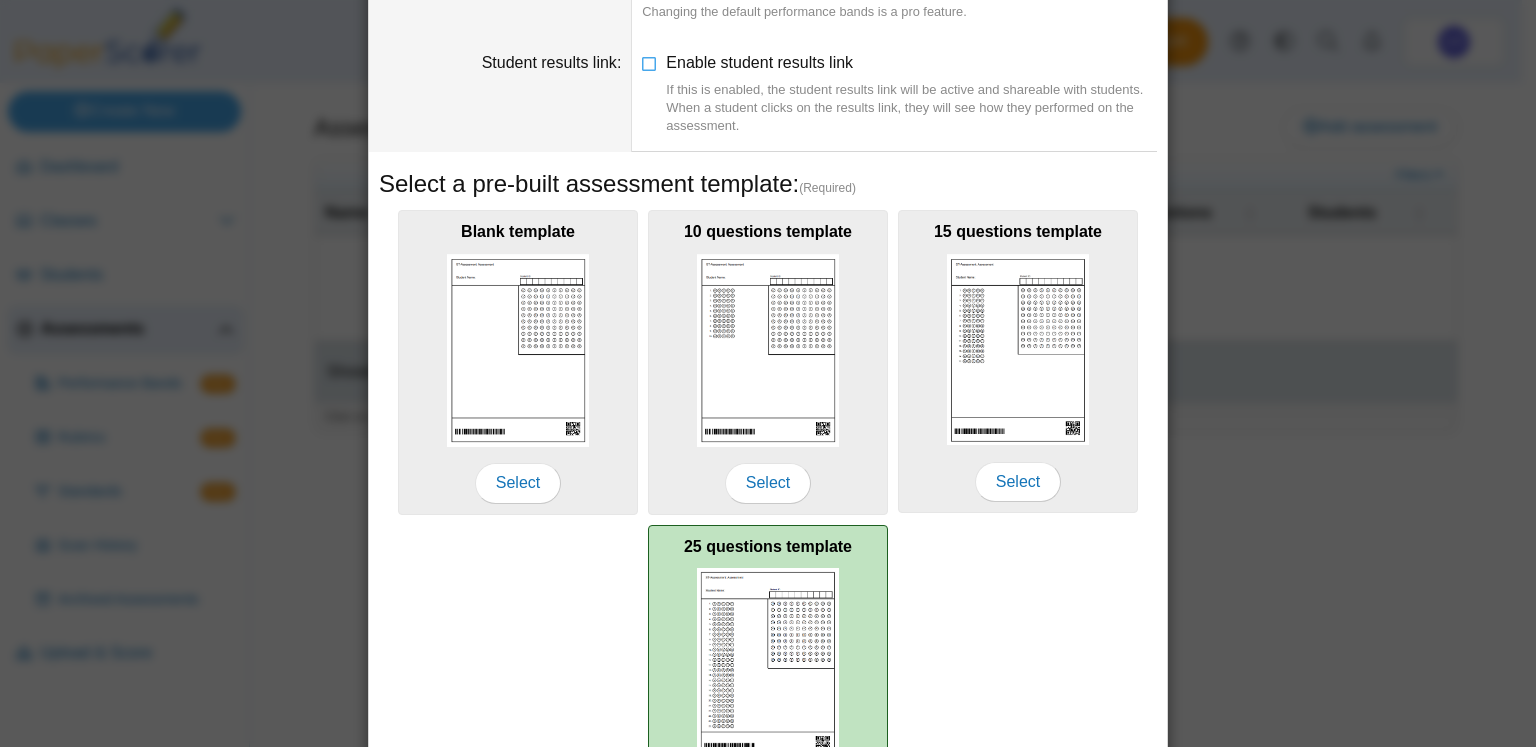 scroll, scrollTop: 351, scrollLeft: 0, axis: vertical 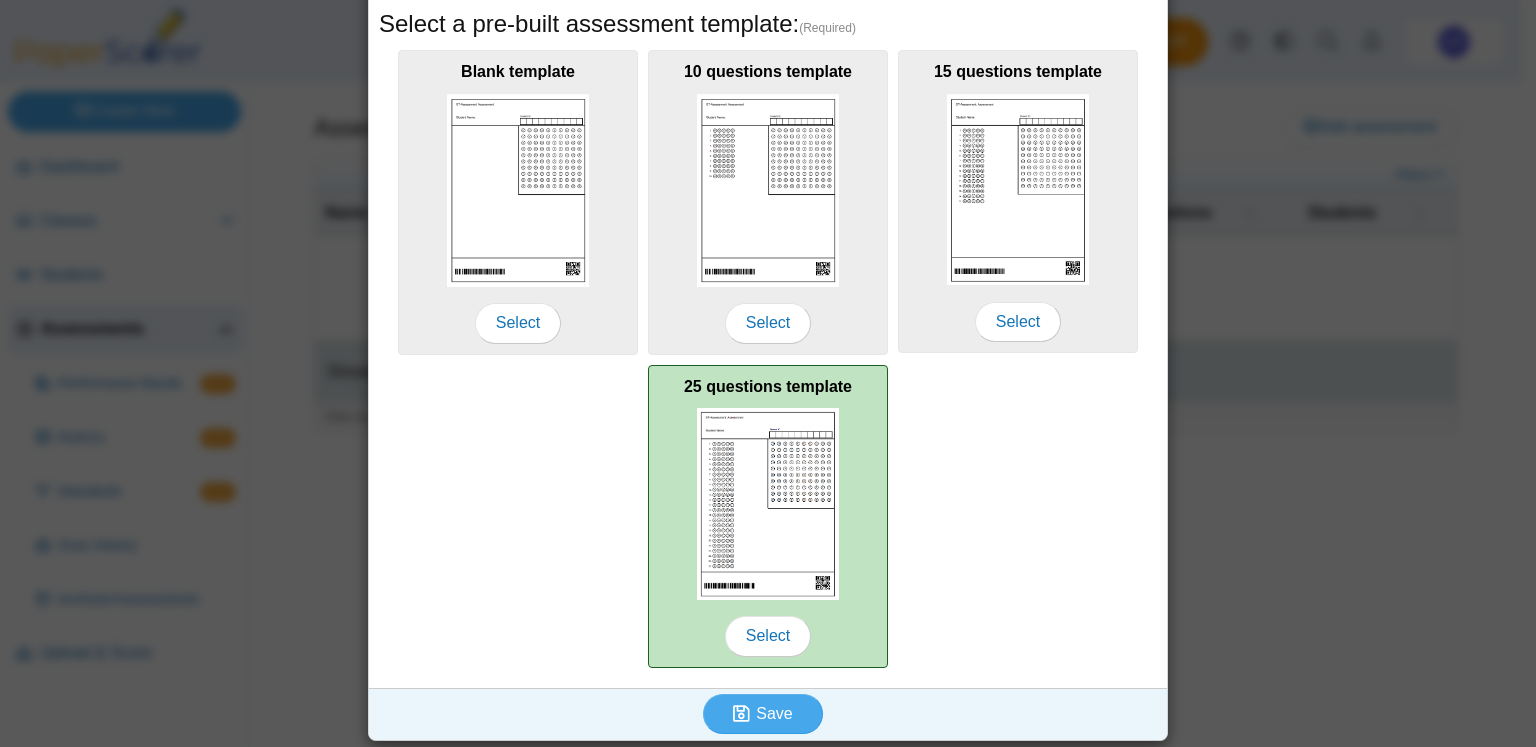 click at bounding box center (768, 504) 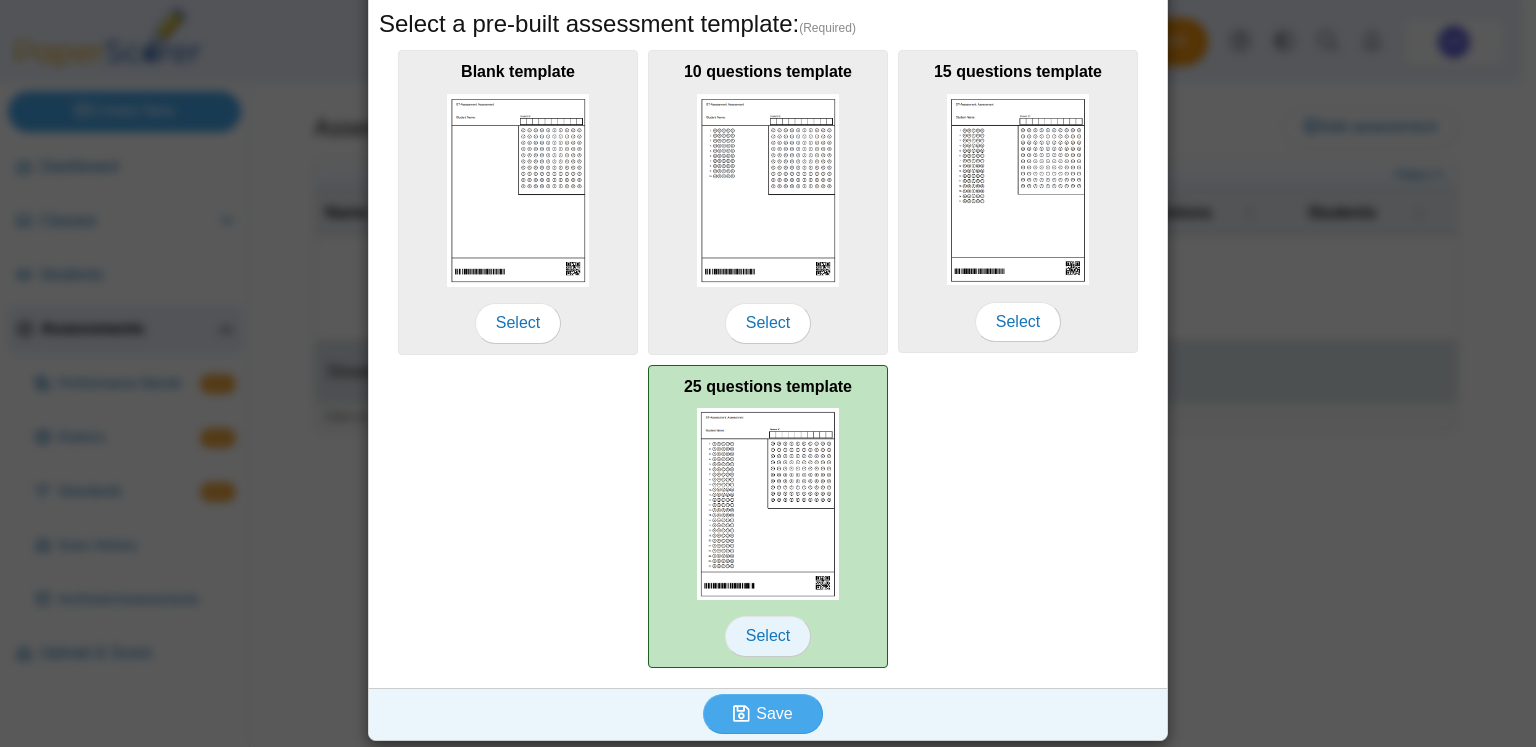 click on "Select" at bounding box center [768, 636] 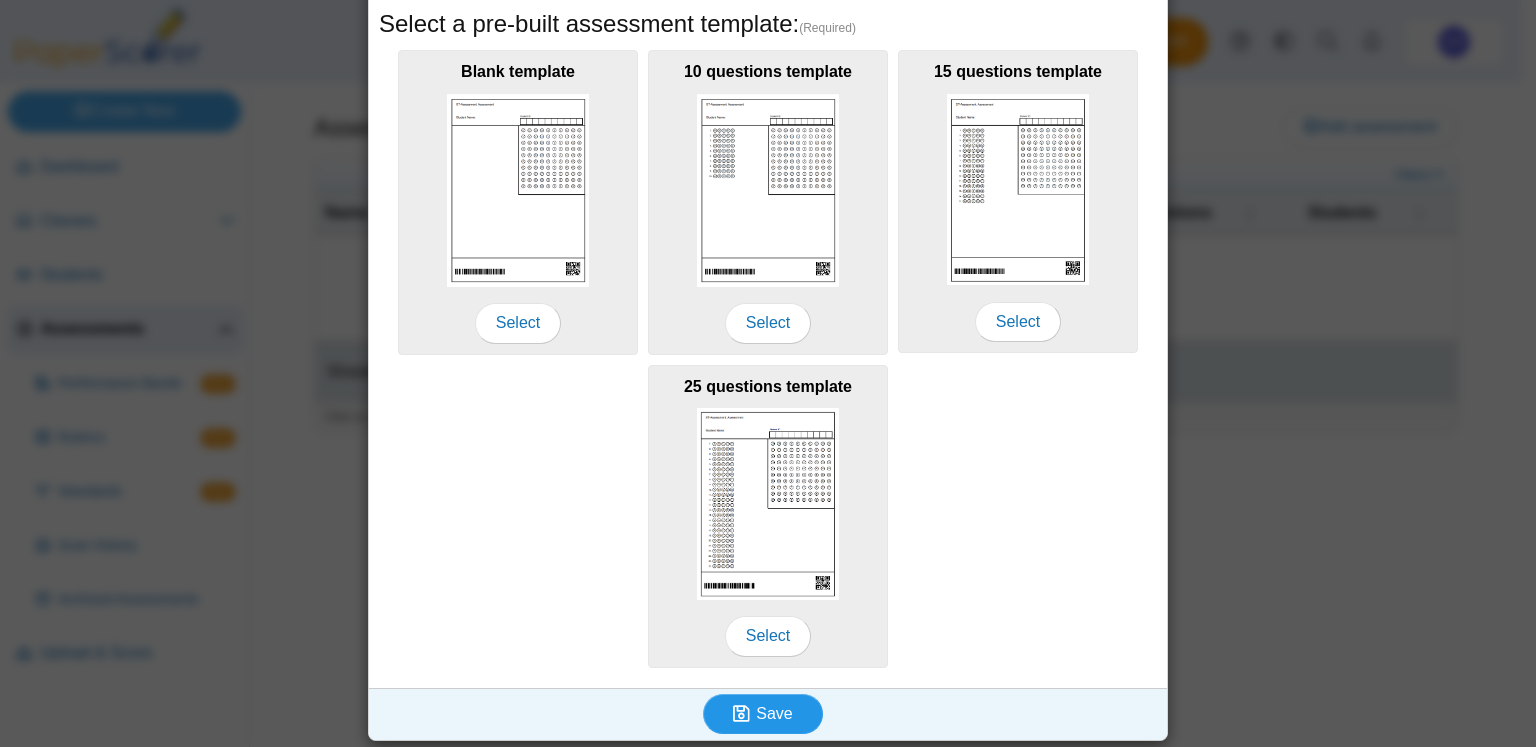 click on "Save" at bounding box center [774, 713] 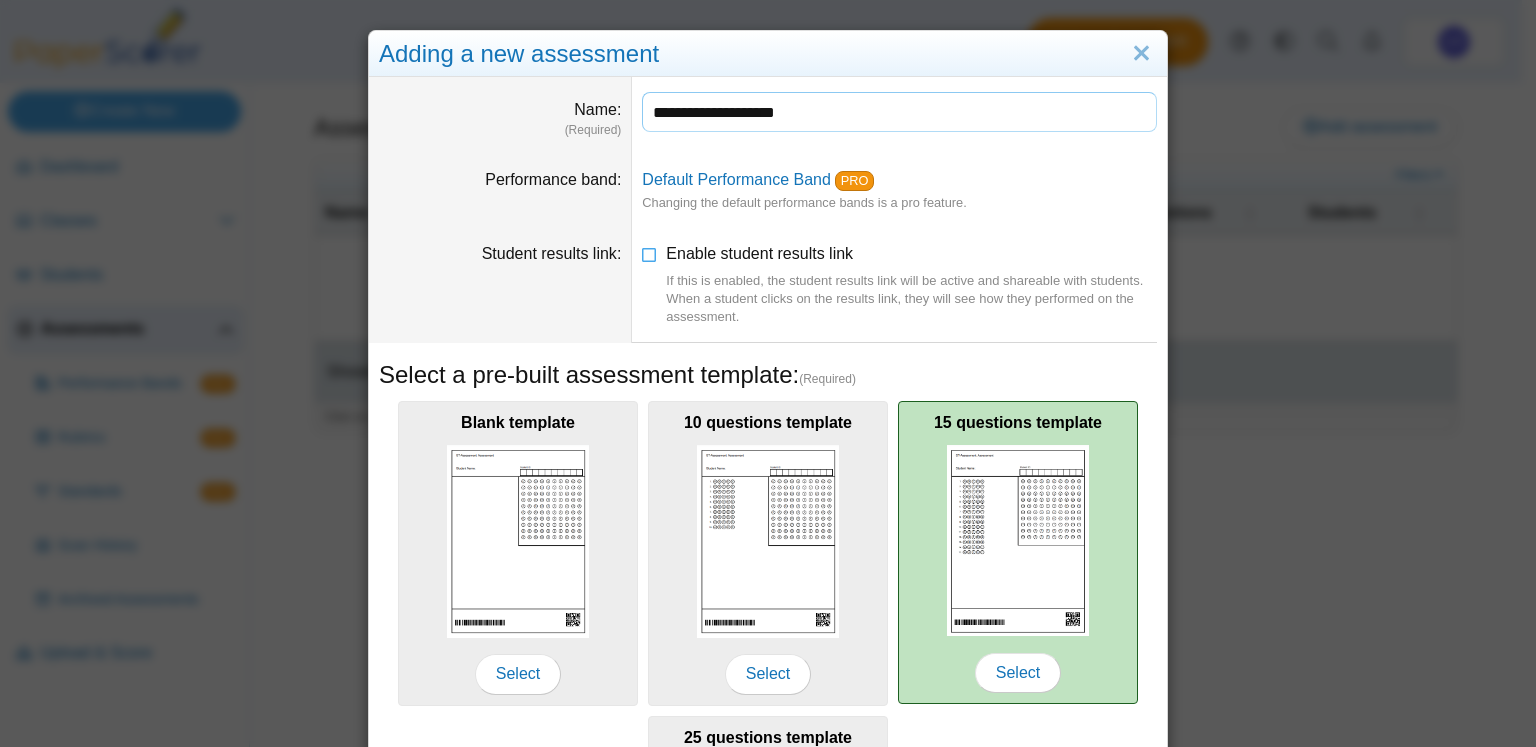 scroll, scrollTop: 351, scrollLeft: 0, axis: vertical 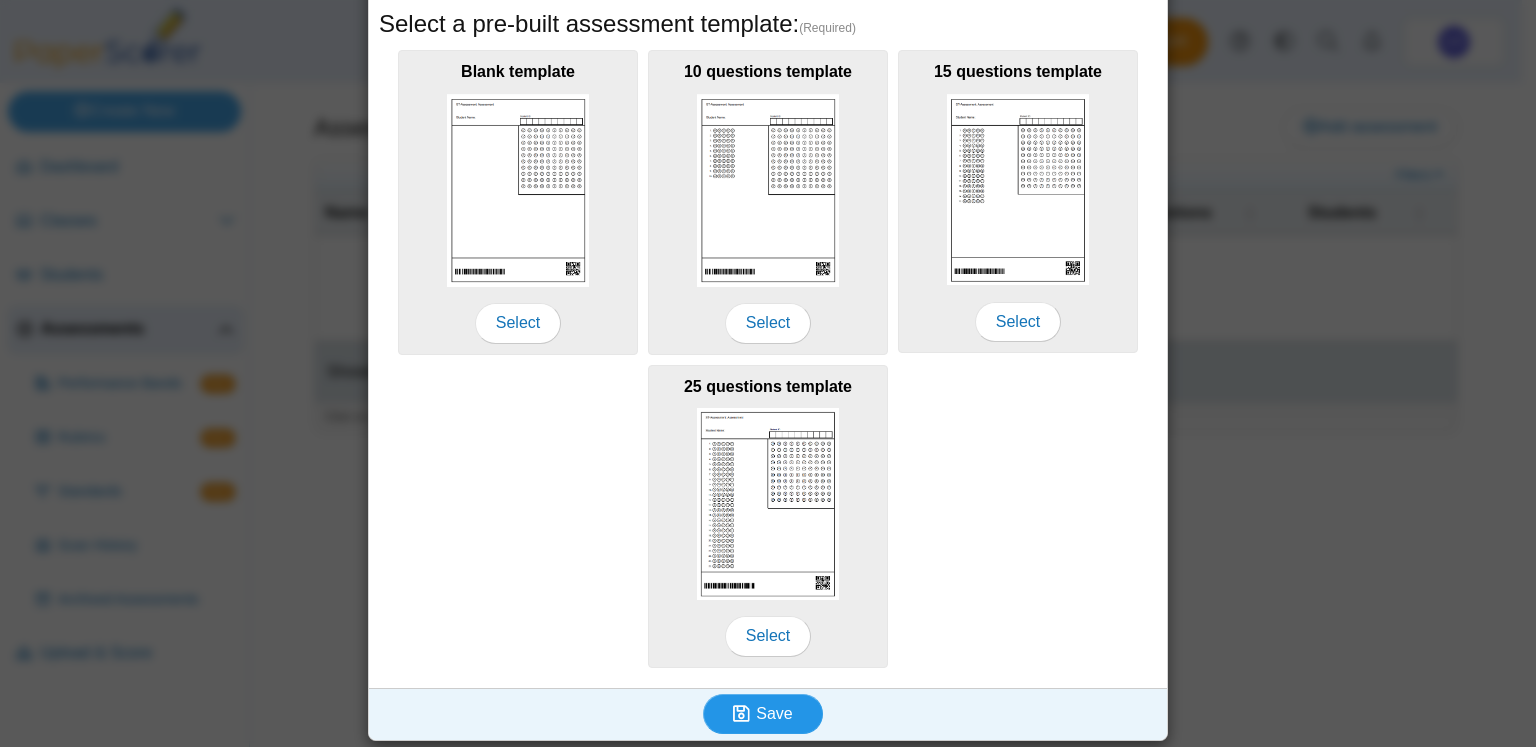 type on "**********" 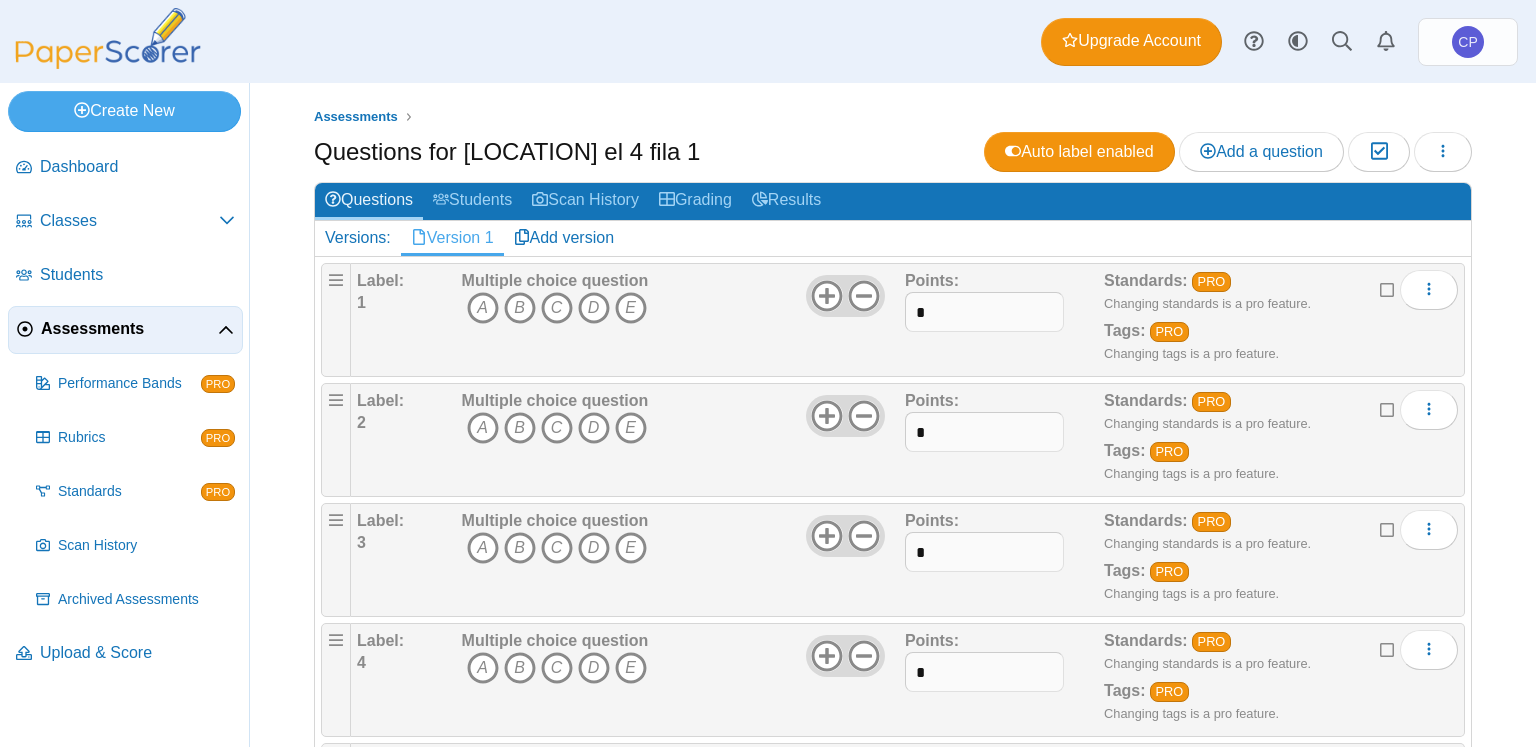 scroll, scrollTop: 0, scrollLeft: 0, axis: both 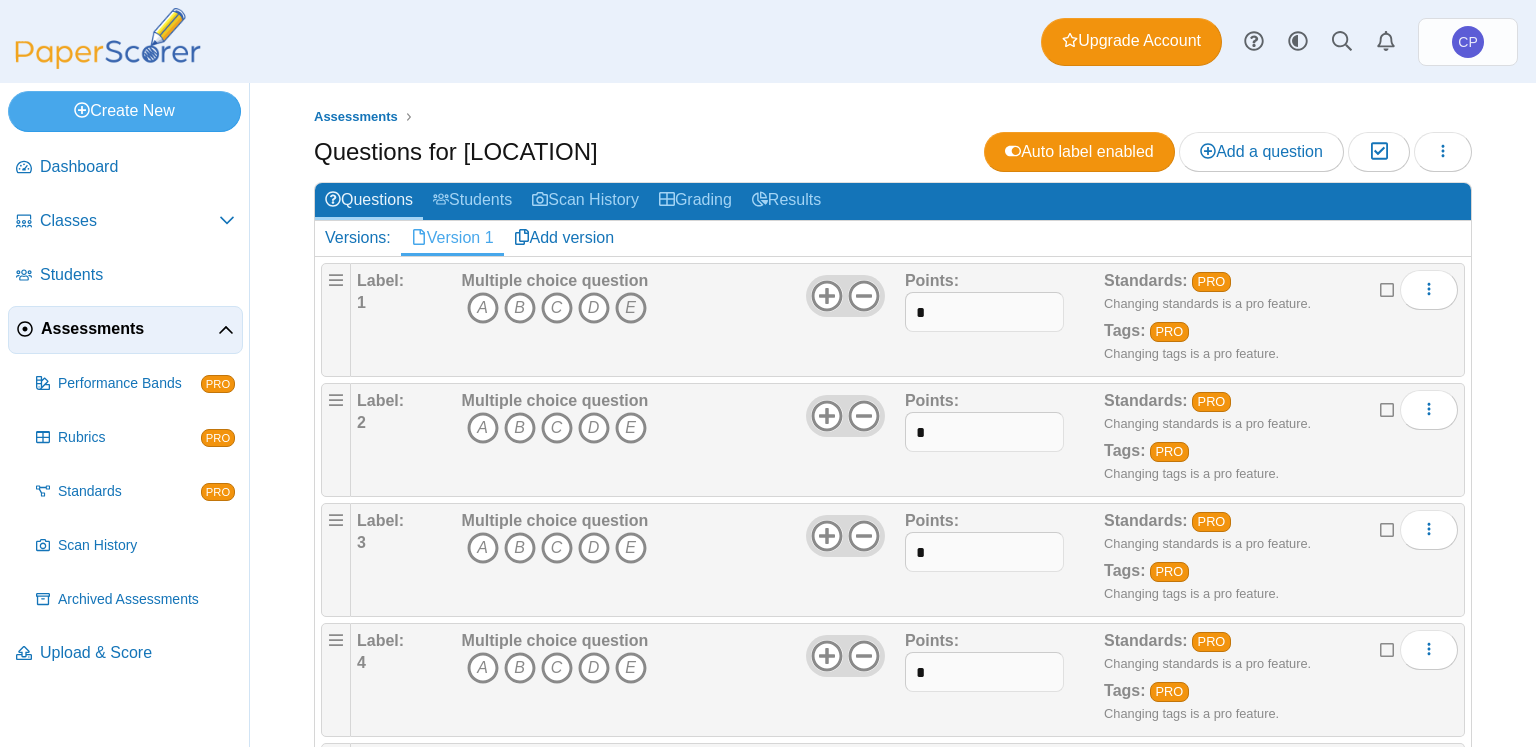 click on "E" at bounding box center (631, 308) 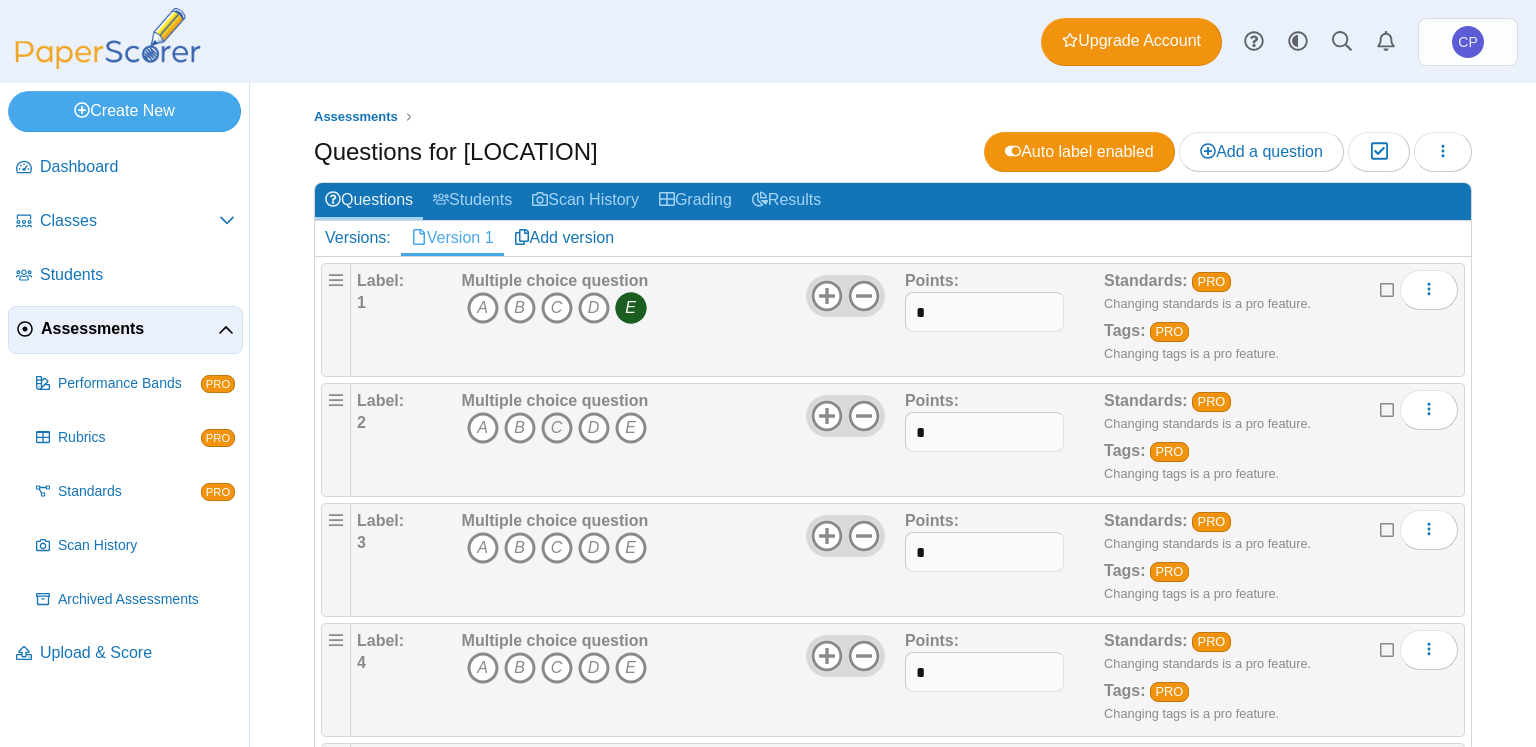 click on "C" at bounding box center [557, 428] 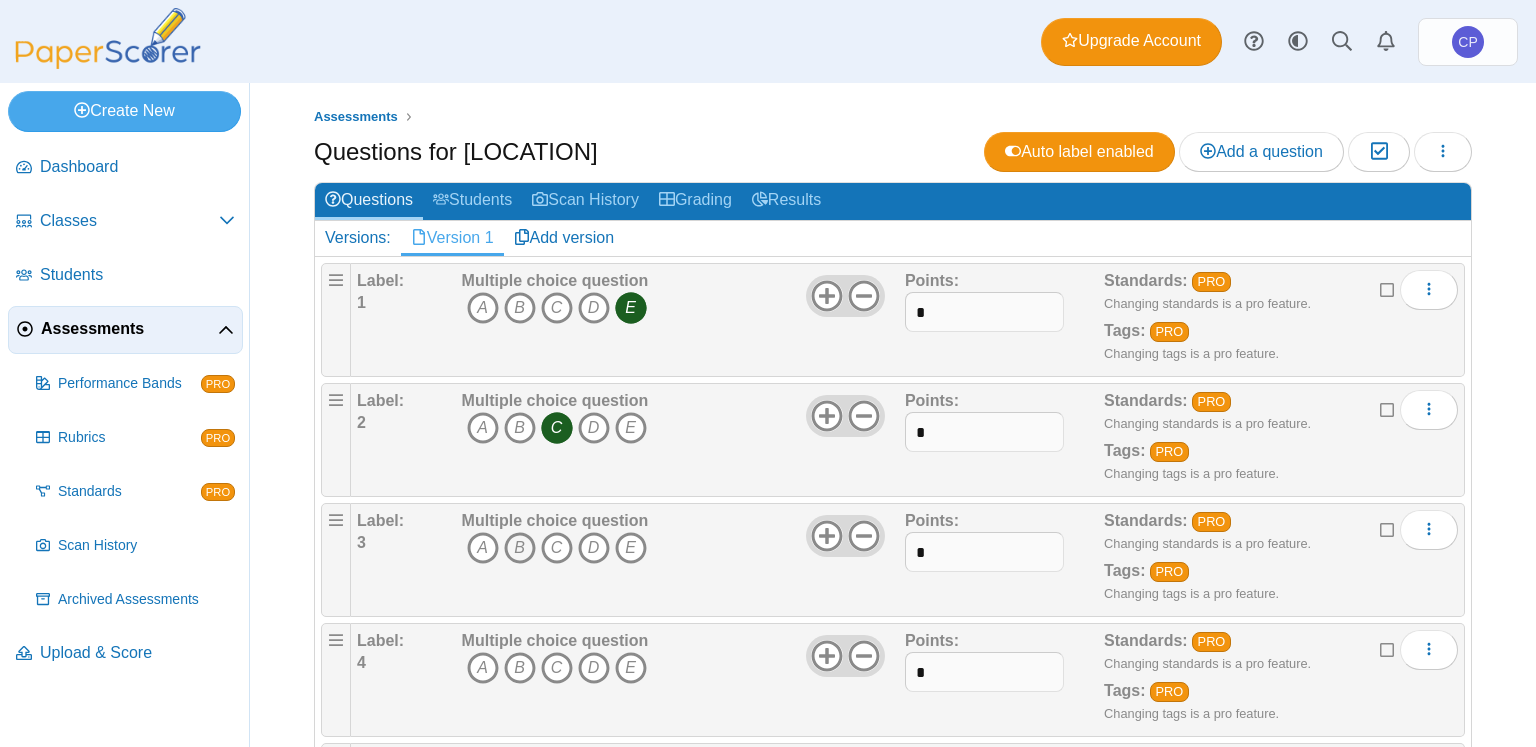 click on "B" at bounding box center (520, 548) 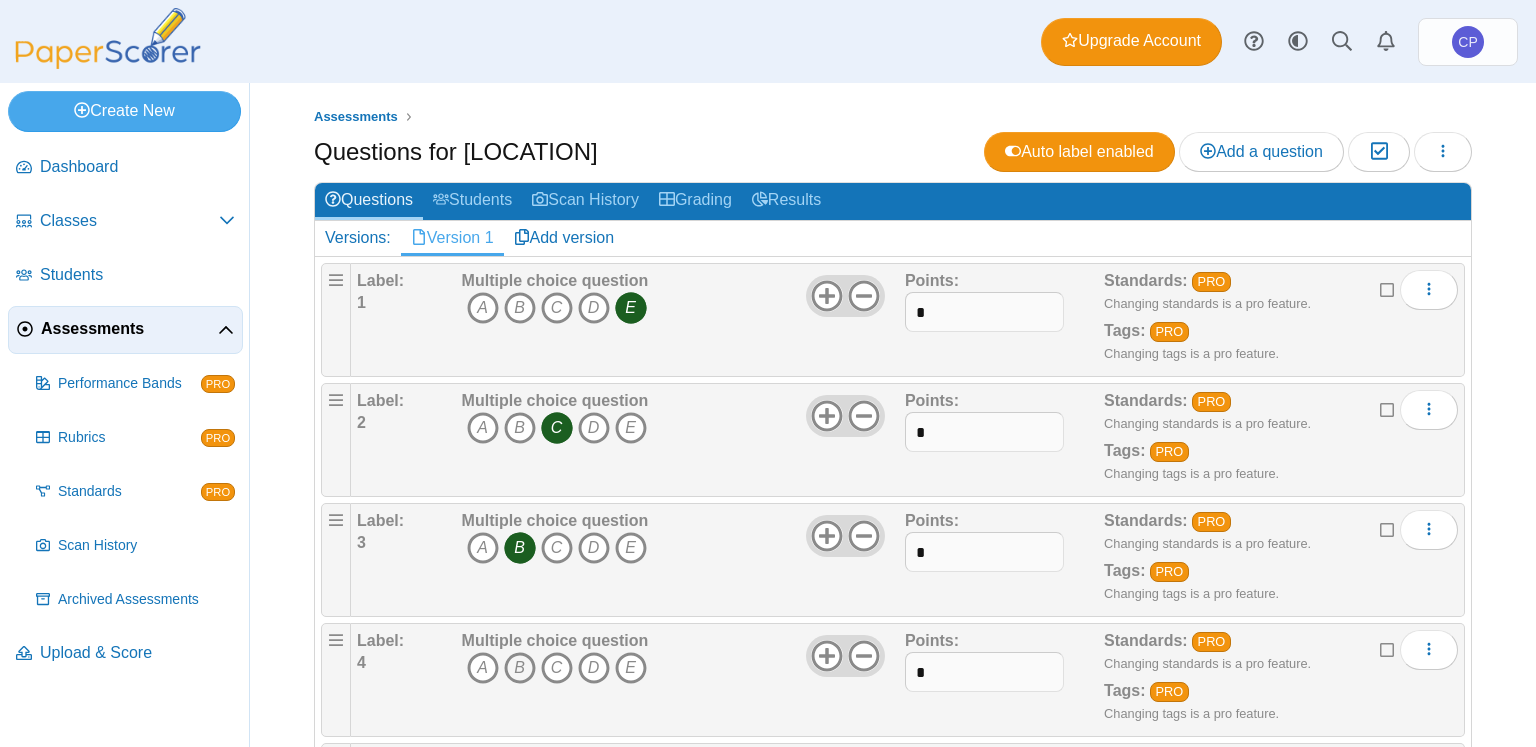 click on "B" at bounding box center [520, 668] 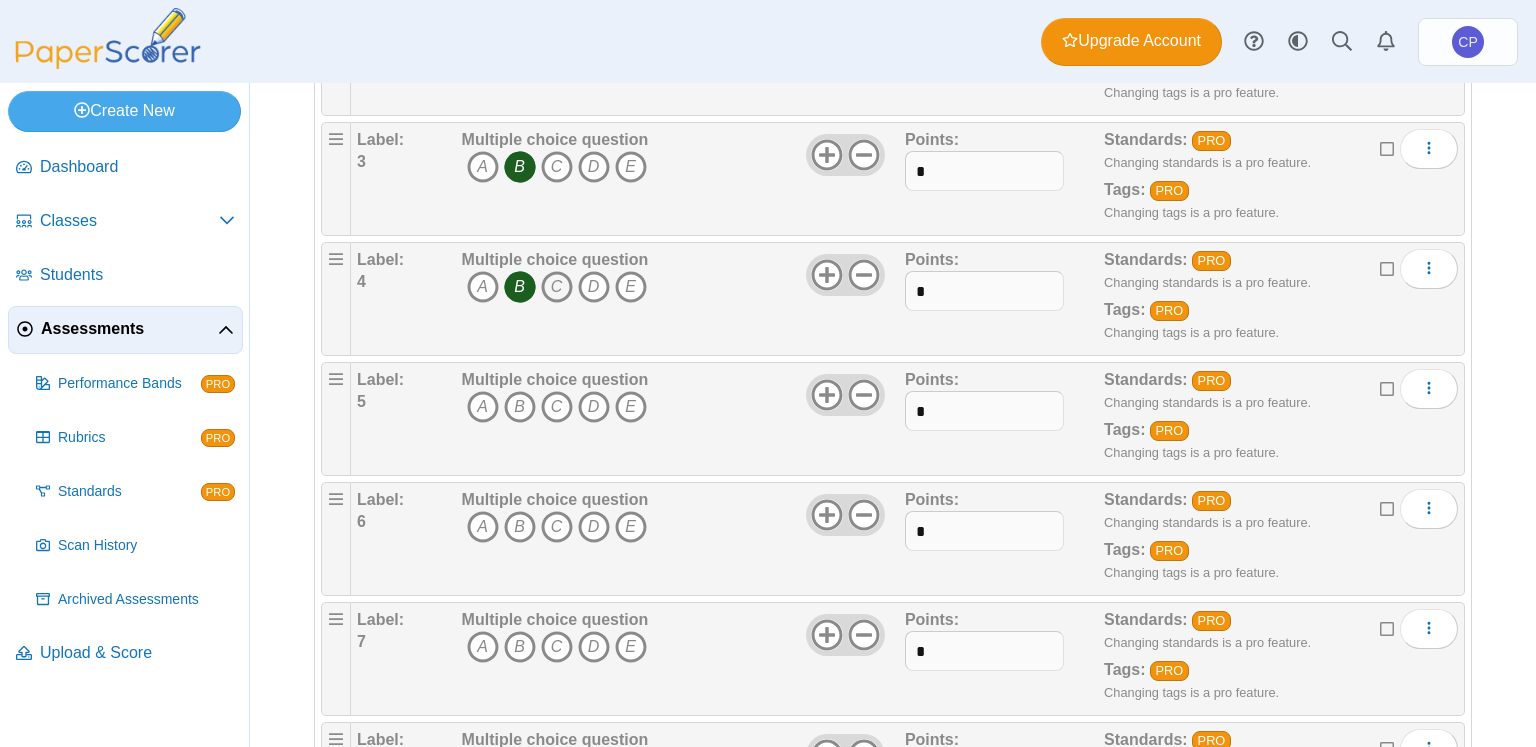 scroll, scrollTop: 384, scrollLeft: 0, axis: vertical 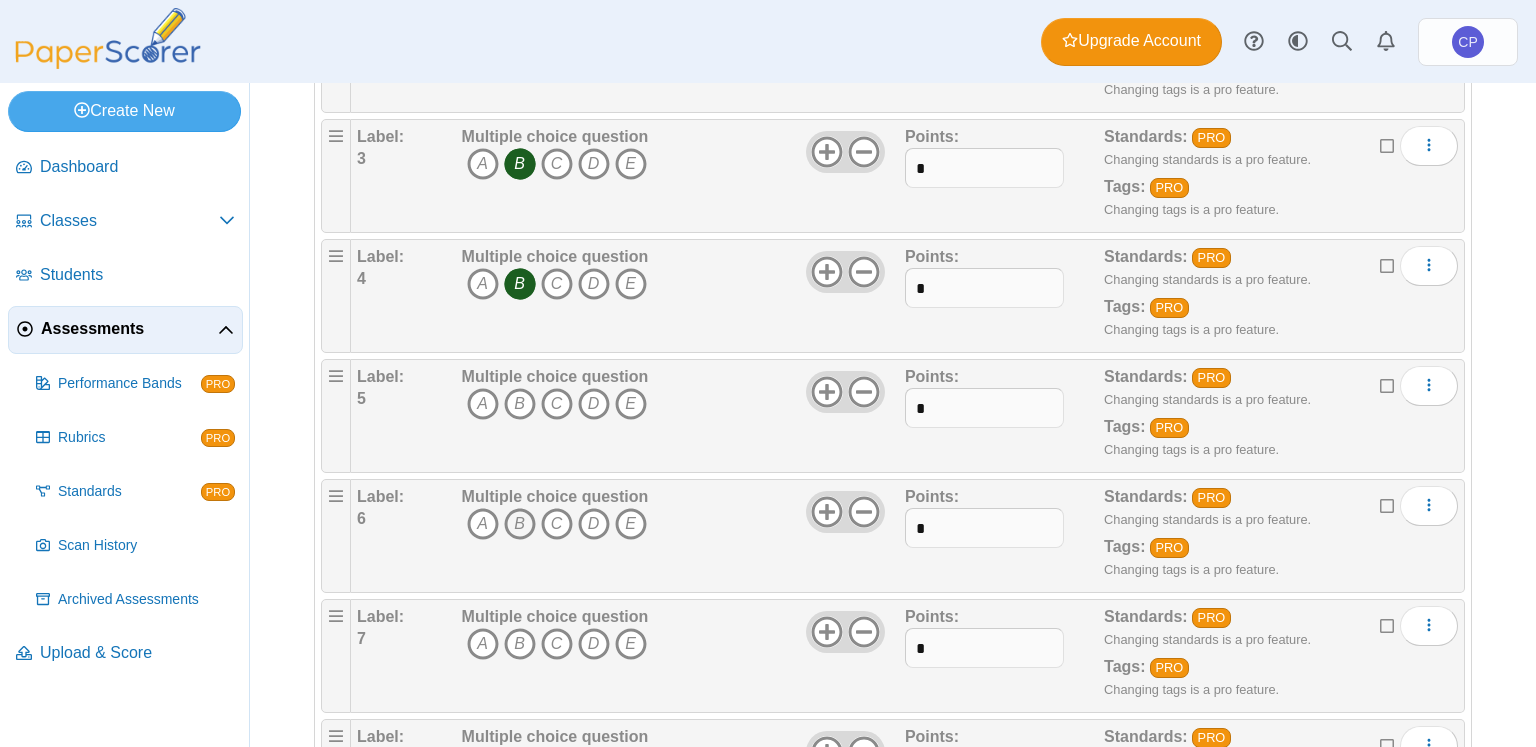 click on "B" at bounding box center [520, 524] 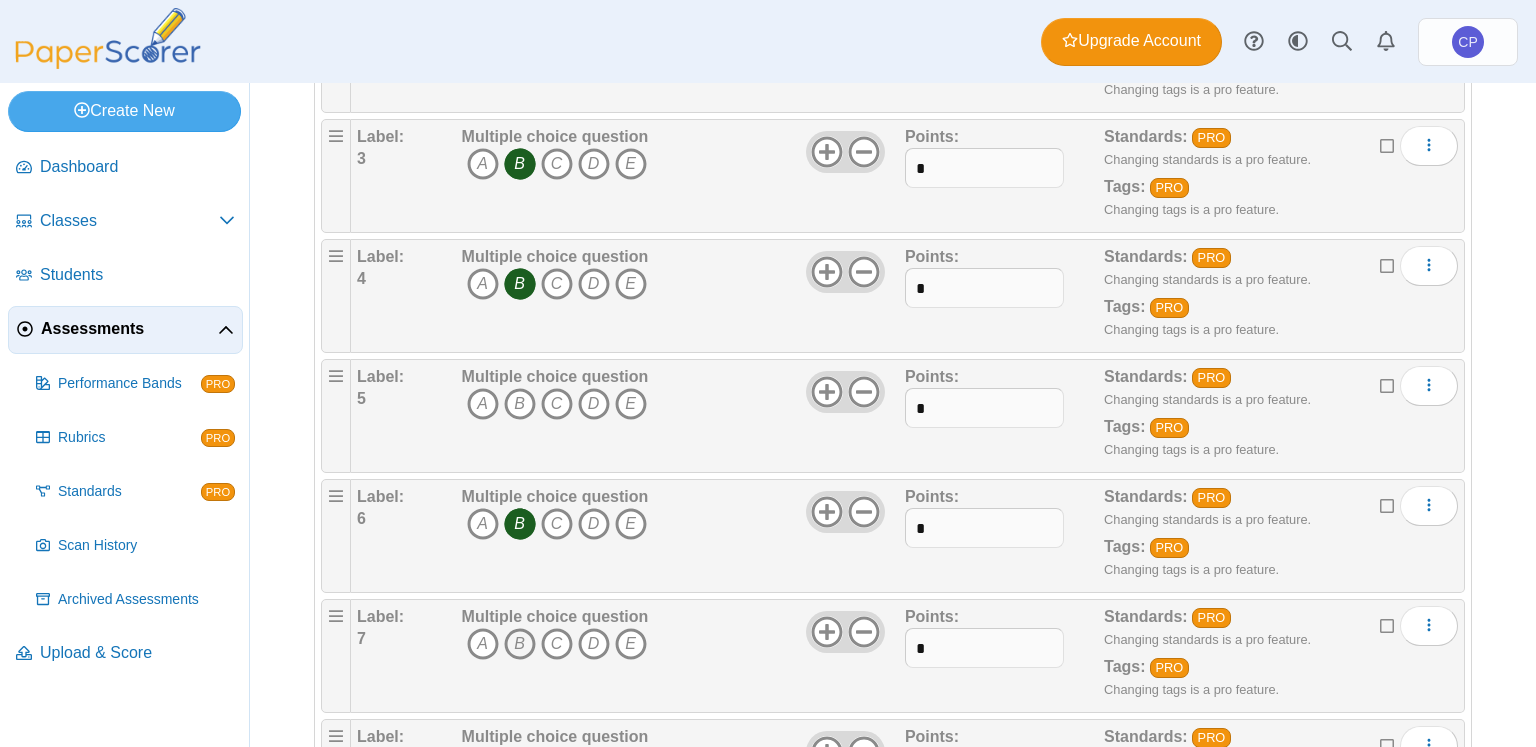 click on "B" at bounding box center (520, 644) 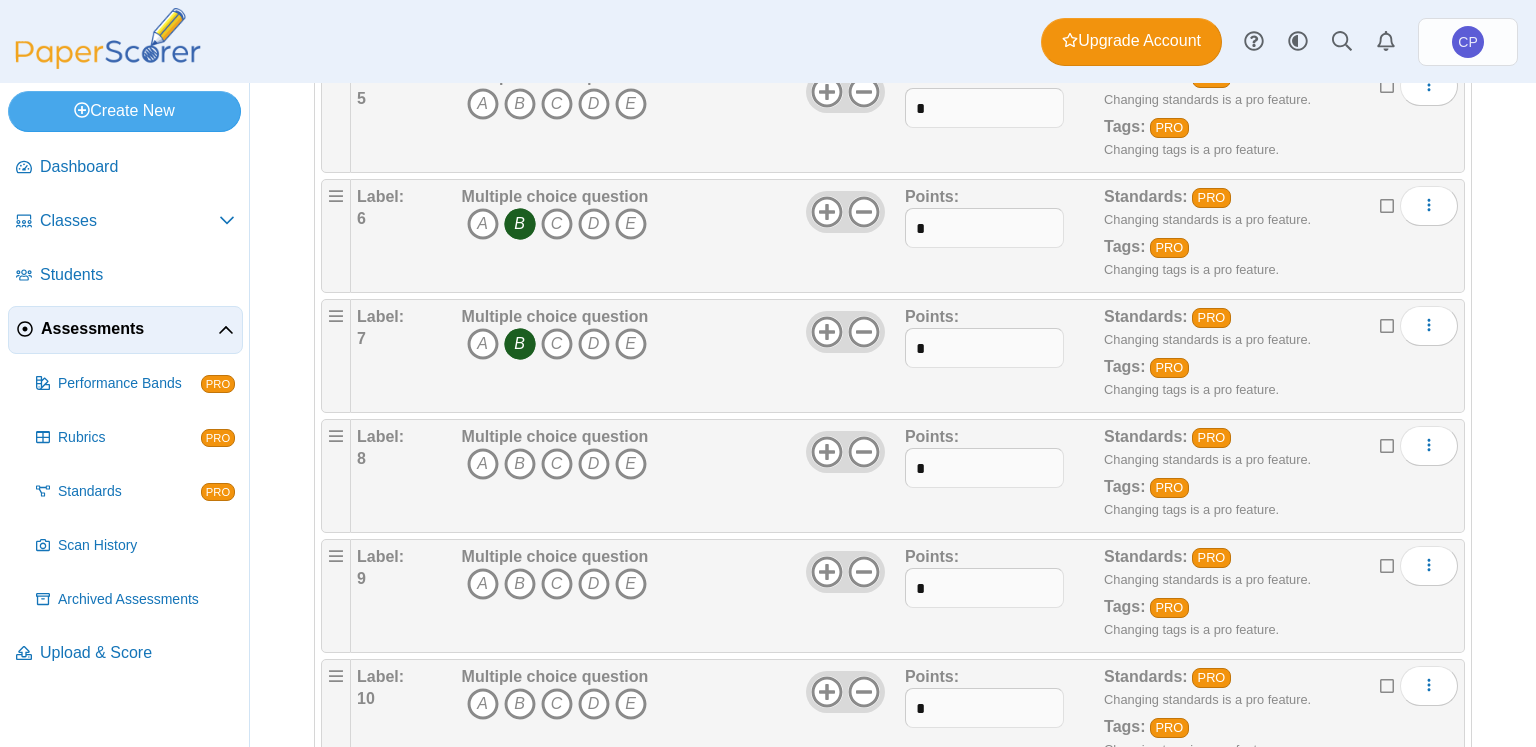 scroll, scrollTop: 768, scrollLeft: 0, axis: vertical 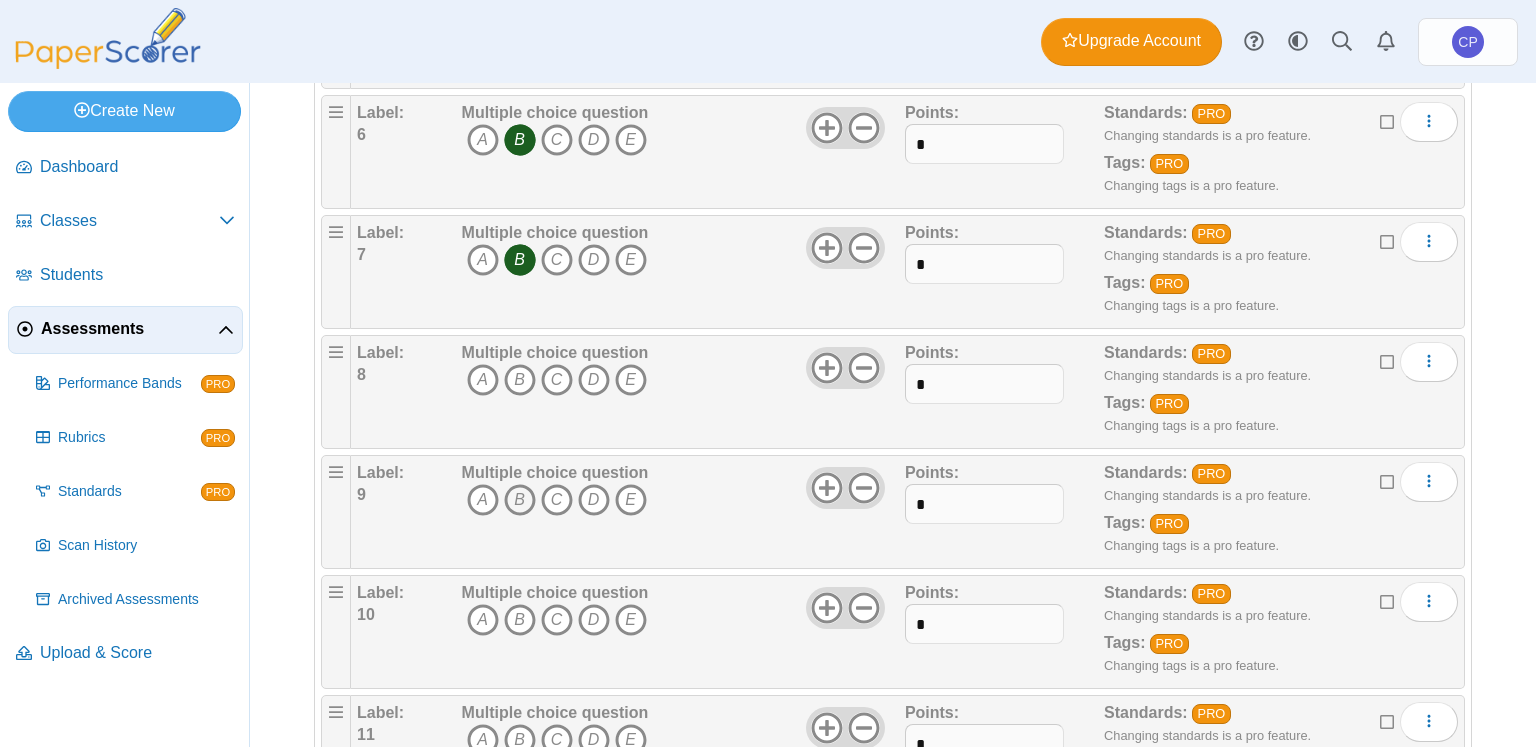 click on "B" at bounding box center (520, 500) 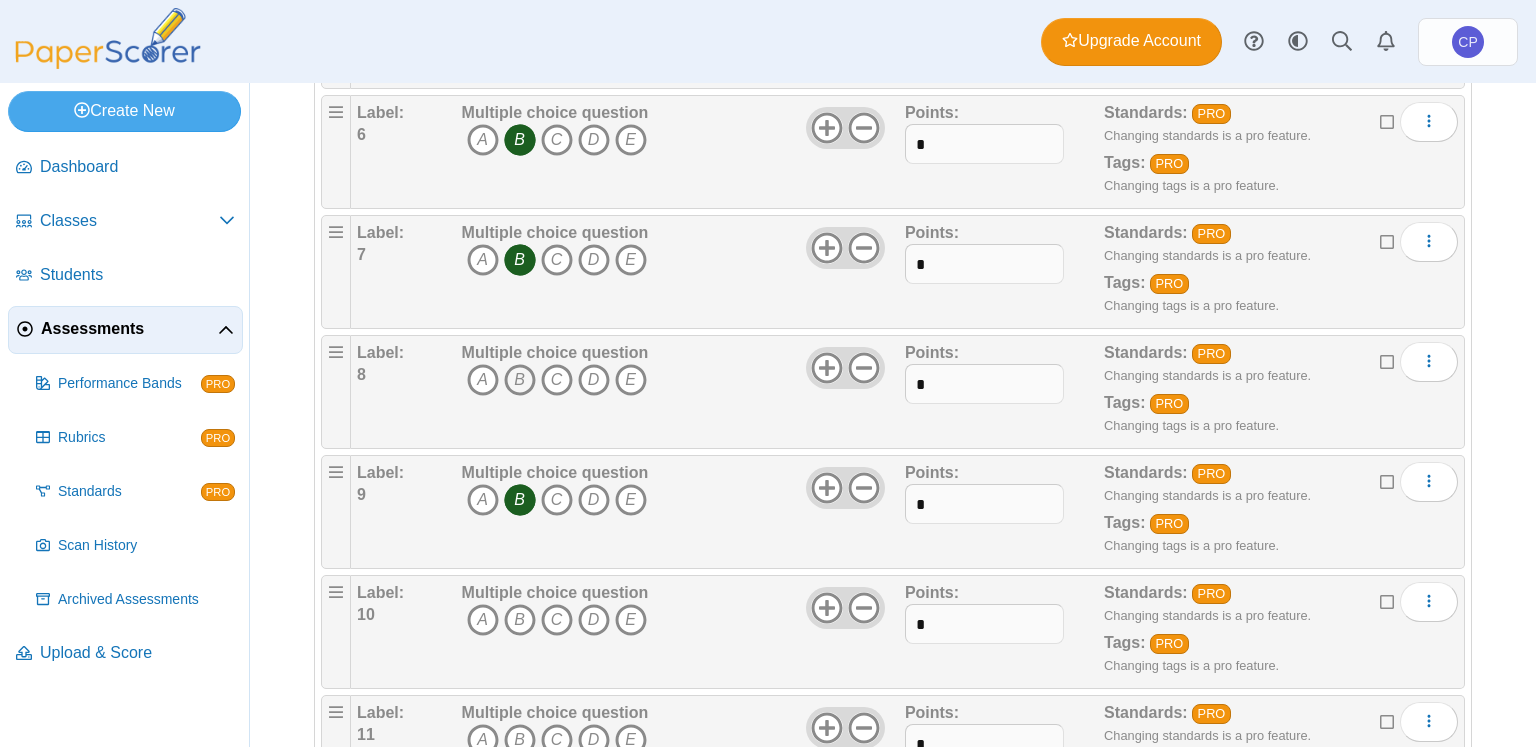 click on "B" at bounding box center (520, 380) 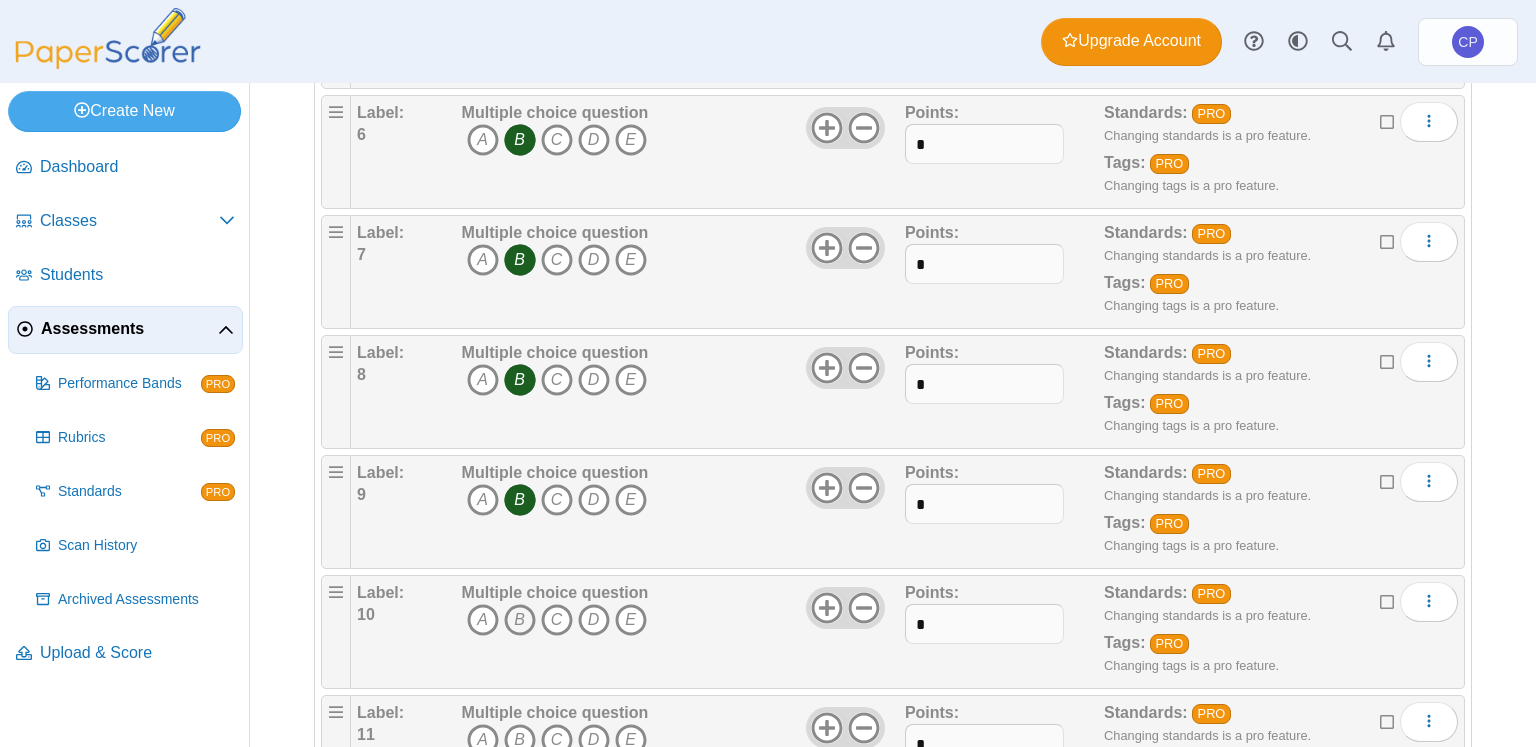 click on "B" at bounding box center (520, 620) 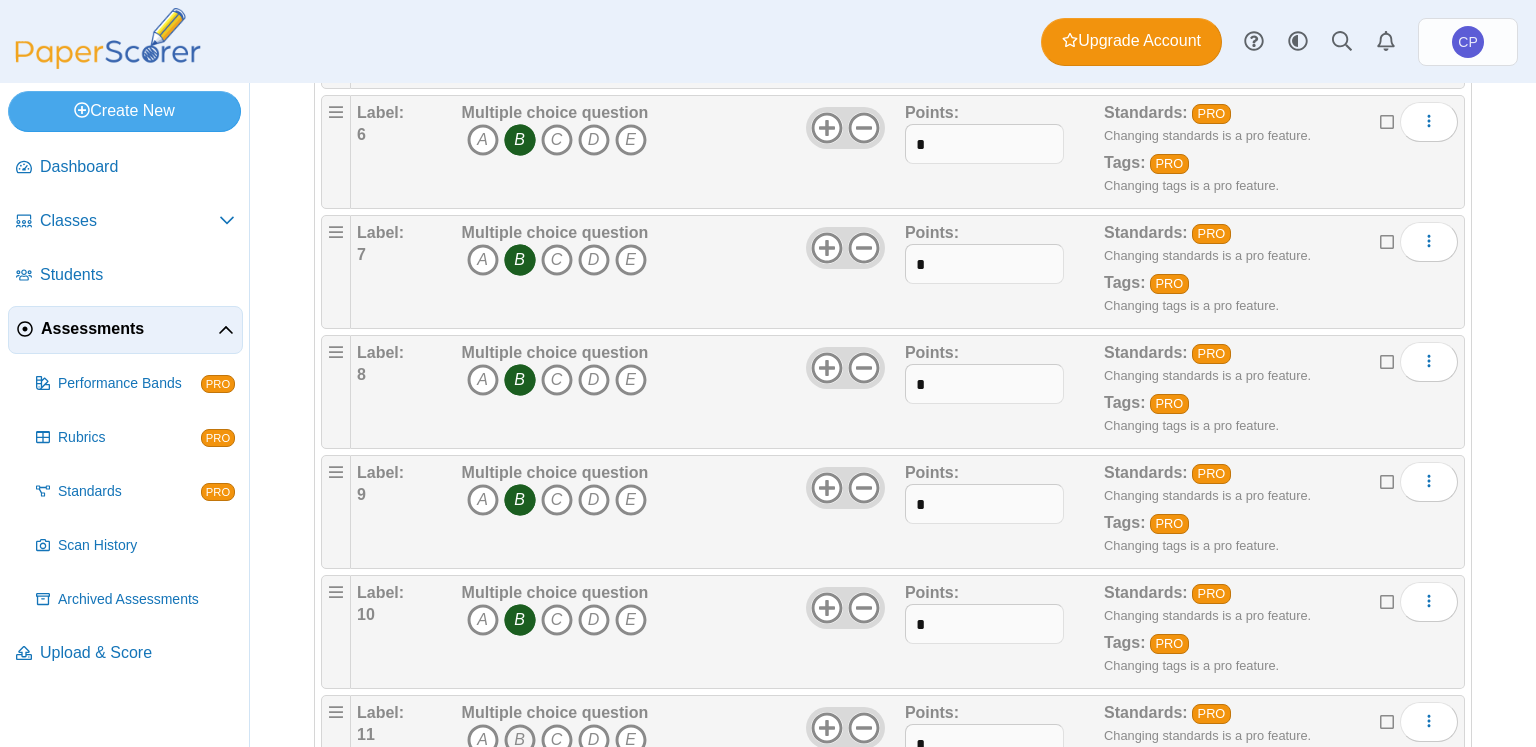 click on "B" at bounding box center (520, 740) 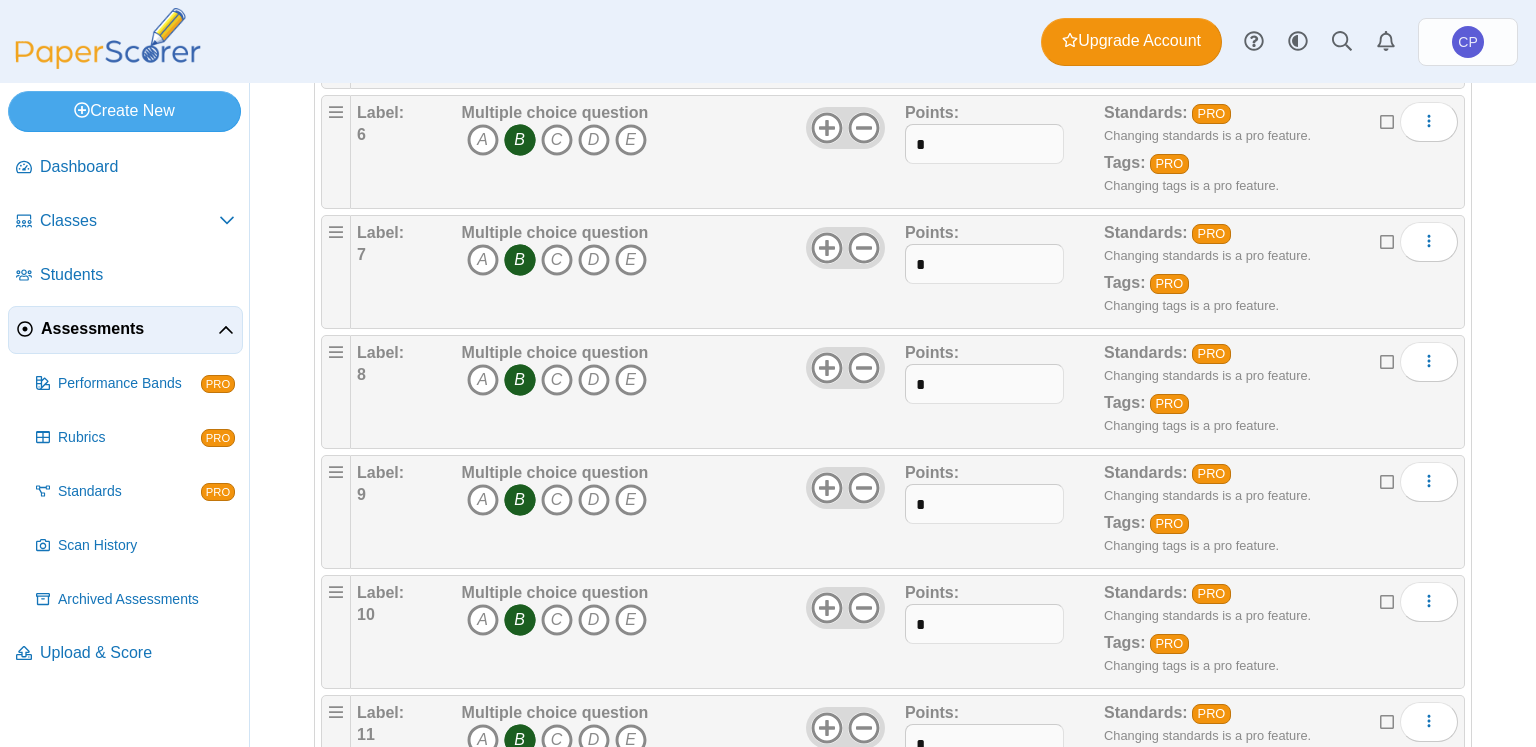 scroll, scrollTop: 1536, scrollLeft: 0, axis: vertical 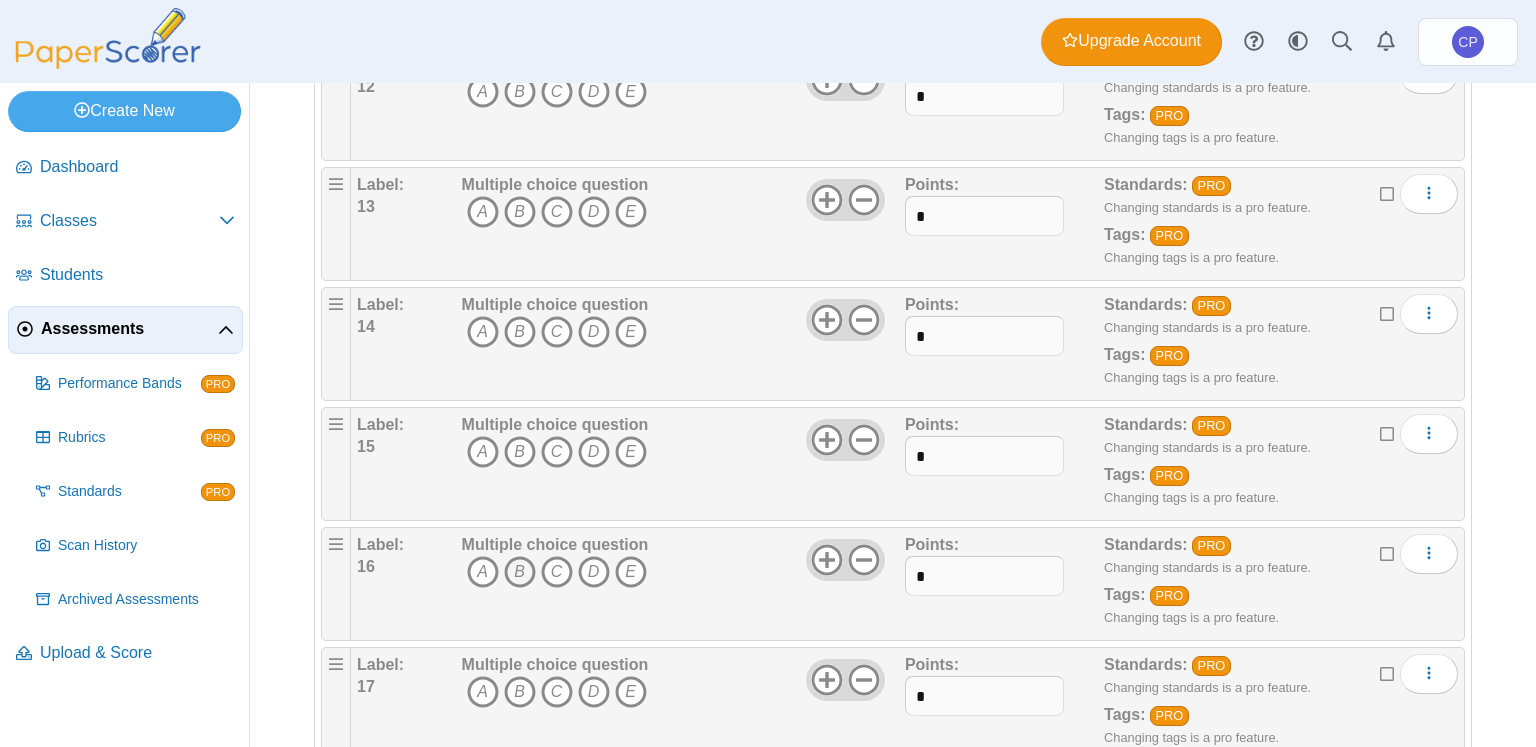 click on "B" at bounding box center [520, 572] 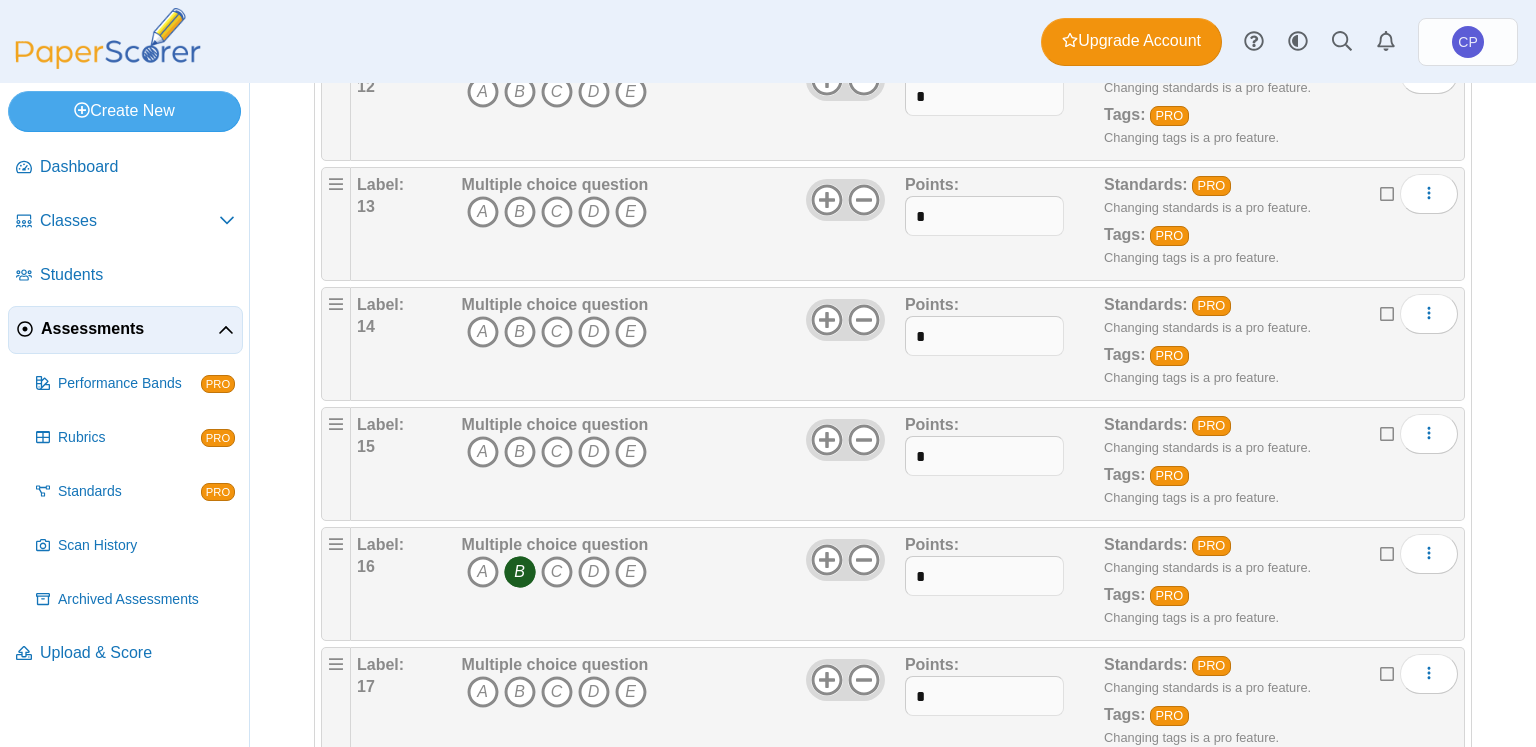 drag, startPoint x: 521, startPoint y: 432, endPoint x: 521, endPoint y: 420, distance: 12 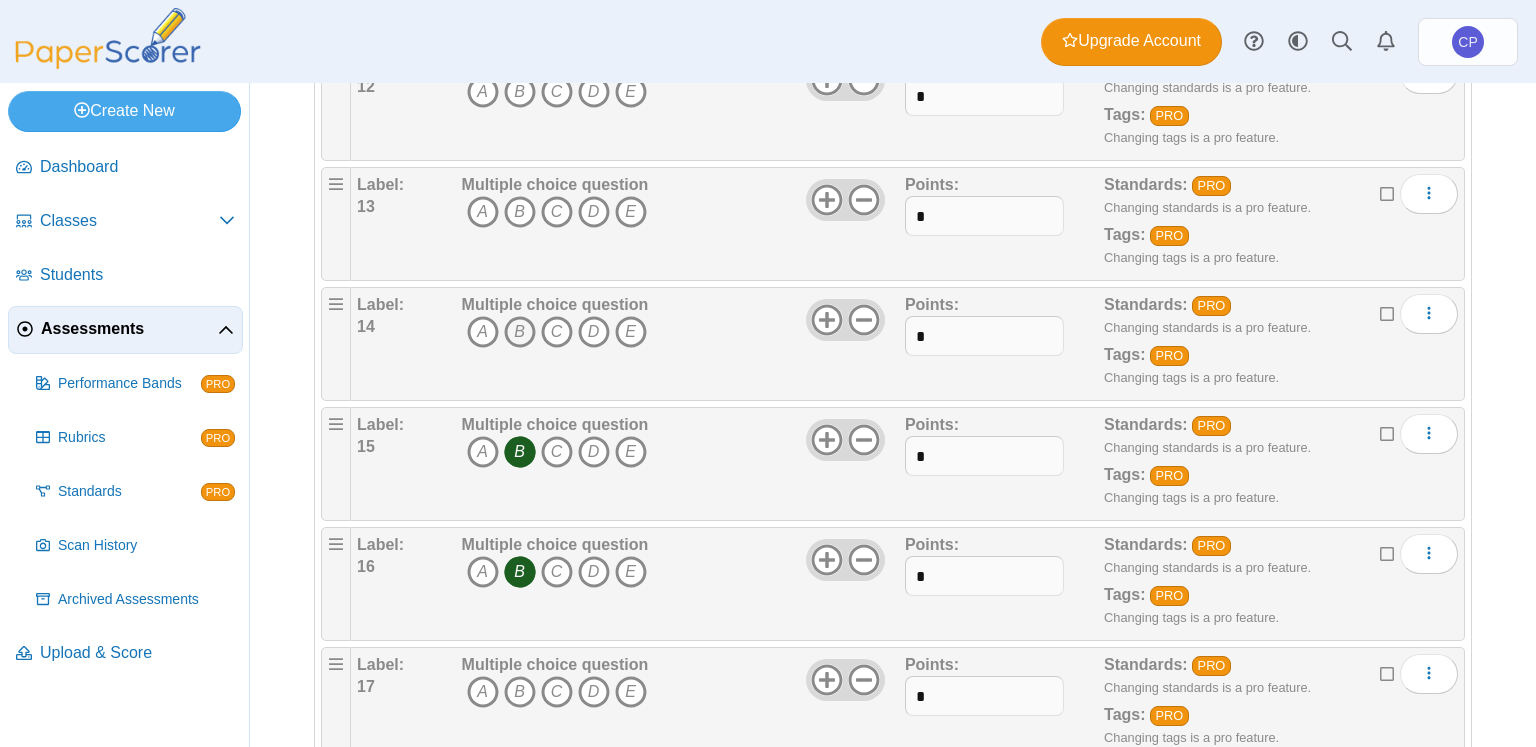 click on "B" at bounding box center [520, 332] 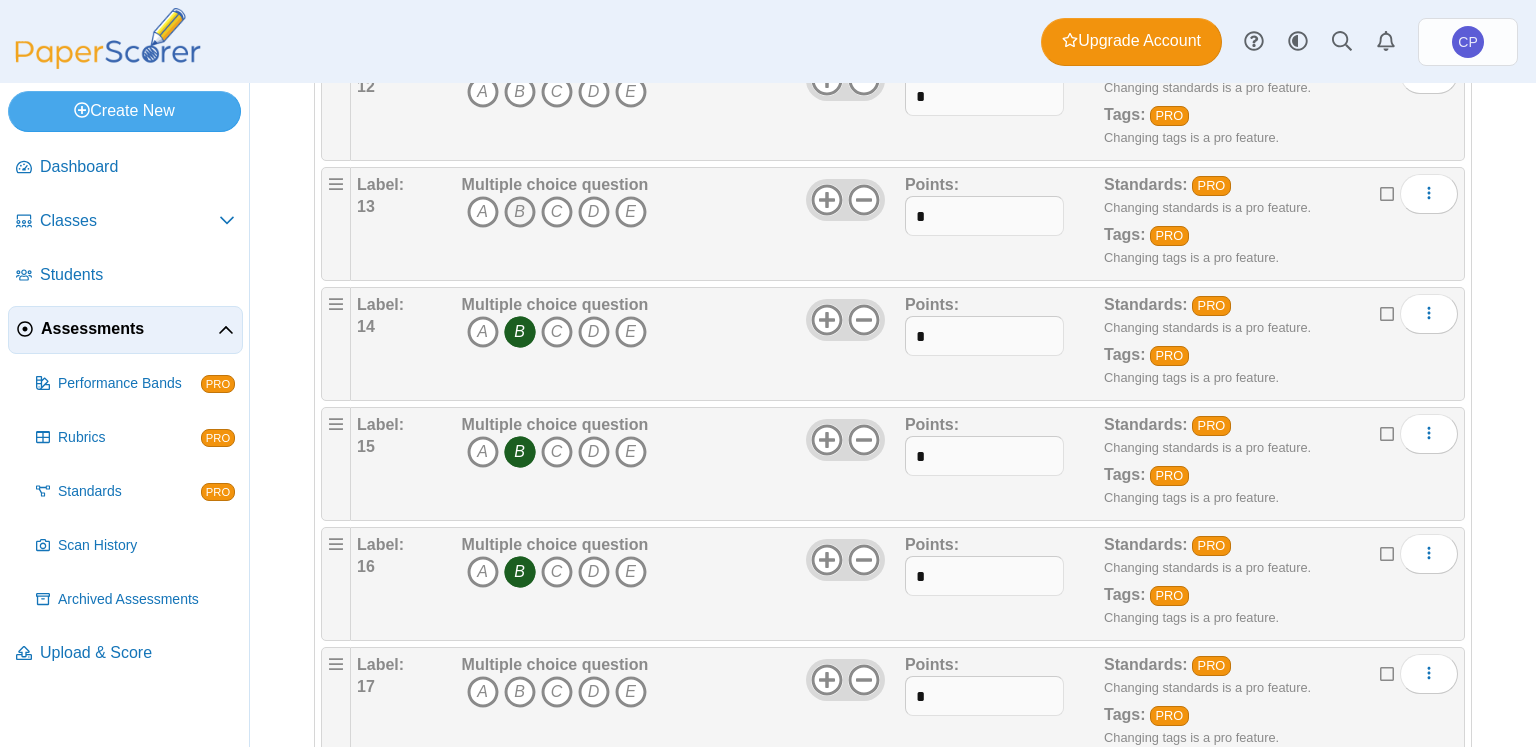 click on "B" at bounding box center [520, 212] 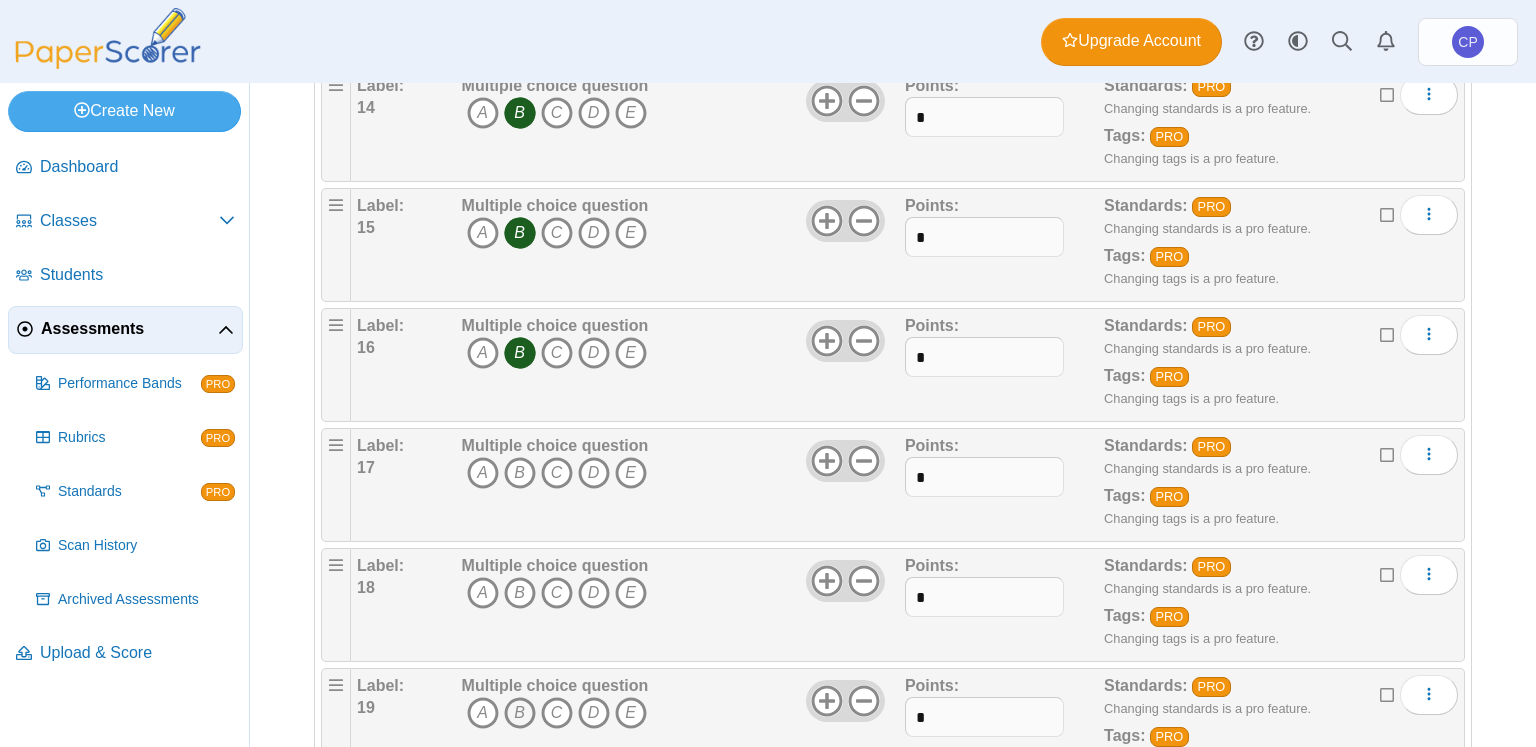 scroll, scrollTop: 1728, scrollLeft: 0, axis: vertical 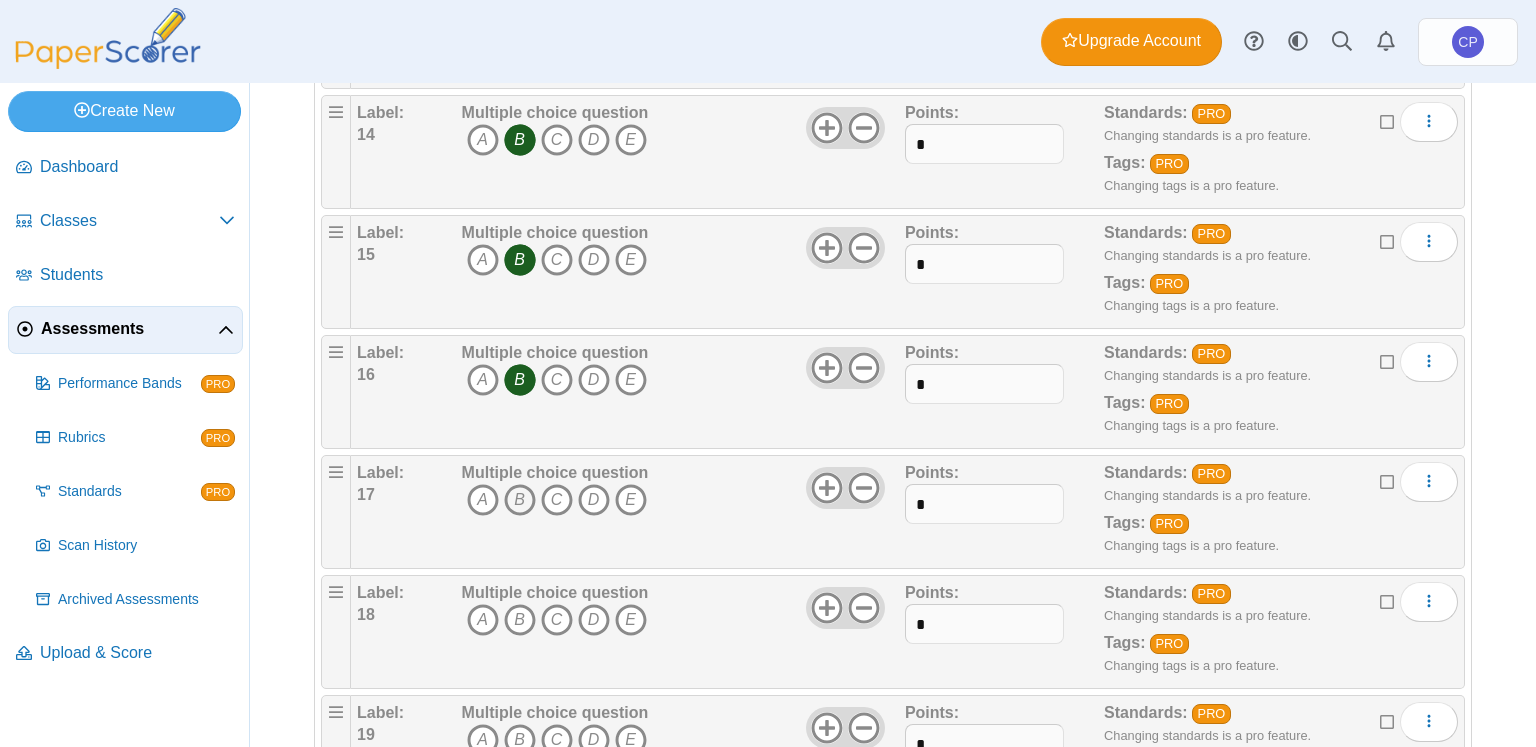 click on "B" at bounding box center (520, 500) 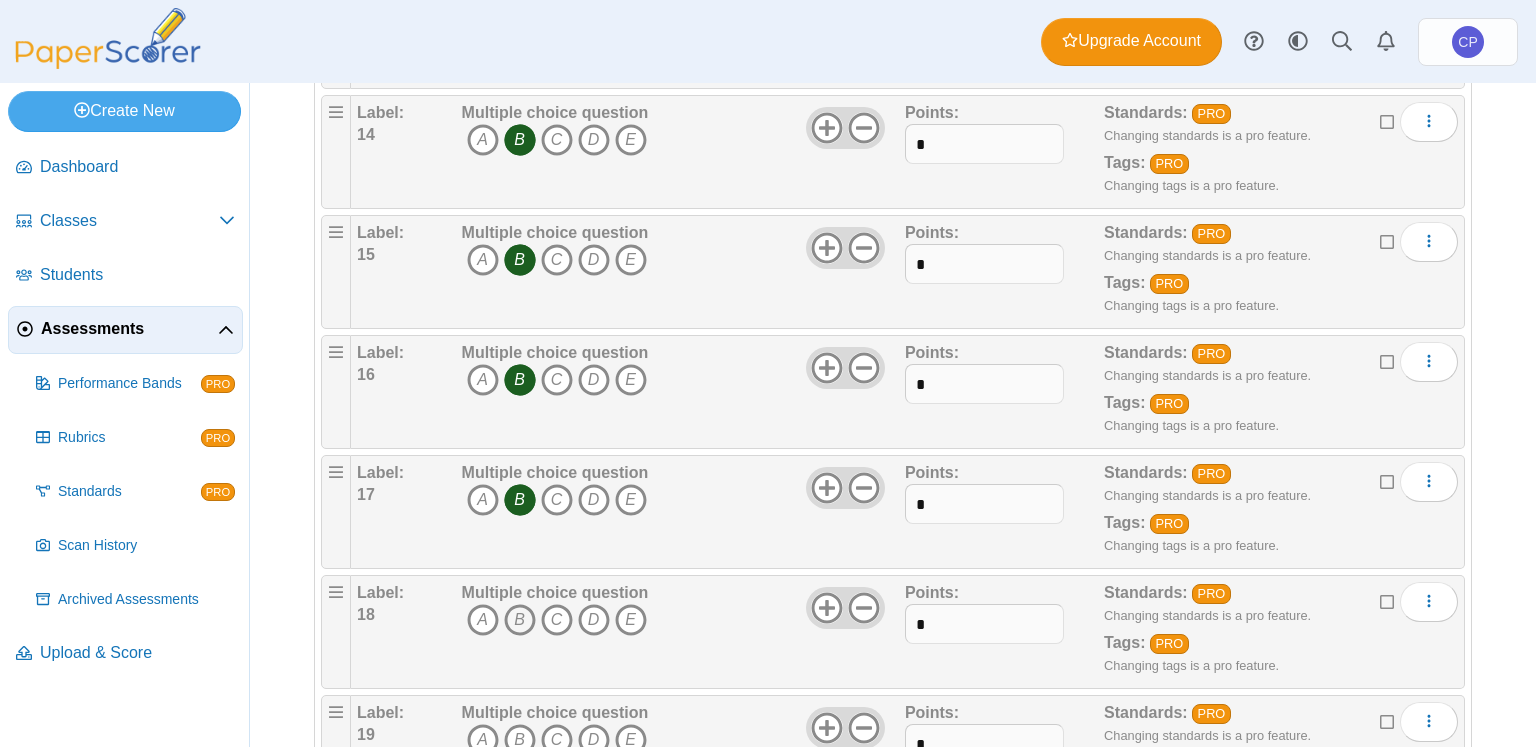 click on "B" at bounding box center [520, 620] 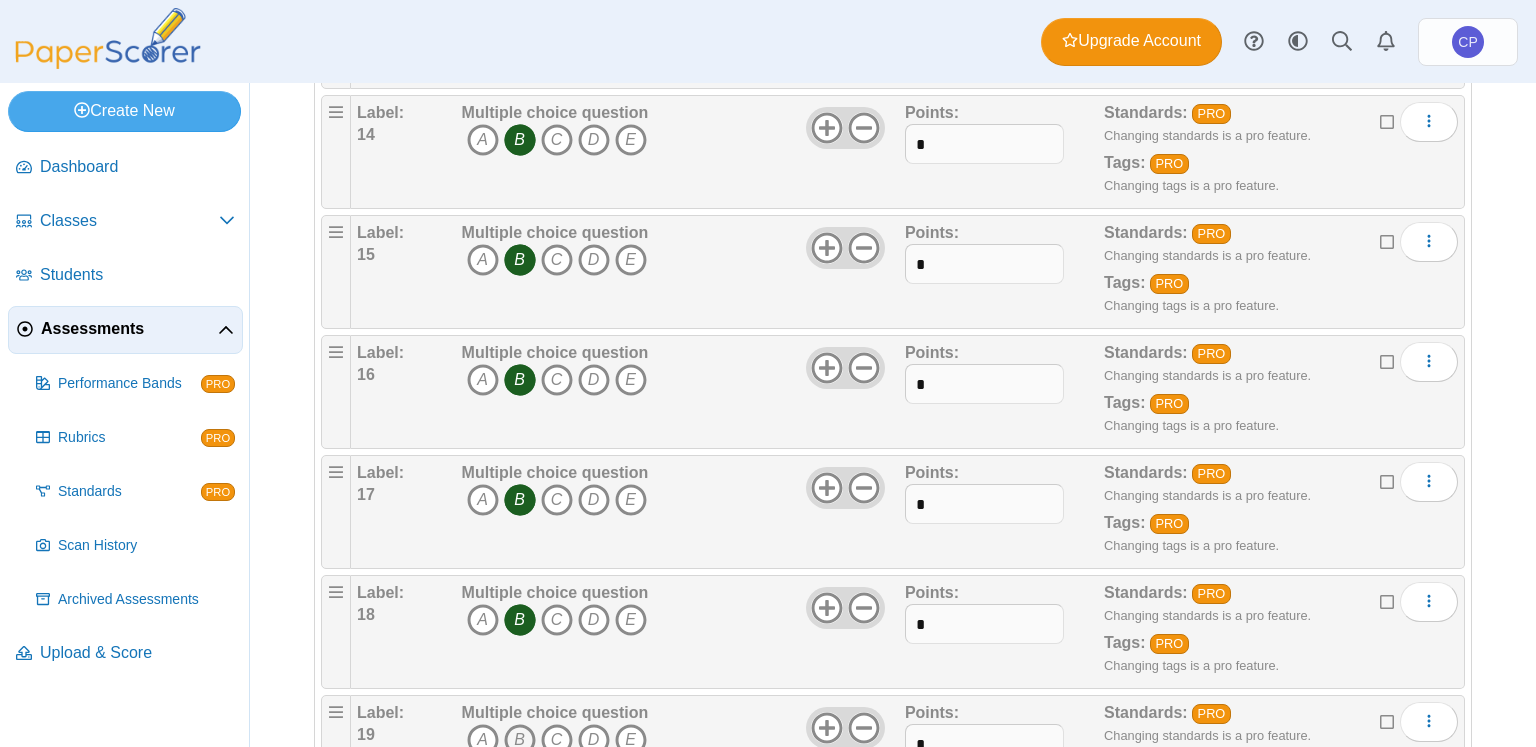click on "B" at bounding box center [520, 740] 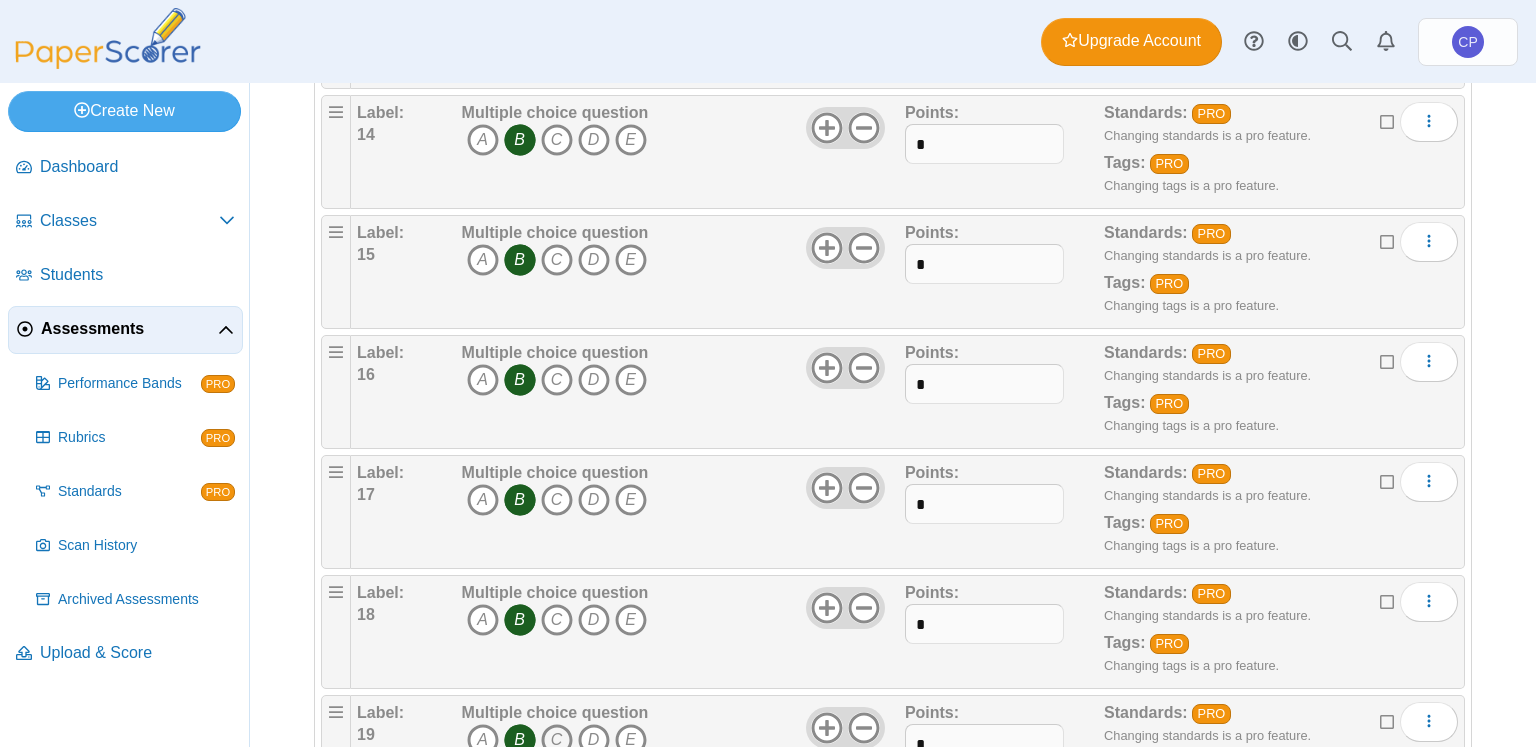 click on "C" at bounding box center [557, 740] 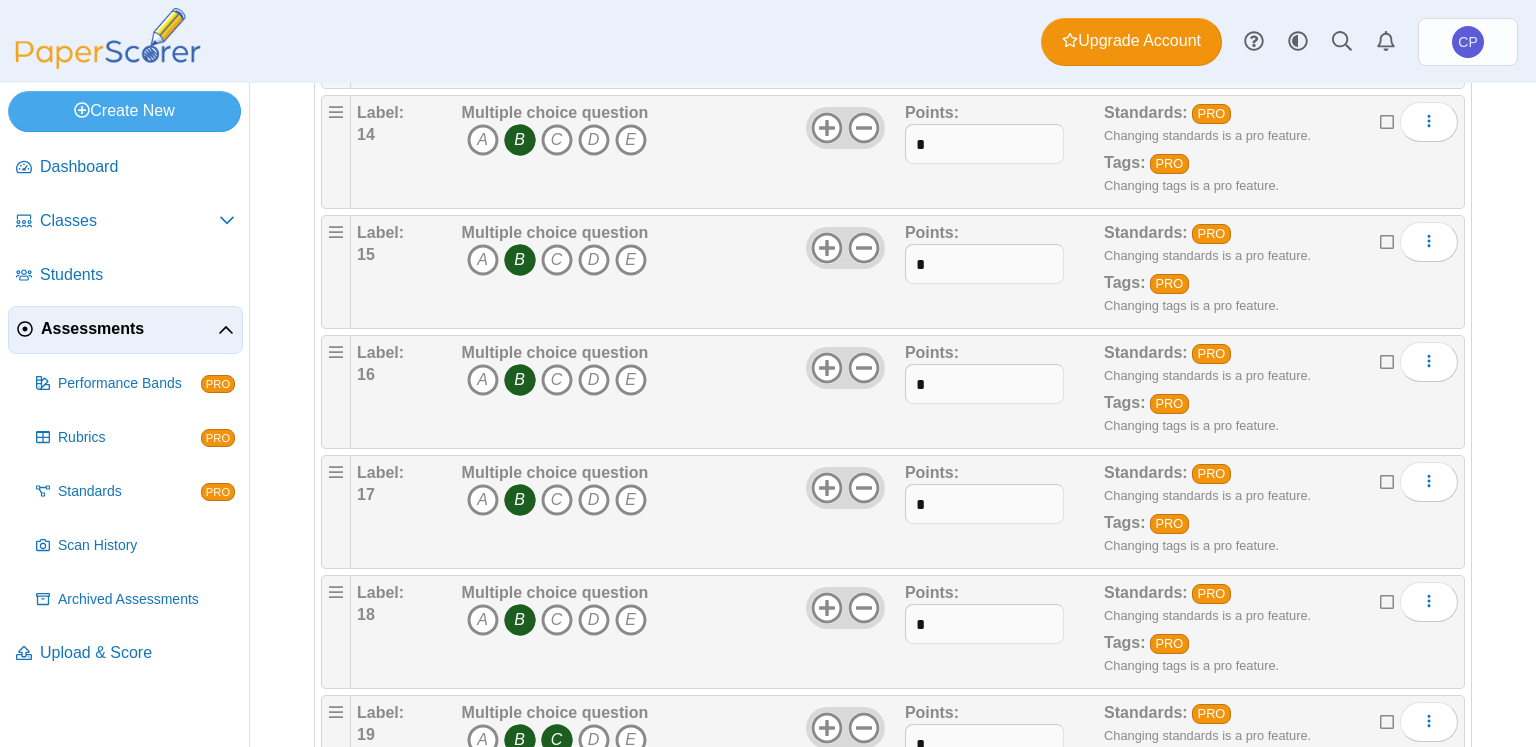 click on "C" at bounding box center (557, 740) 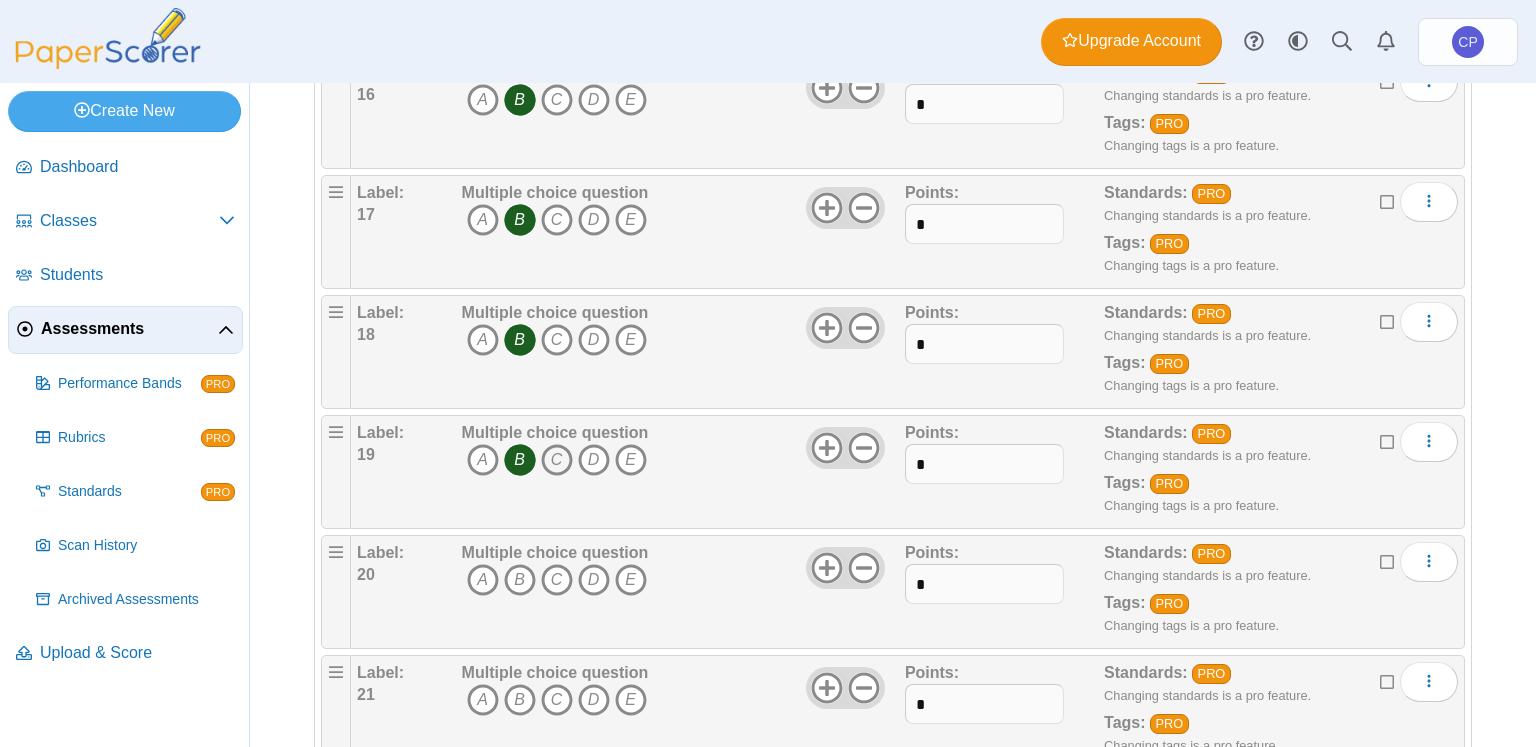 scroll, scrollTop: 2304, scrollLeft: 0, axis: vertical 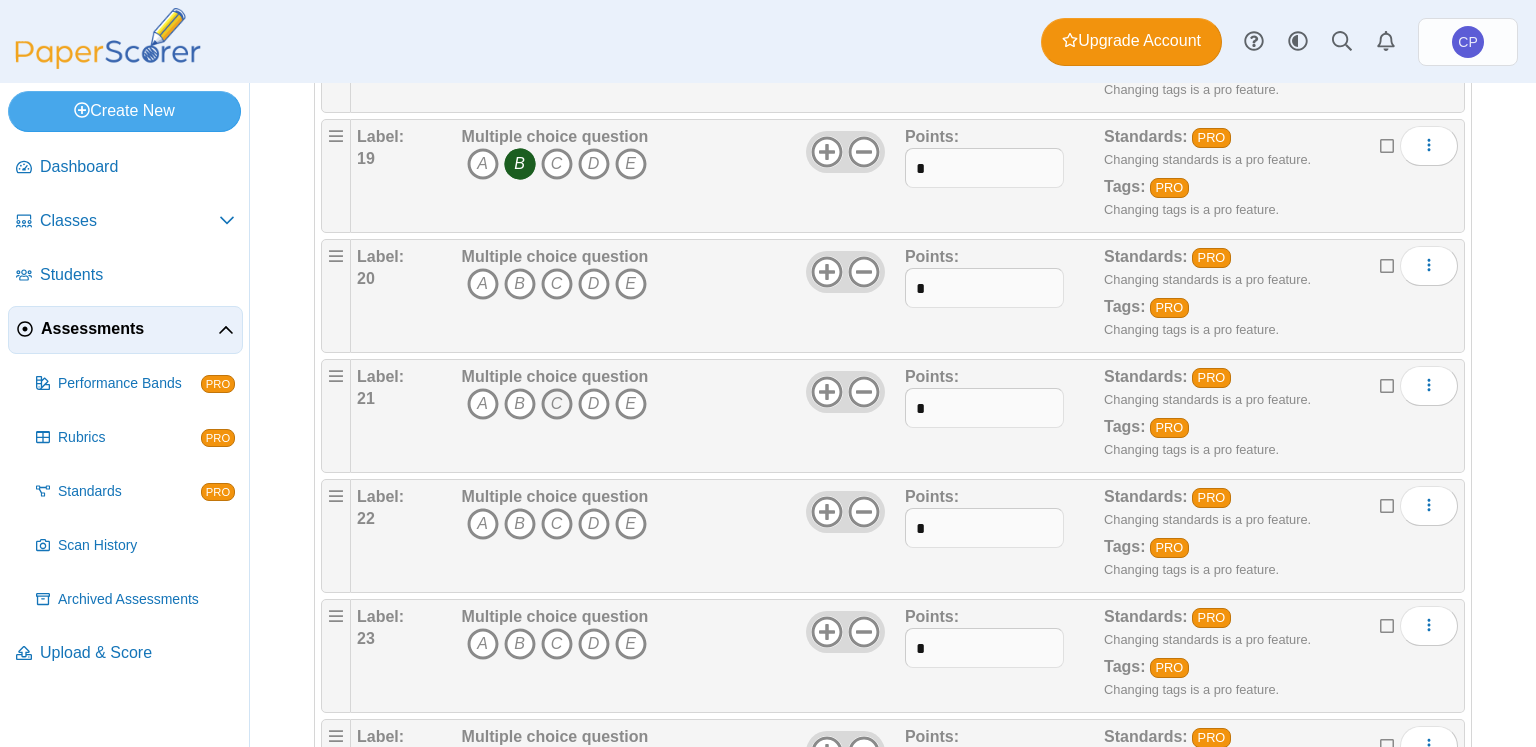 click on "C" at bounding box center (557, 404) 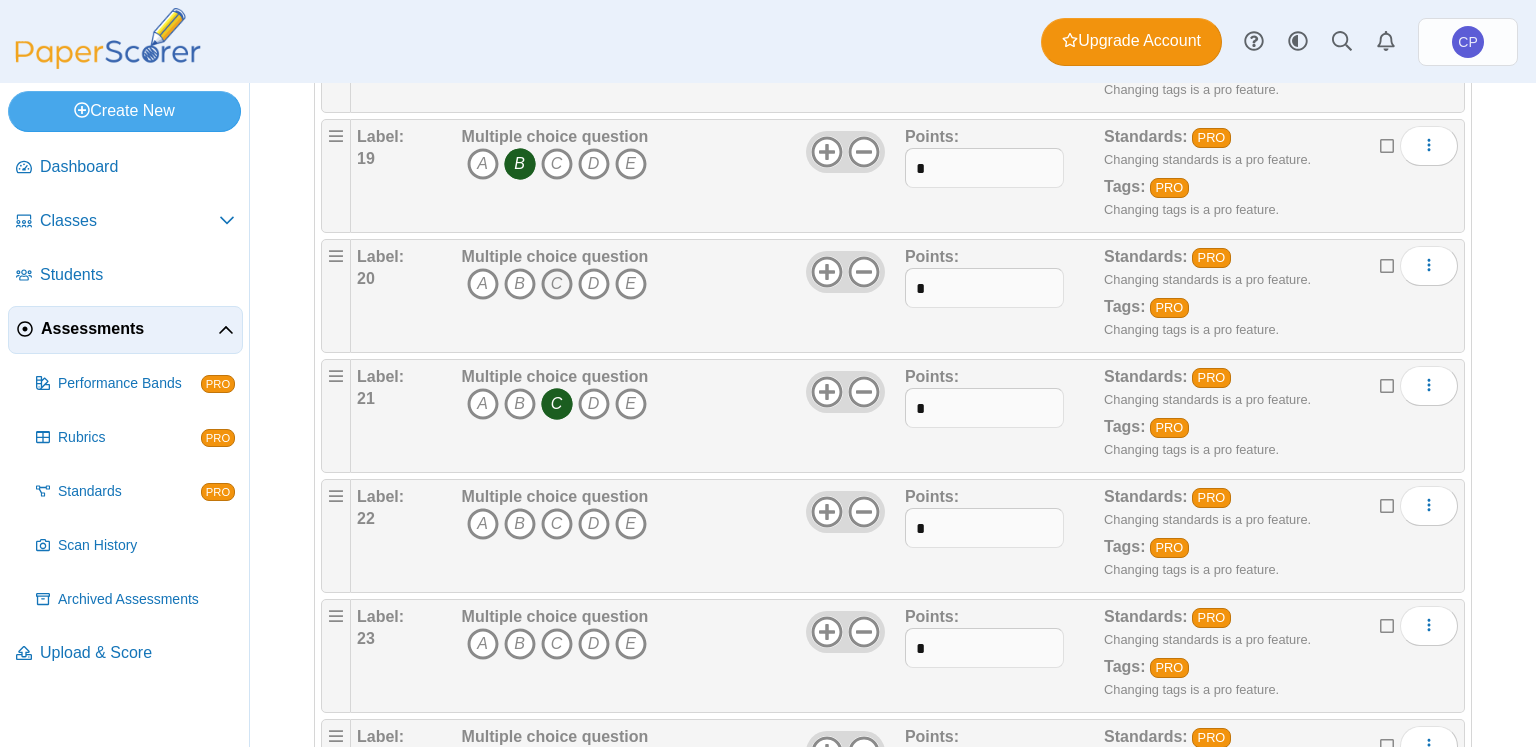 click on "C" at bounding box center (557, 284) 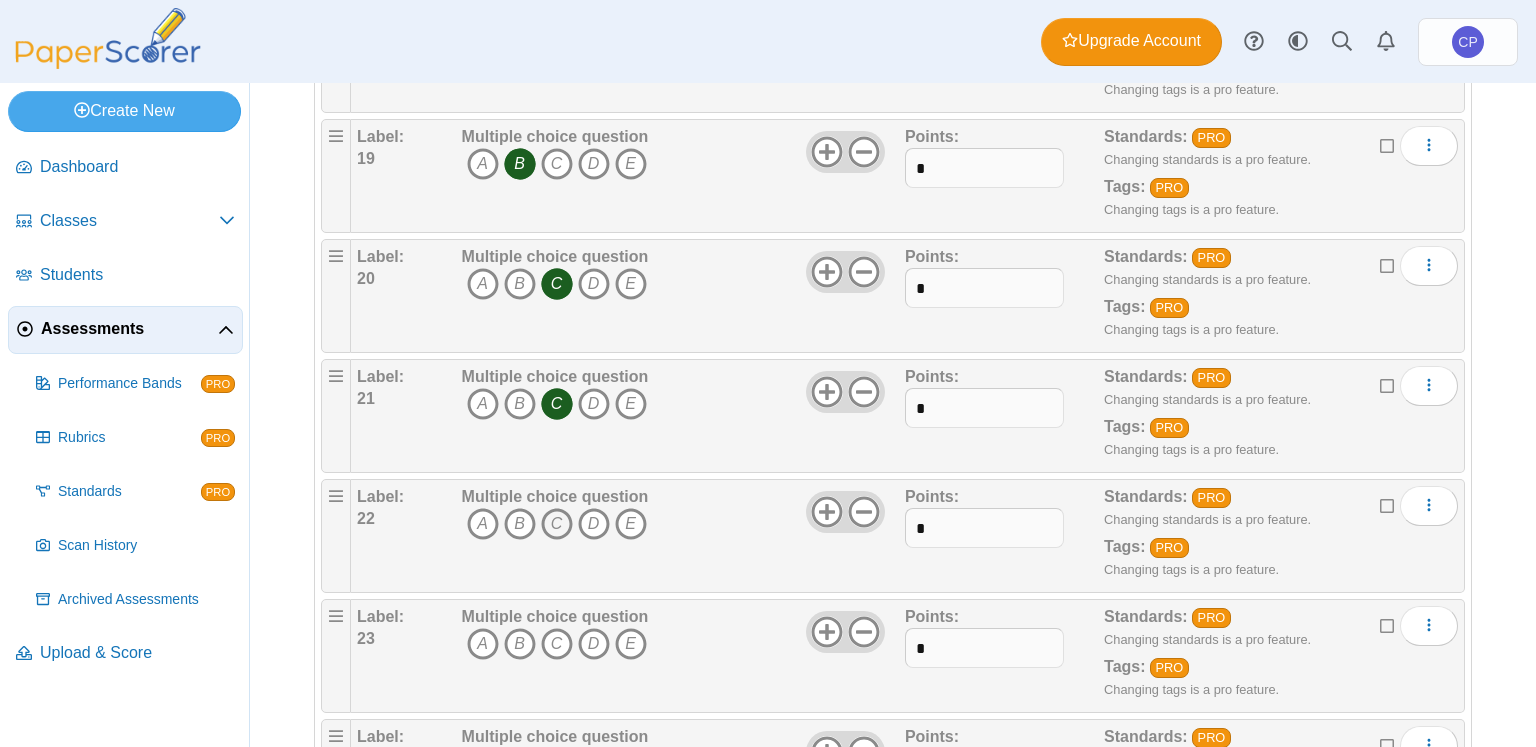 click on "C" at bounding box center [557, 524] 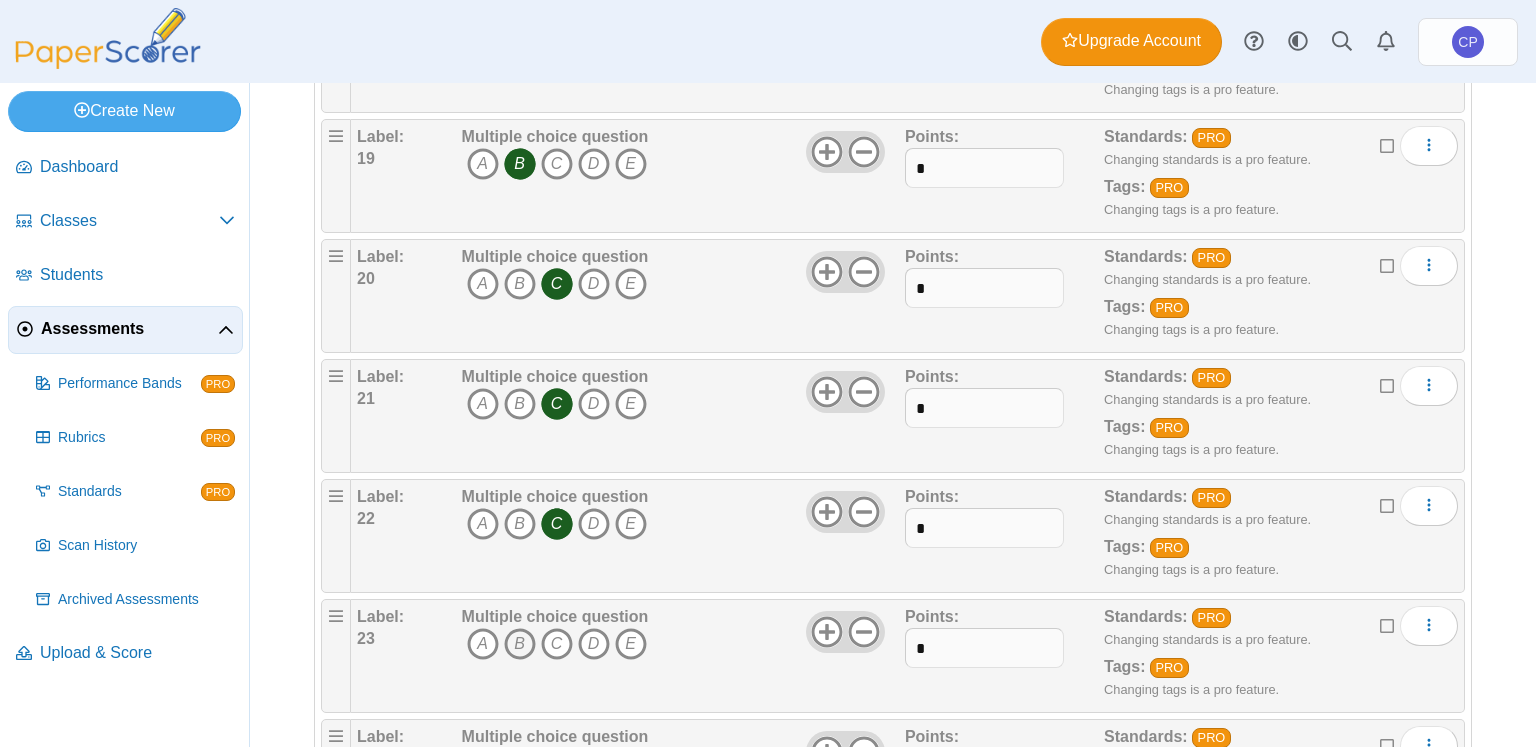 click on "B" at bounding box center [520, 644] 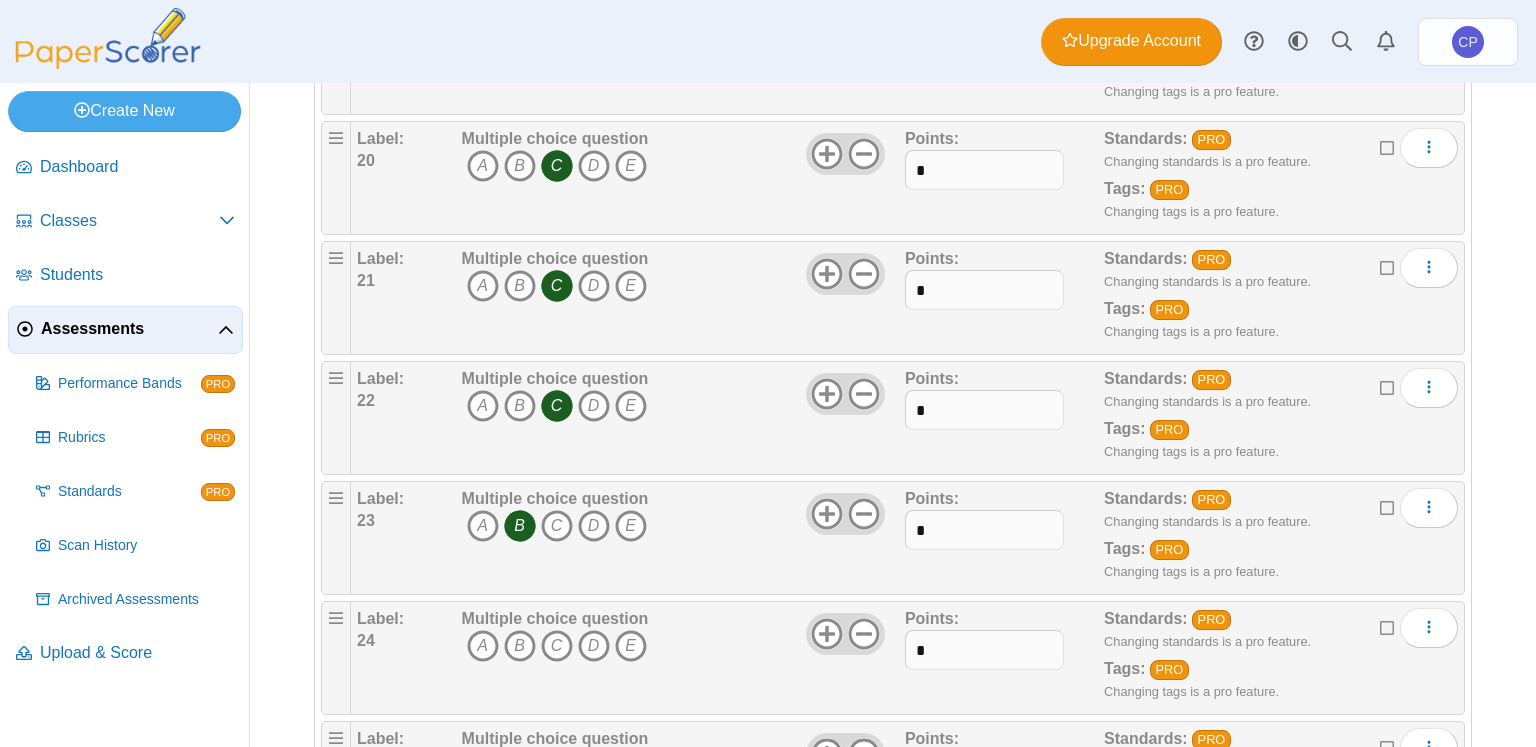 scroll, scrollTop: 2543, scrollLeft: 0, axis: vertical 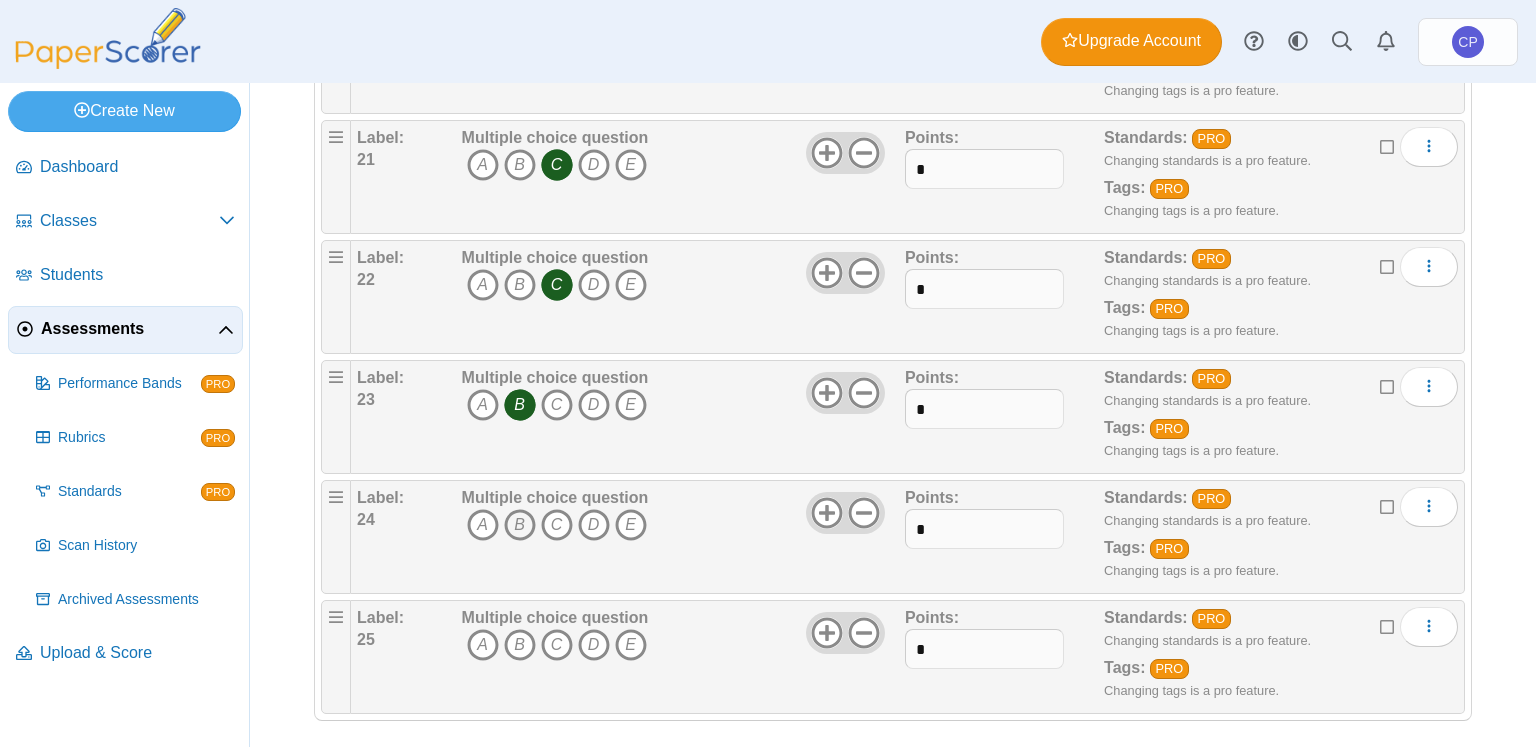click on "B" at bounding box center [520, 525] 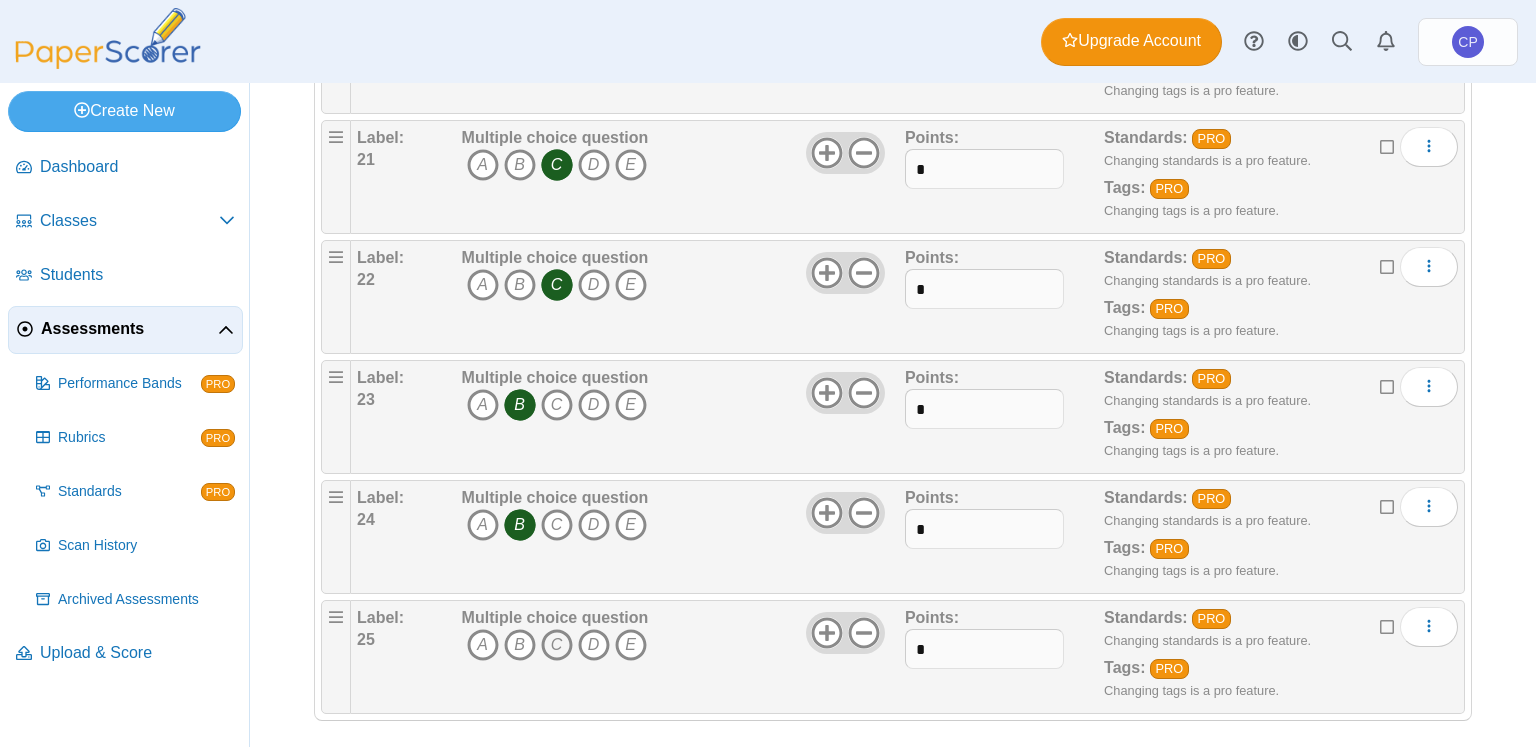 click on "C" at bounding box center [557, 645] 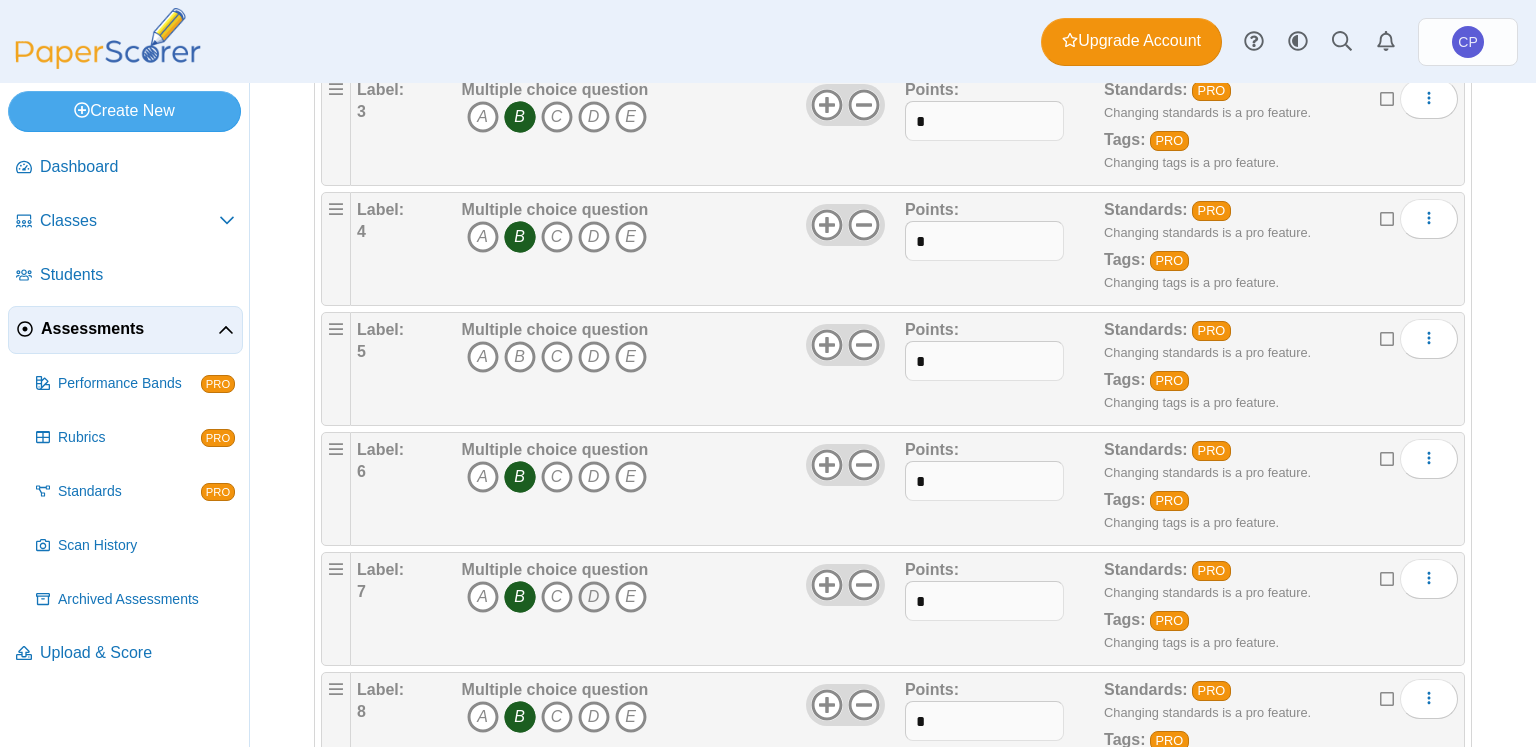 scroll, scrollTop: 0, scrollLeft: 0, axis: both 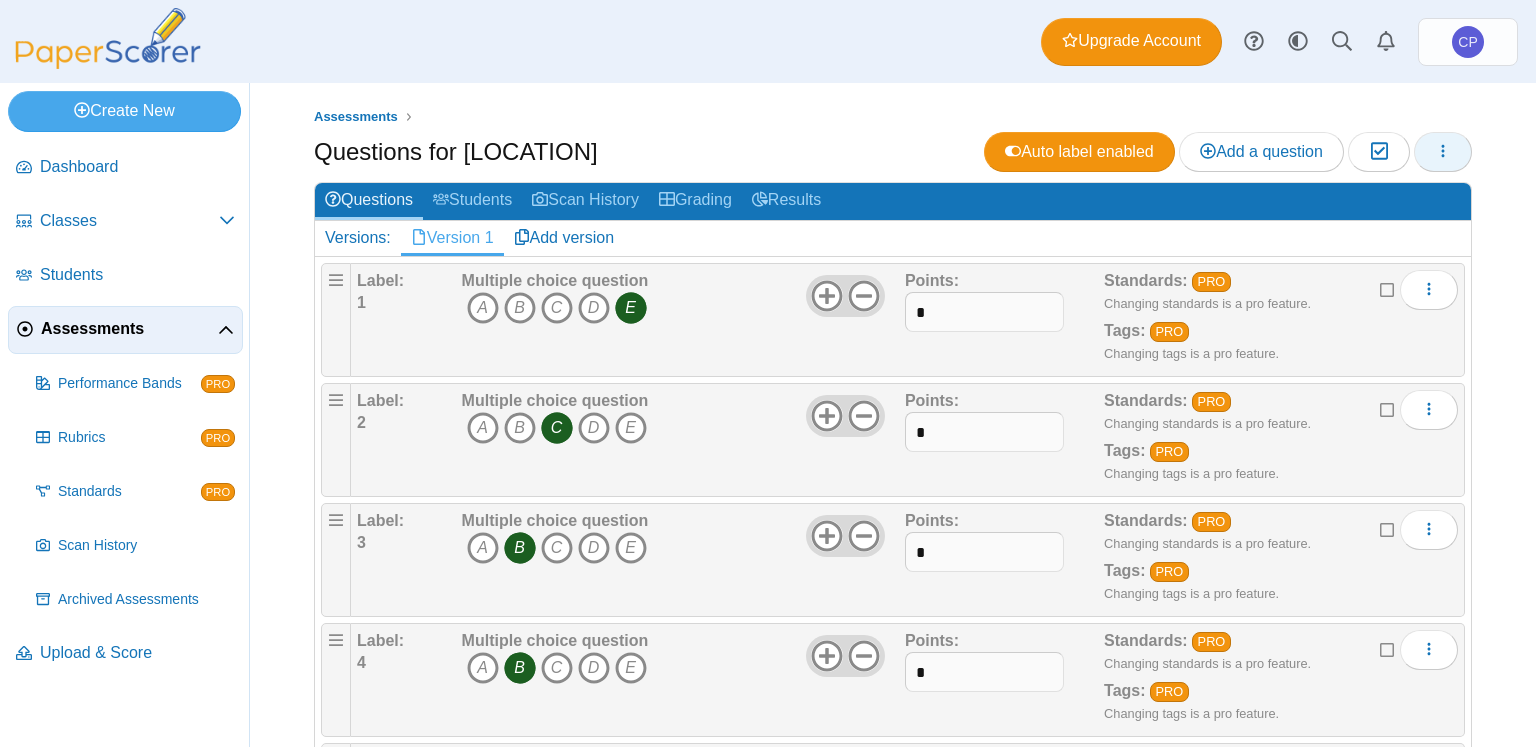 click at bounding box center (1443, 152) 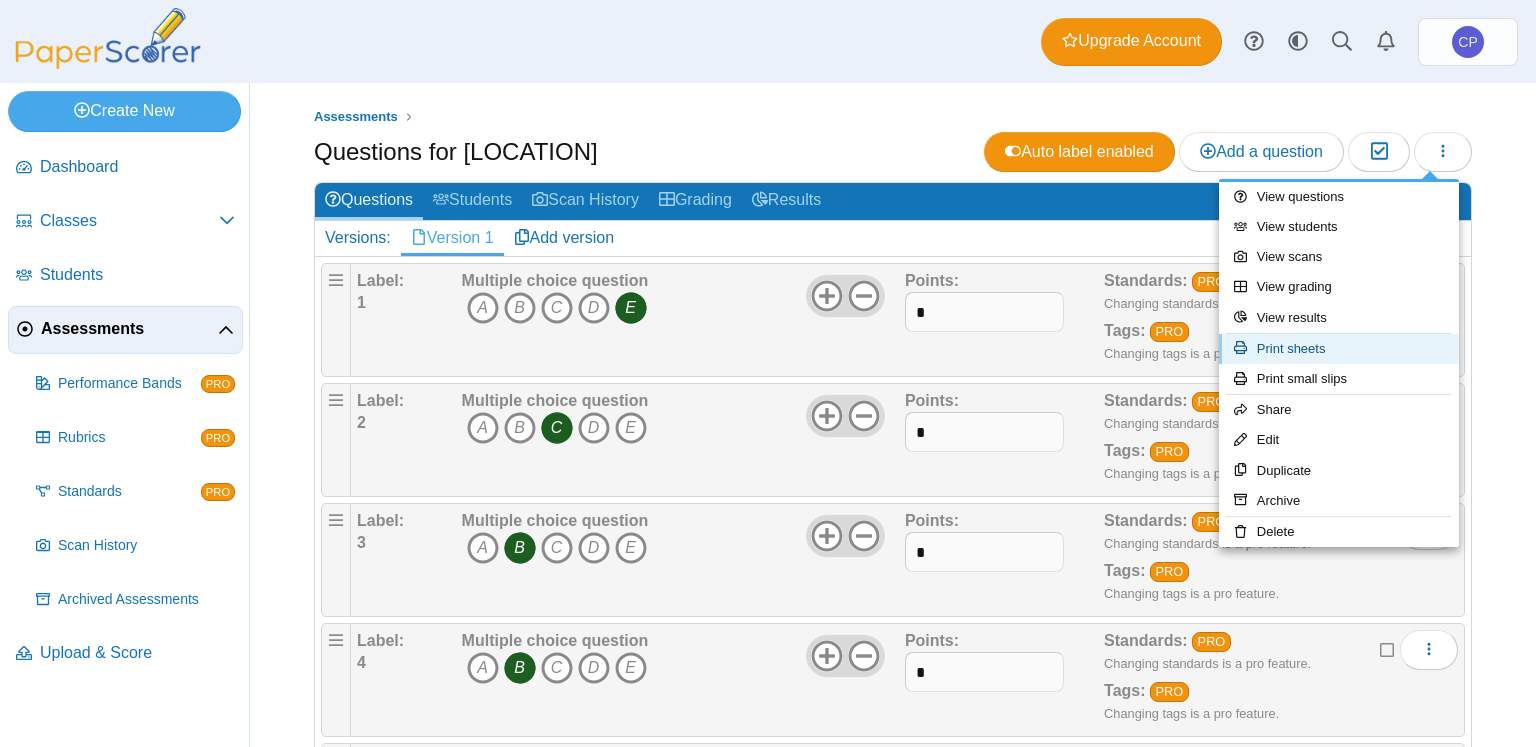 click on "Print sheets" at bounding box center [1339, 349] 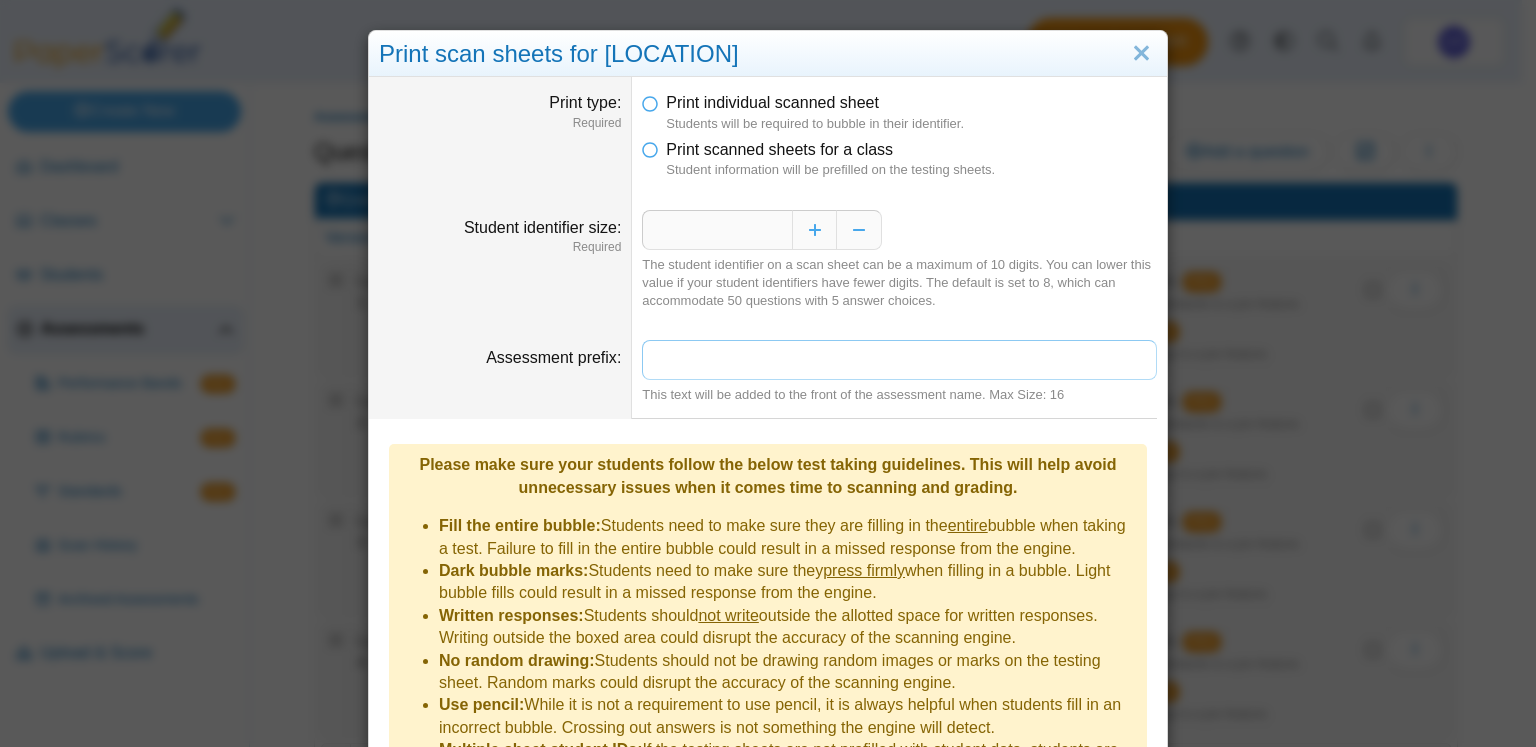 click on "Assessment prefix" at bounding box center (899, 360) 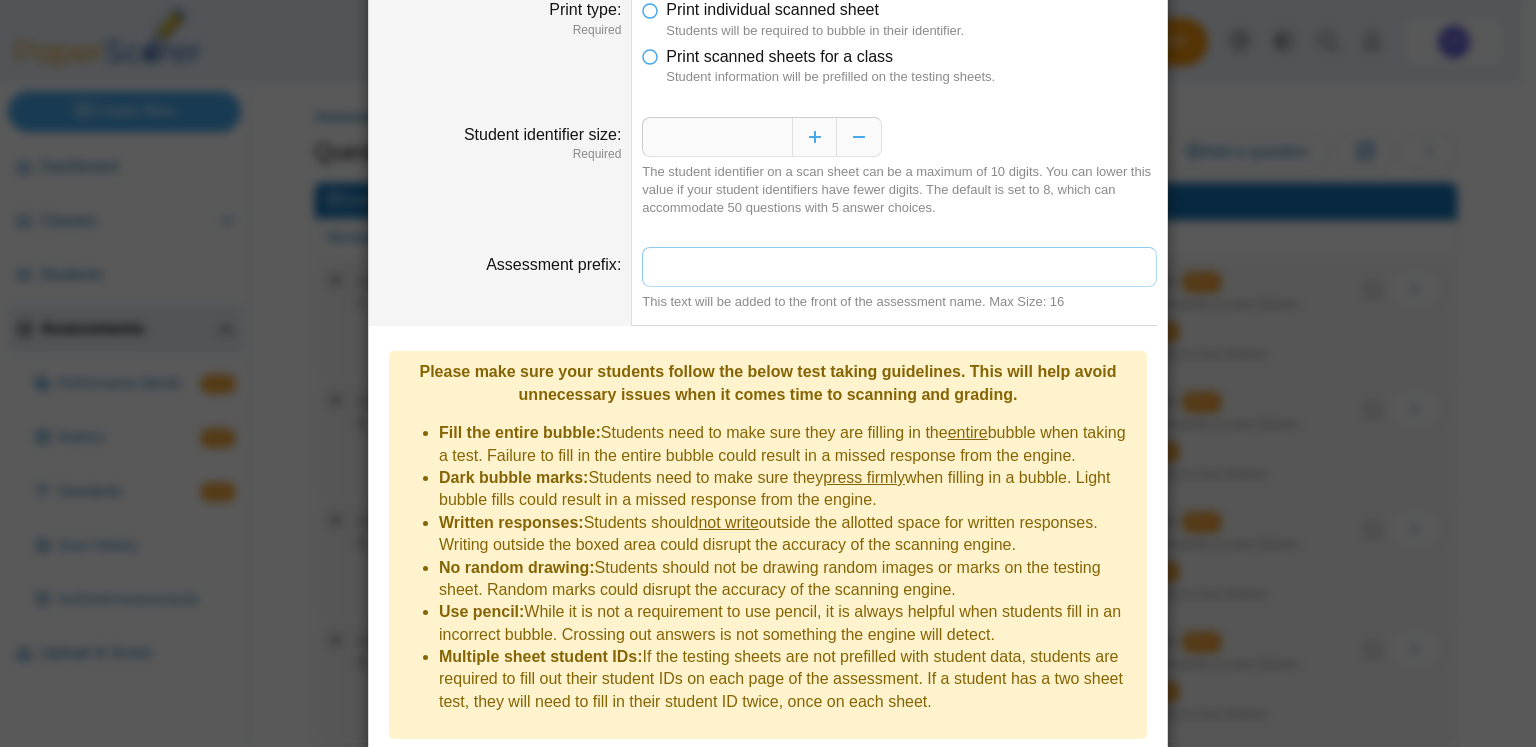 scroll, scrollTop: 143, scrollLeft: 0, axis: vertical 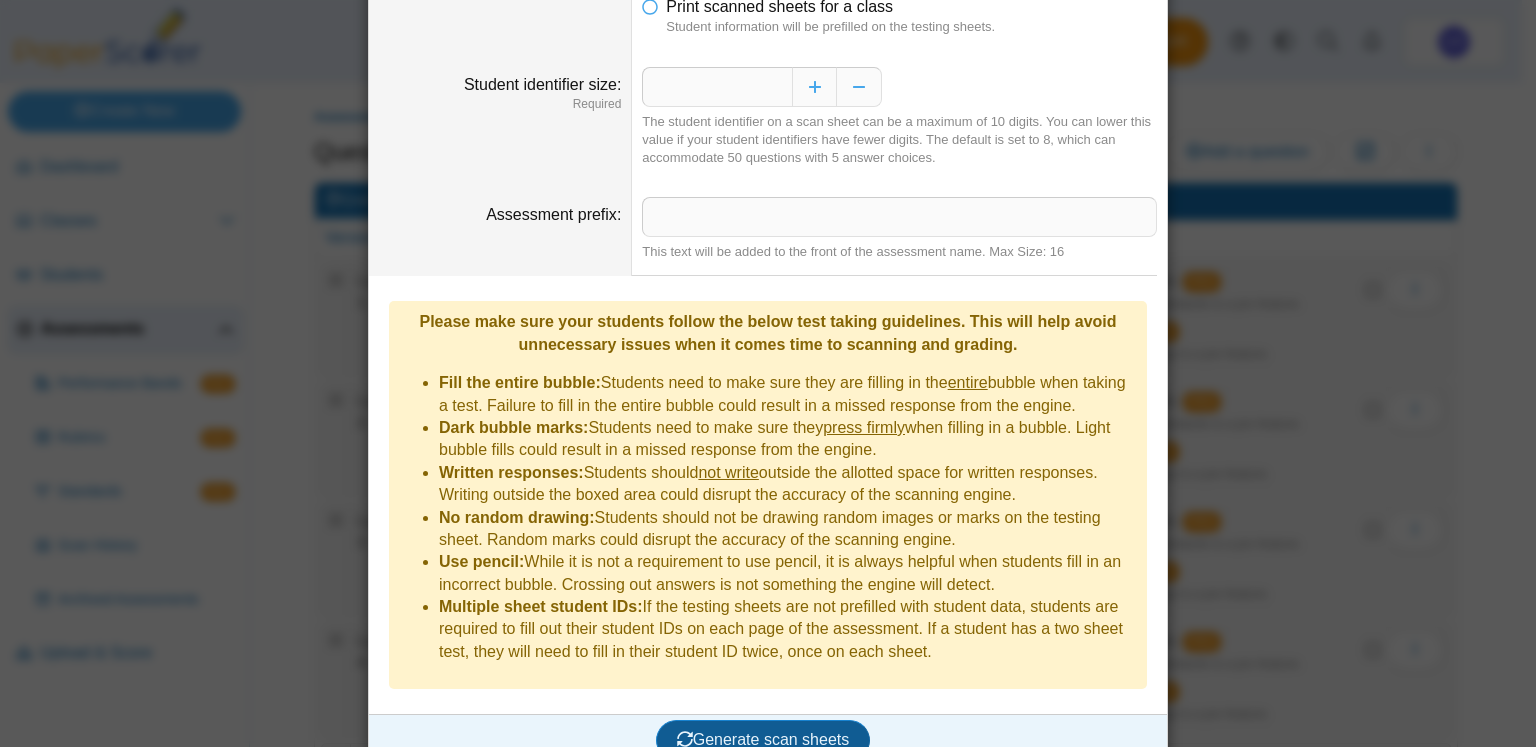 click on "Generate scan sheets" at bounding box center [763, 739] 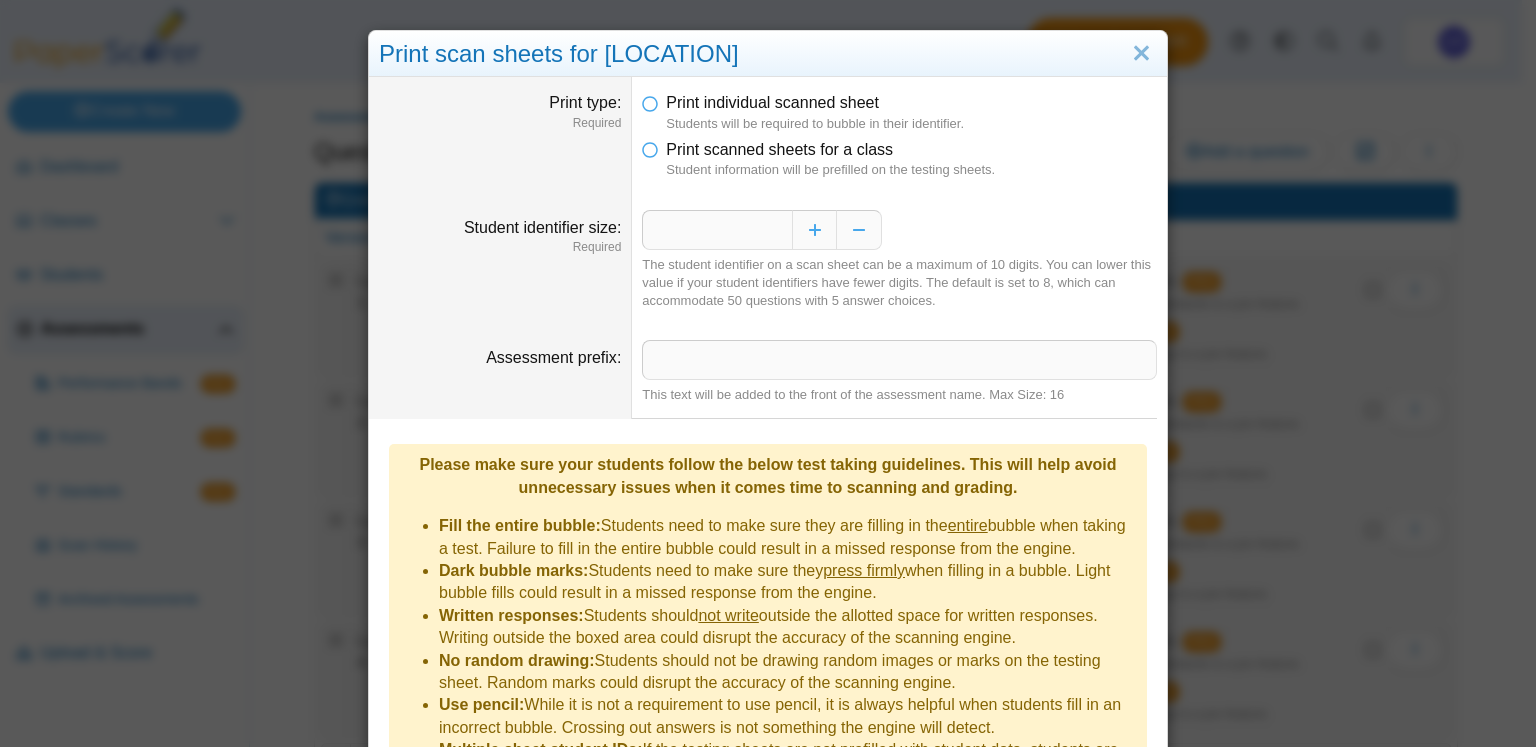 scroll, scrollTop: 303, scrollLeft: 0, axis: vertical 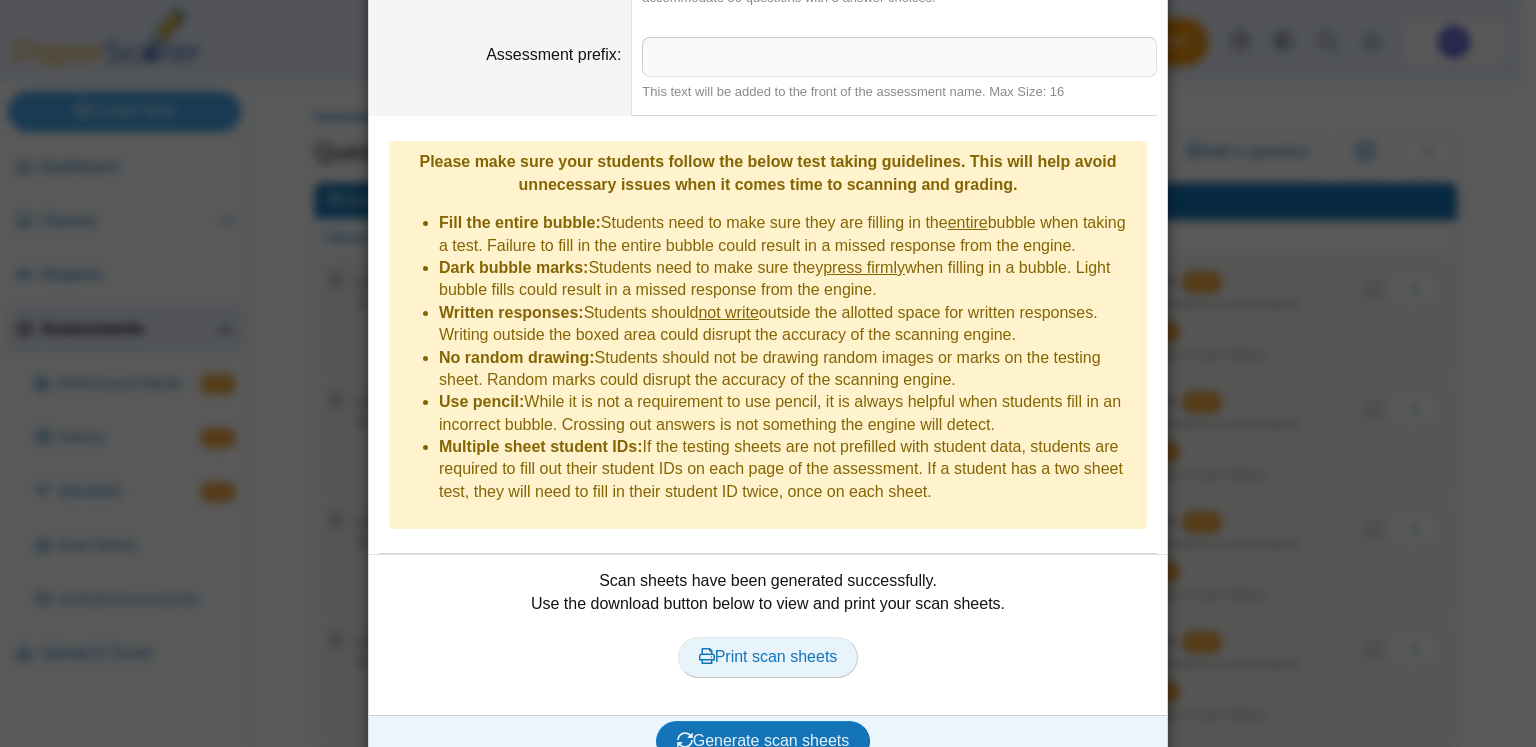 click on "Print scan sheets" at bounding box center [768, 656] 